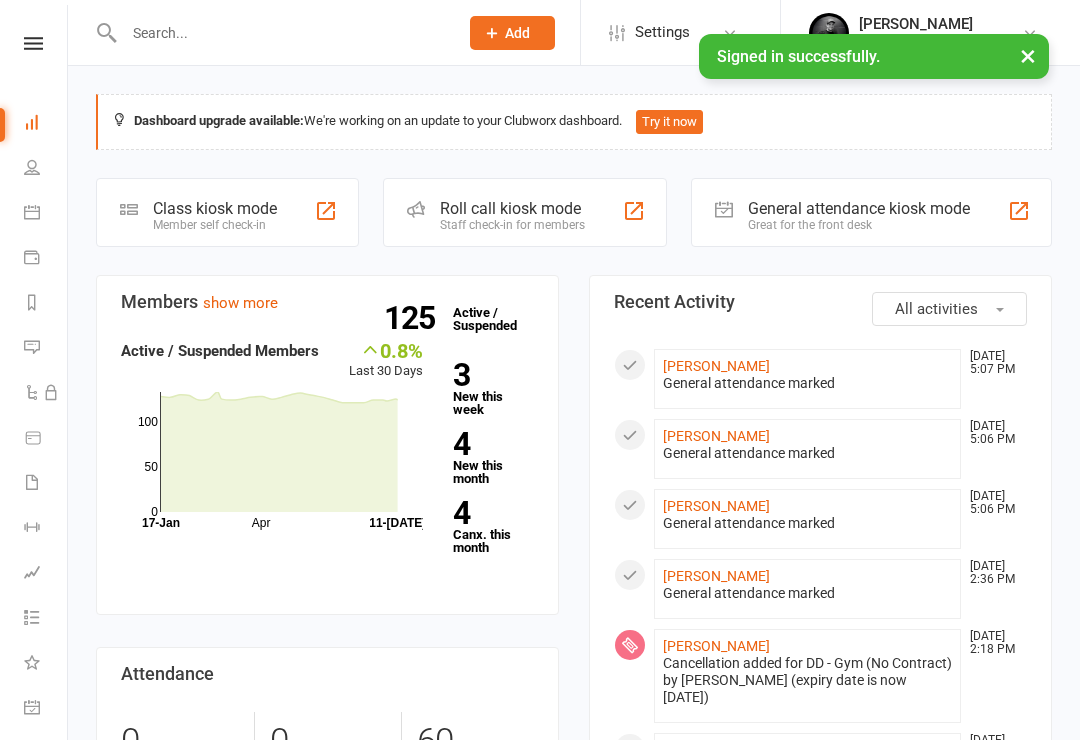 scroll, scrollTop: 0, scrollLeft: 0, axis: both 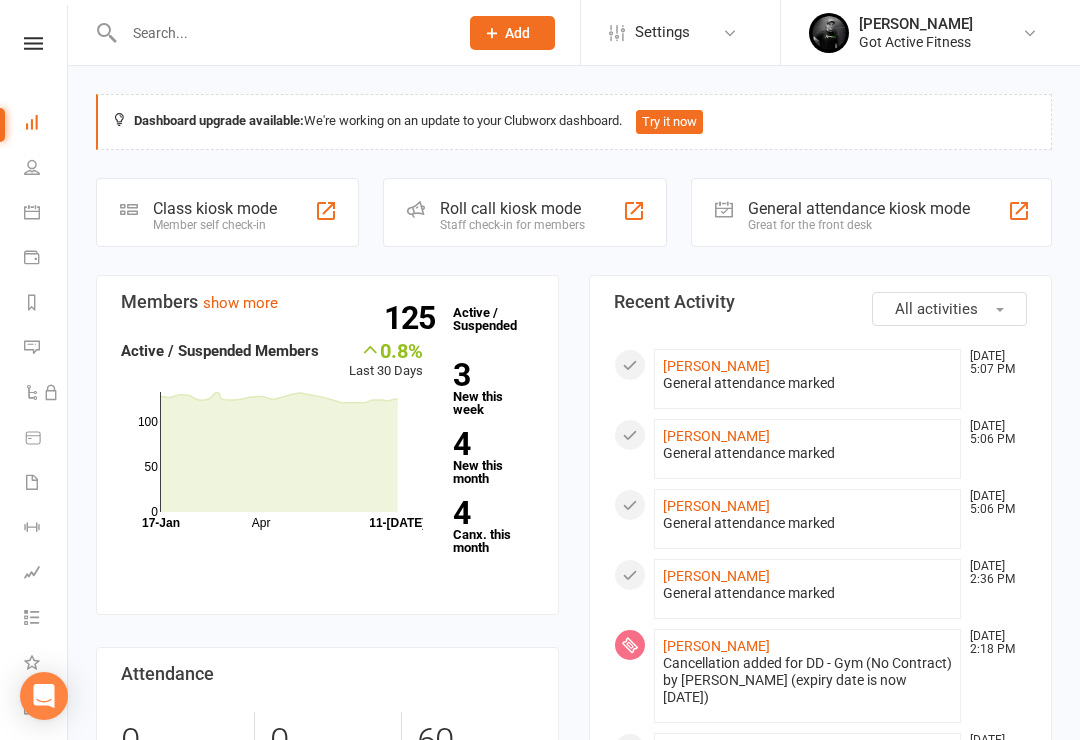 click at bounding box center (281, 33) 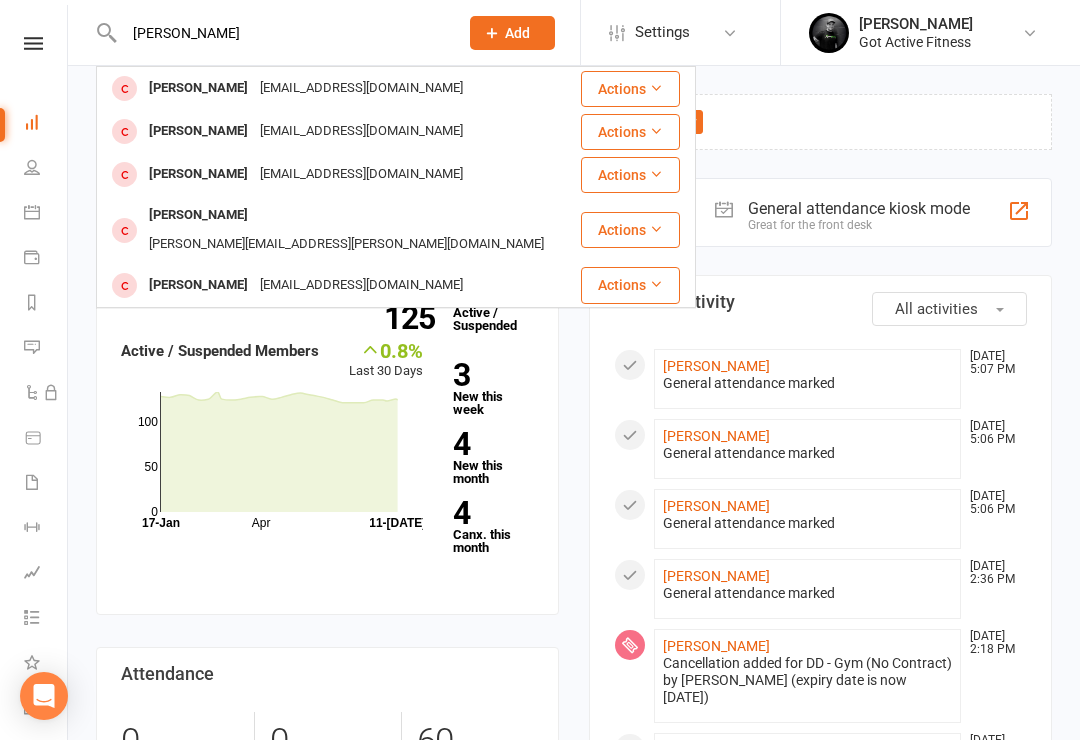 type on "[PERSON_NAME]" 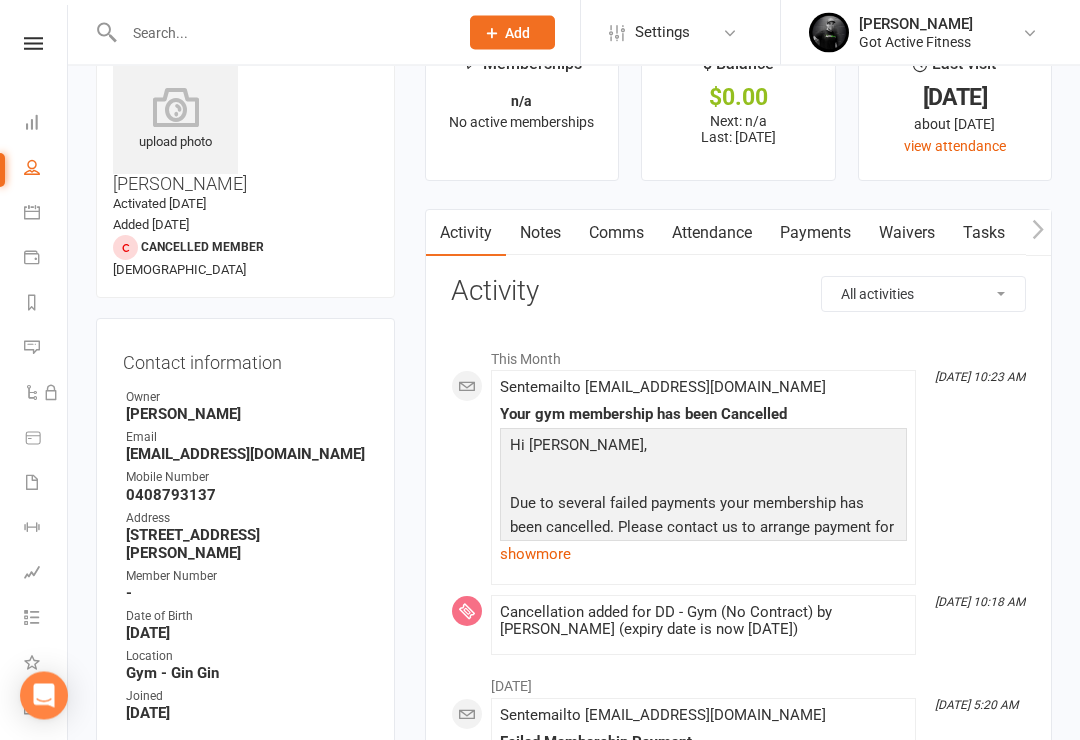 scroll, scrollTop: 66, scrollLeft: 0, axis: vertical 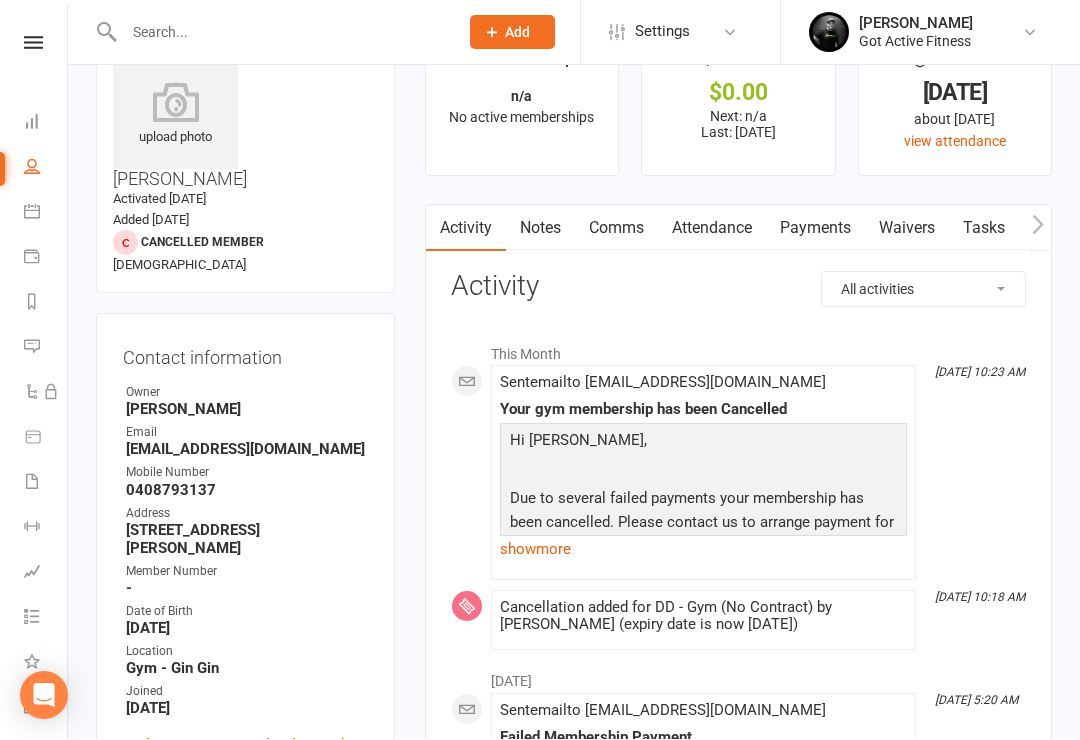 click on "Payments" at bounding box center [815, 229] 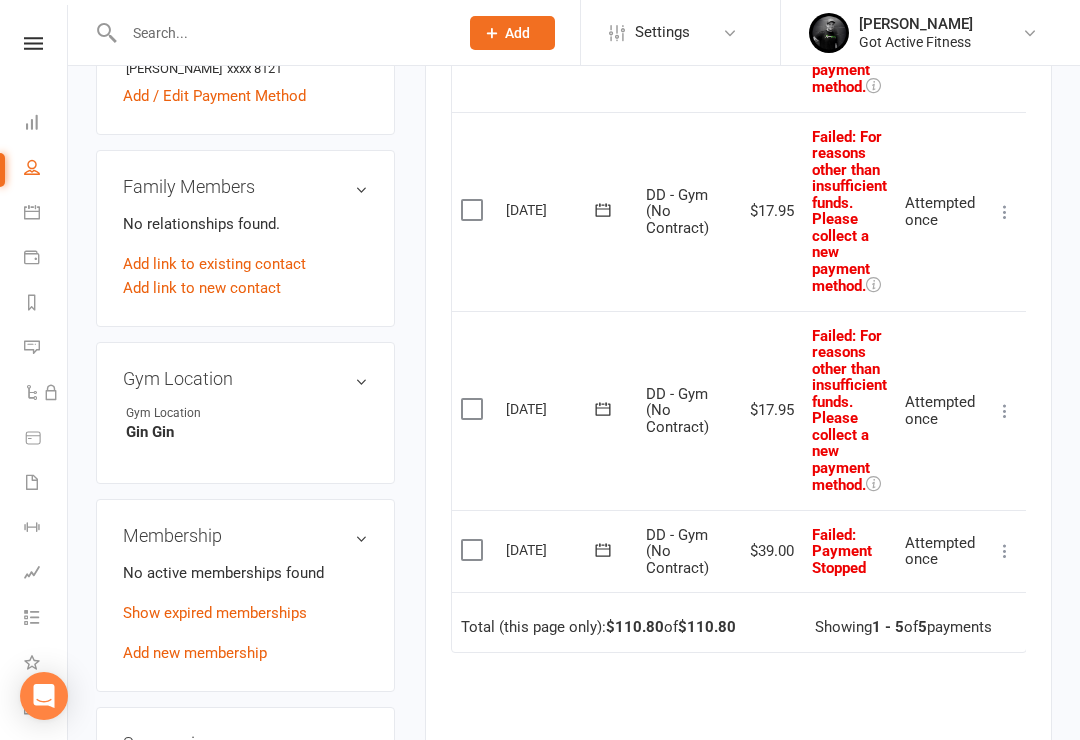 scroll, scrollTop: 908, scrollLeft: 0, axis: vertical 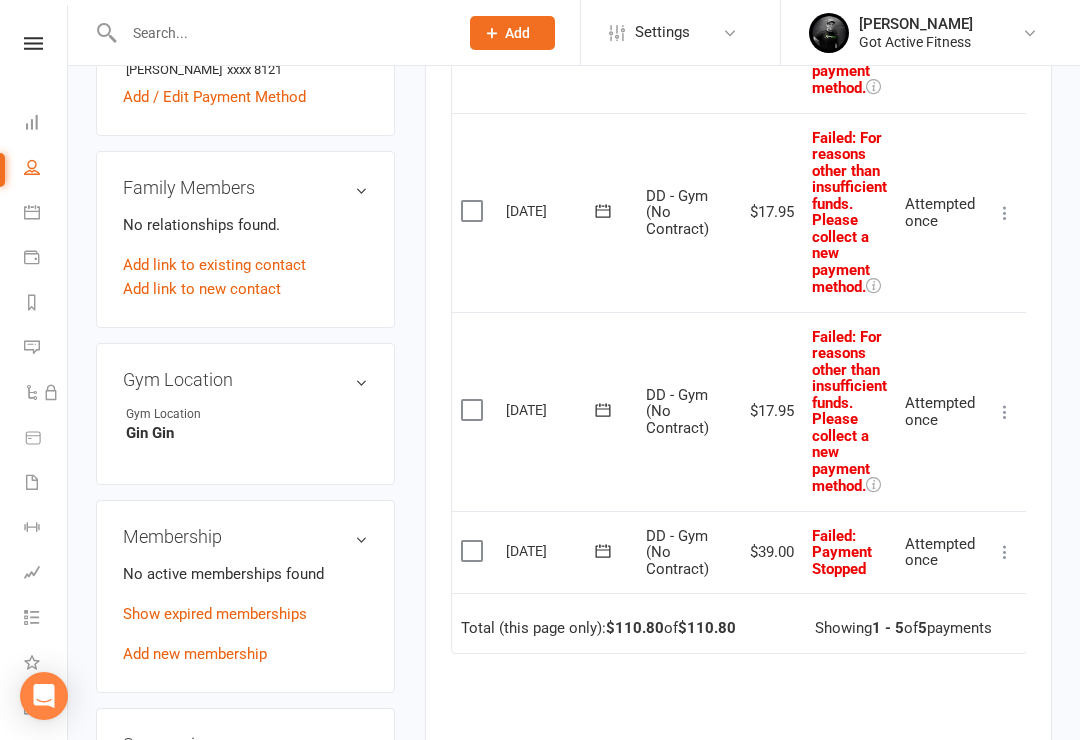 click on "Total (this page only):  $110.80  of  $110.80 Showing  1 - 5  of  5  payments" at bounding box center (739, 623) 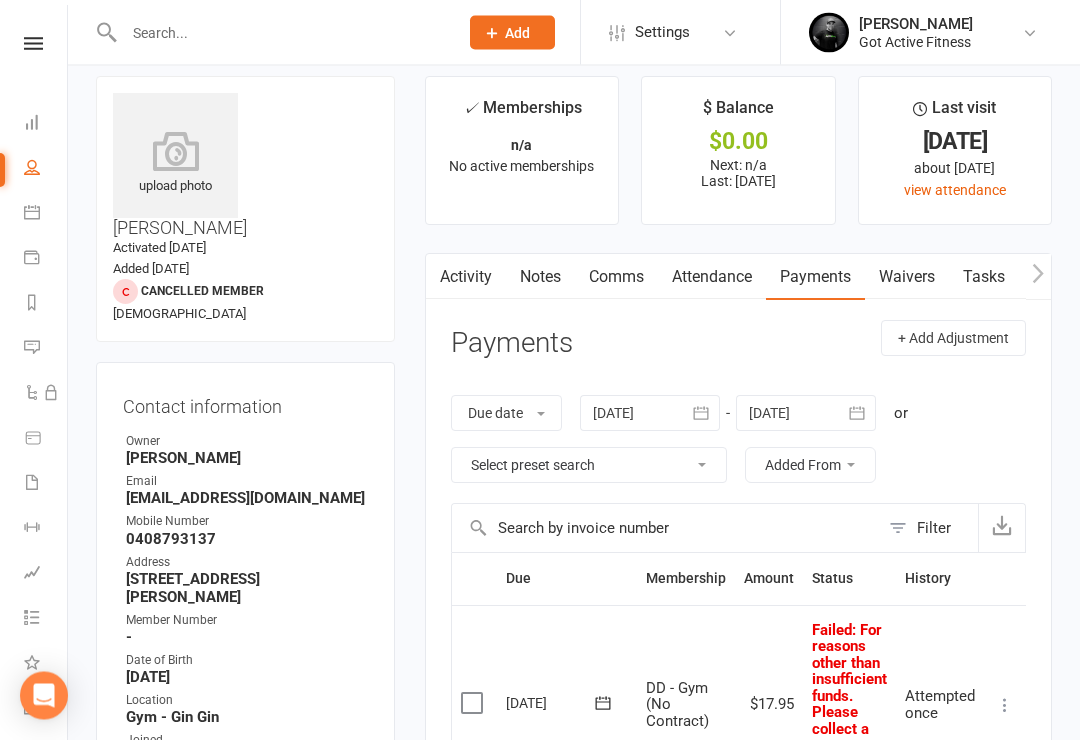 scroll, scrollTop: 0, scrollLeft: 0, axis: both 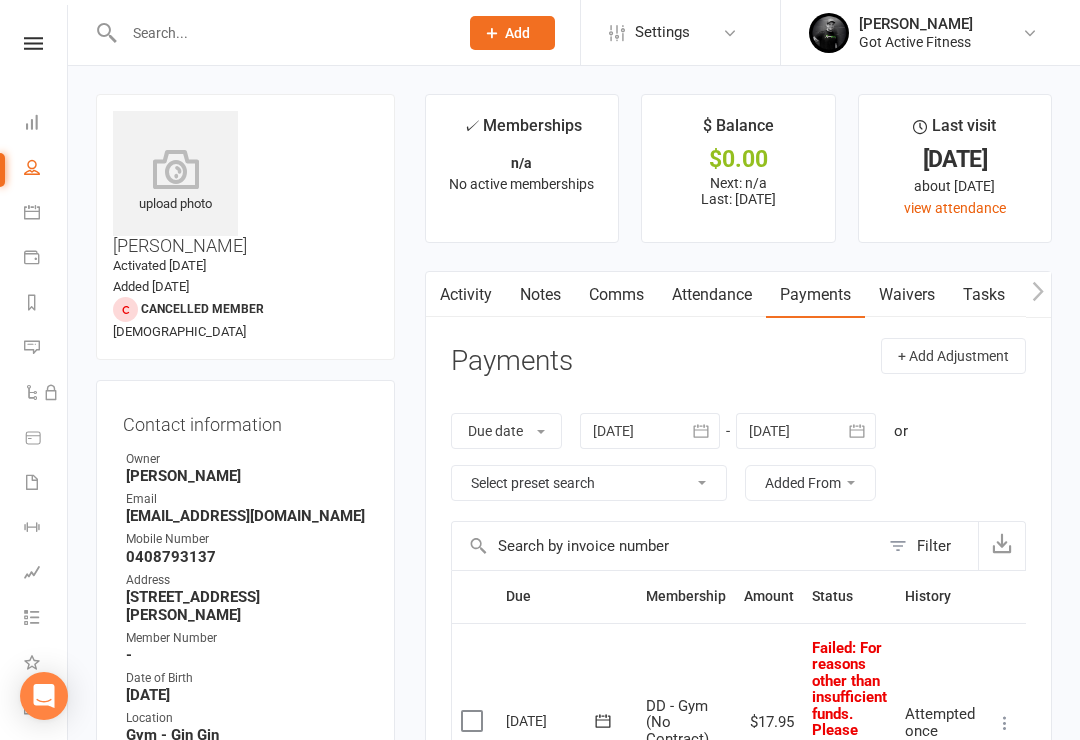 click at bounding box center [281, 33] 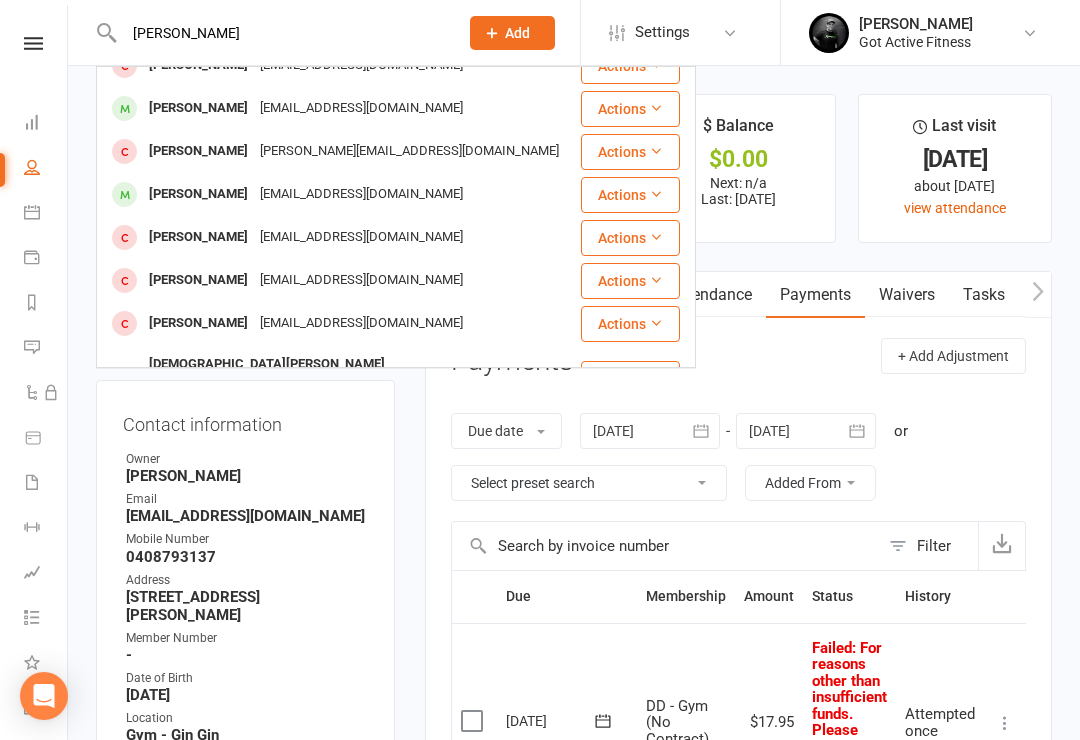 scroll, scrollTop: 323, scrollLeft: 0, axis: vertical 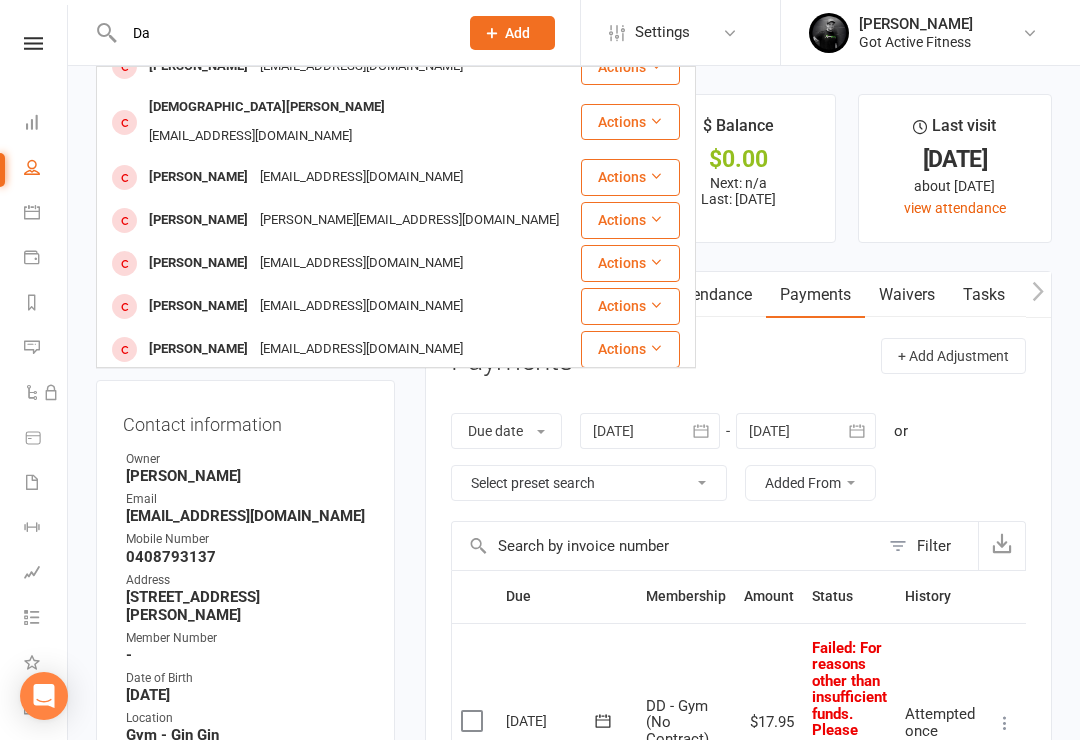 type on "D" 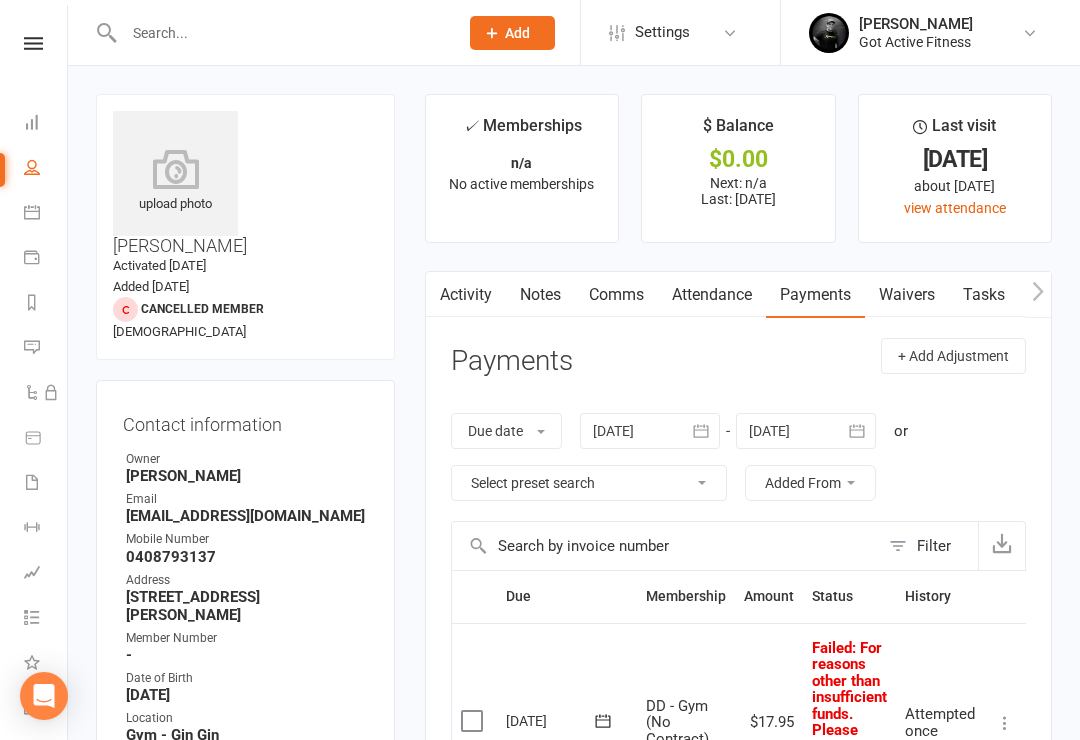 click on "Add" 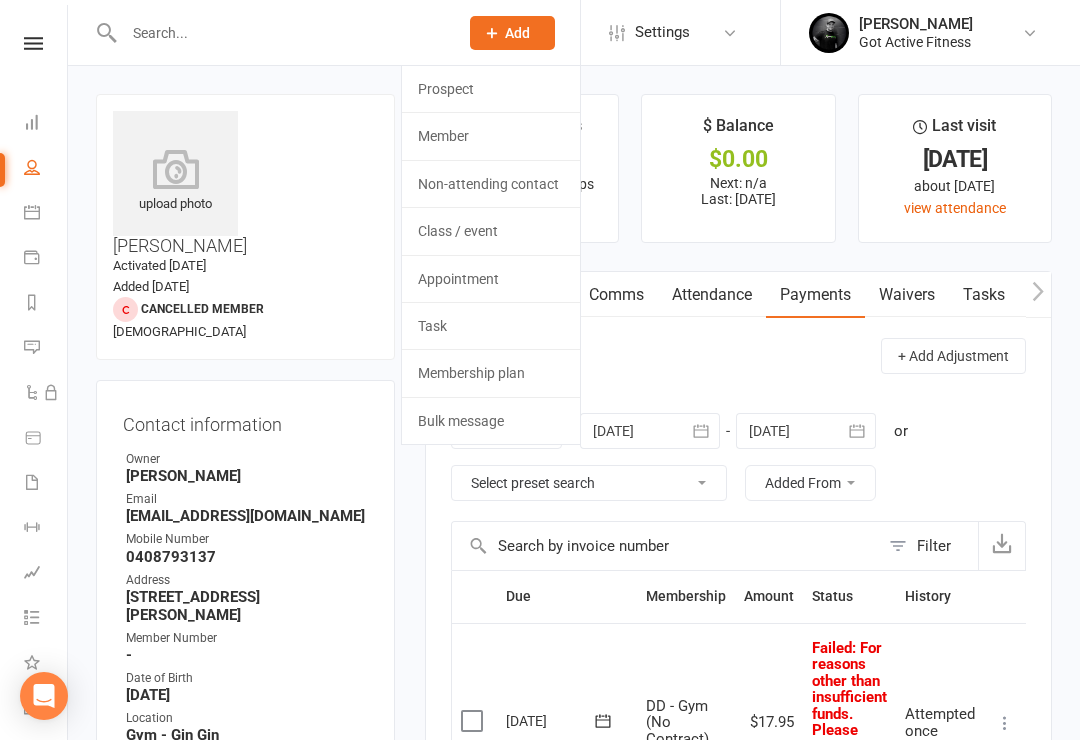 click at bounding box center (281, 33) 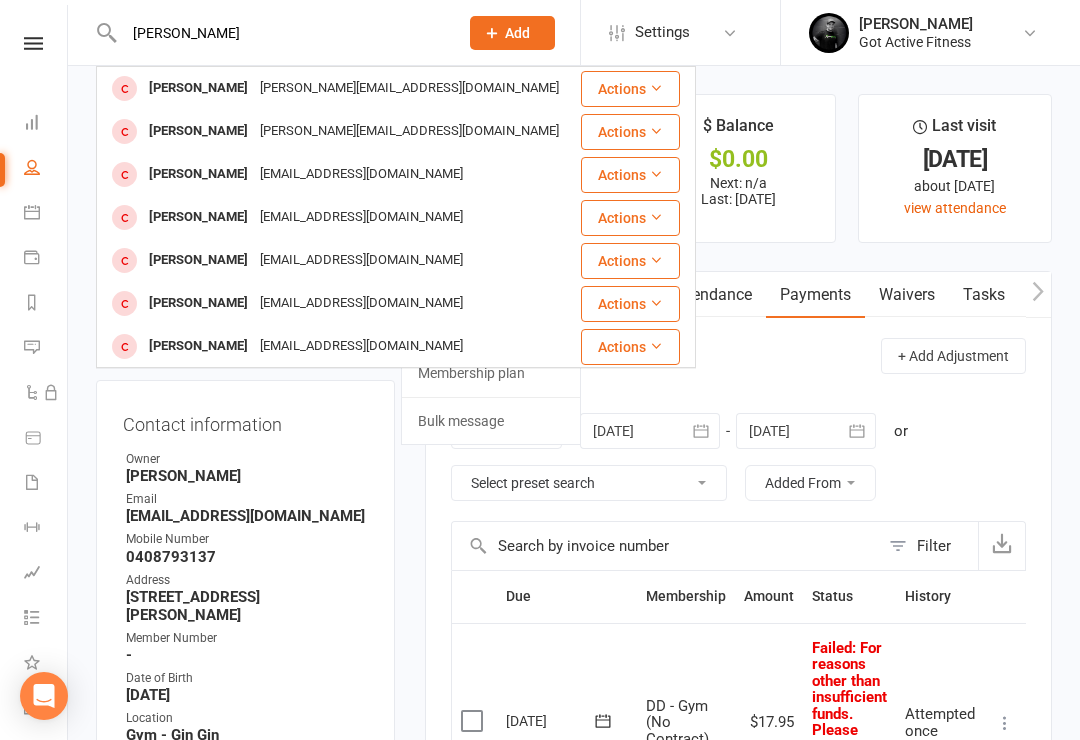 type on "[PERSON_NAME]" 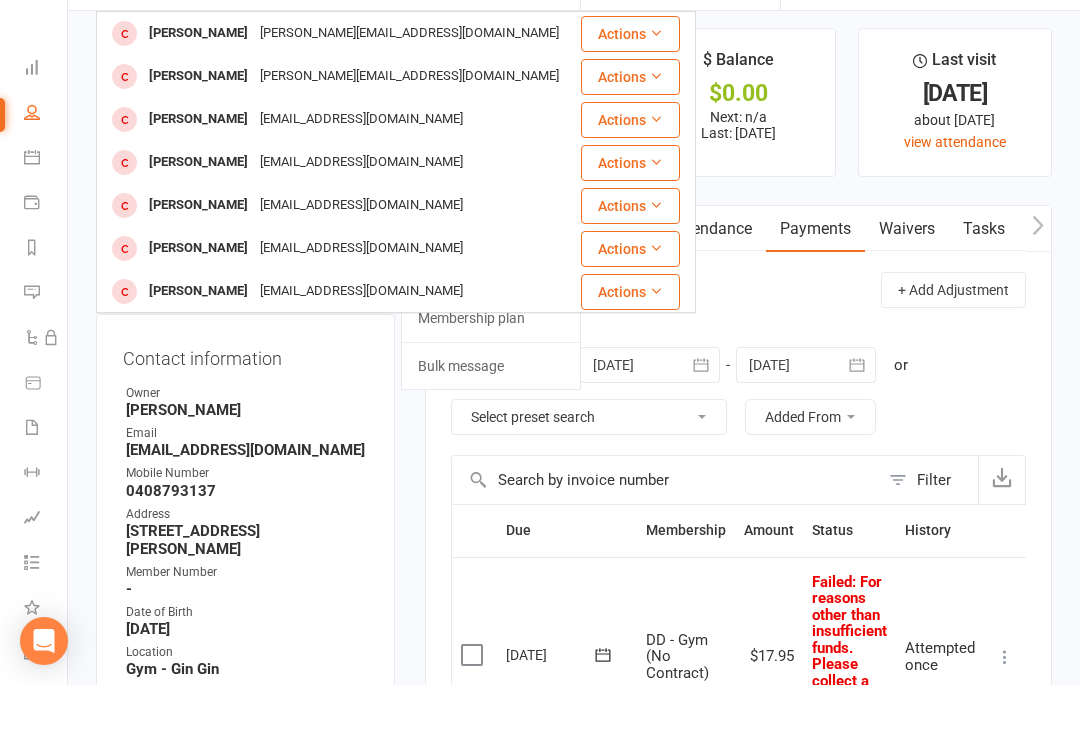 scroll, scrollTop: 12, scrollLeft: 0, axis: vertical 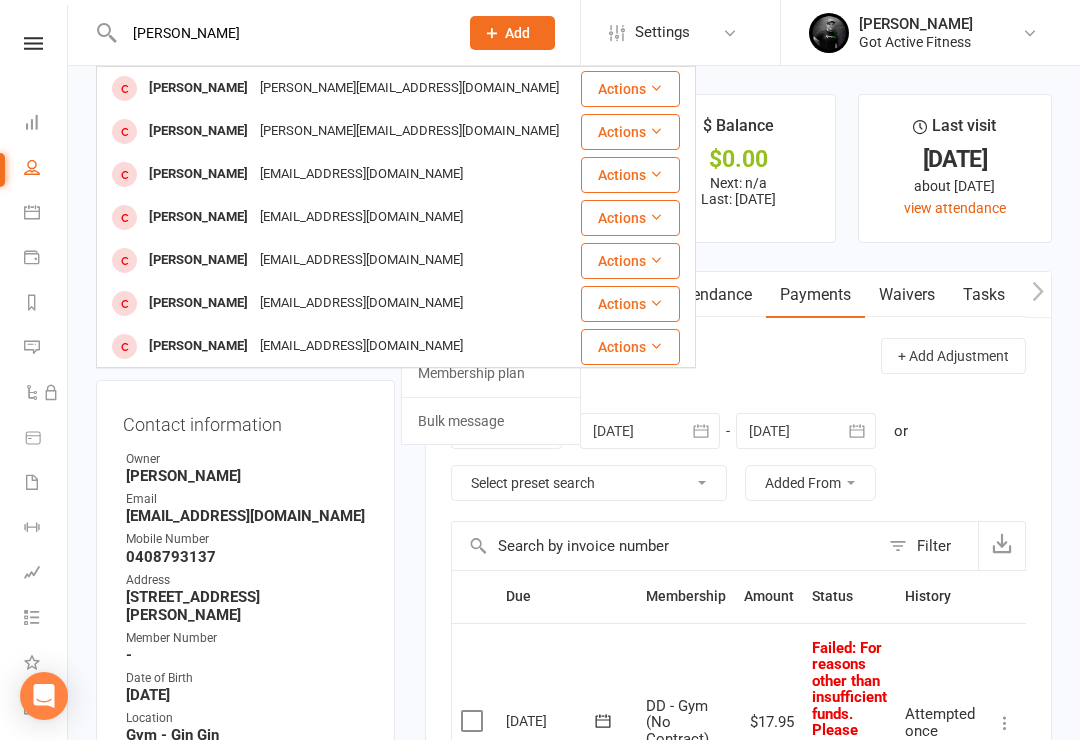 click on "upload photo [PERSON_NAME] Activated [DATE] Added [DATE]   Cancelled member [DEMOGRAPHIC_DATA]  Contact information Owner   [PERSON_NAME] Email  [EMAIL_ADDRESS][DOMAIN_NAME]
Mobile Number  [PHONE_NUMBER]
Address  [STREET_ADDRESS][PERSON_NAME]
Member Number  -
Date of Birth  [DEMOGRAPHIC_DATA]
Location  Gym - Gin Gin
Joined  [DATE]
Update Contact Details Flag Archive Manage Comms Settings
Wallet Bank account [PERSON_NAME]  xxxx 8121
Add / Edit Payment Method
Family Members  No relationships found. Add link to existing contact  Add link to new contact
Gym Location  edit Gym Location Gin Gin
Membership  No active memberships found Show expired memberships Add new membership
Suspensions  No active suspensions found. Add new suspension
Email / SMS Subscriptions  edit Member Portal Login Details  Body Composition  edit Key Demographics  edit Fitness Goals  edit Emergency Contact Details  edit Add sections & fields Convert to NAC ✓ Memberships n/a No active memberships $ Balance $0.00 Next: n/a" at bounding box center [574, 1215] 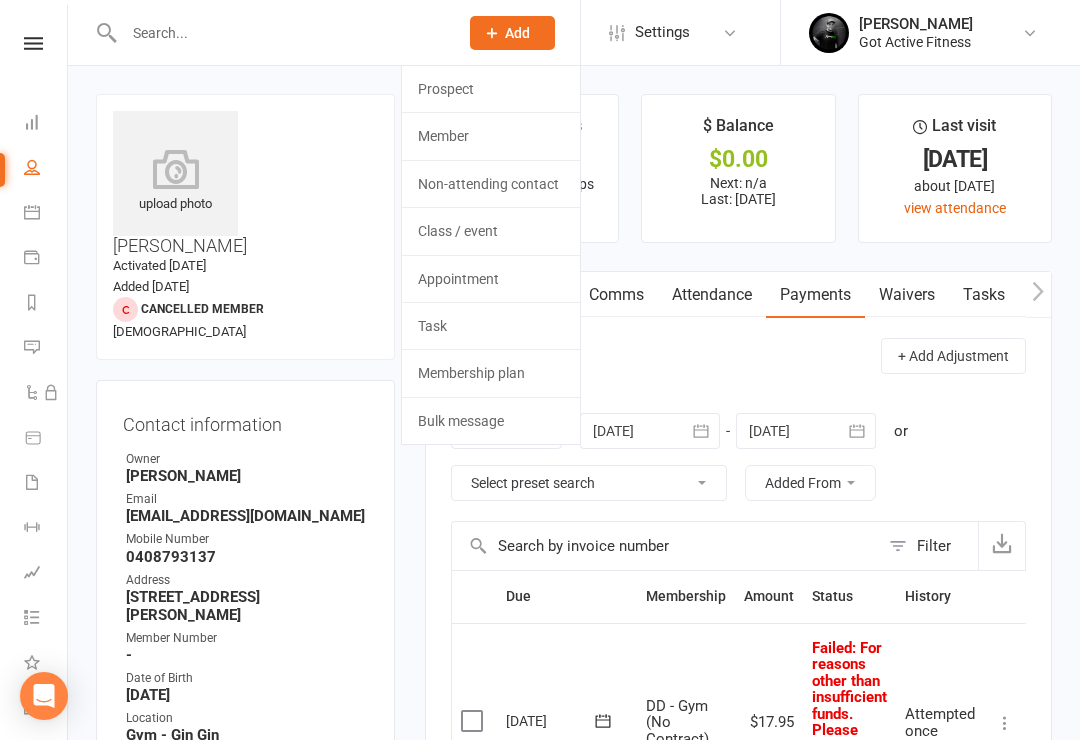 click on "Add" 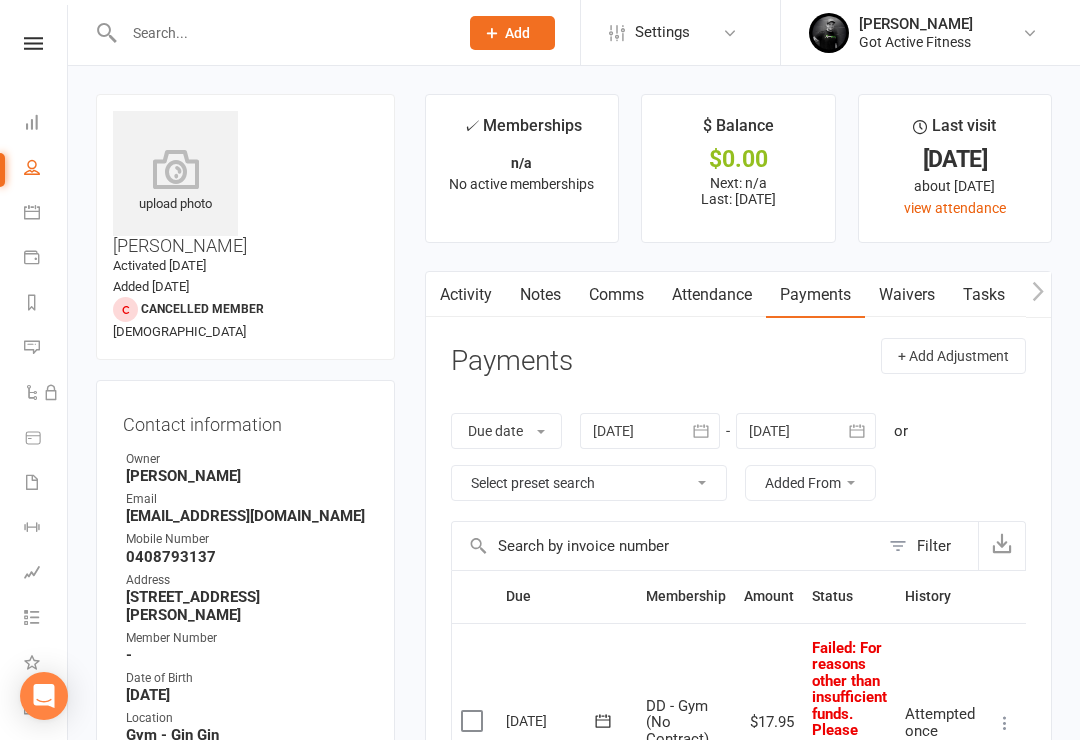 click on "Add" 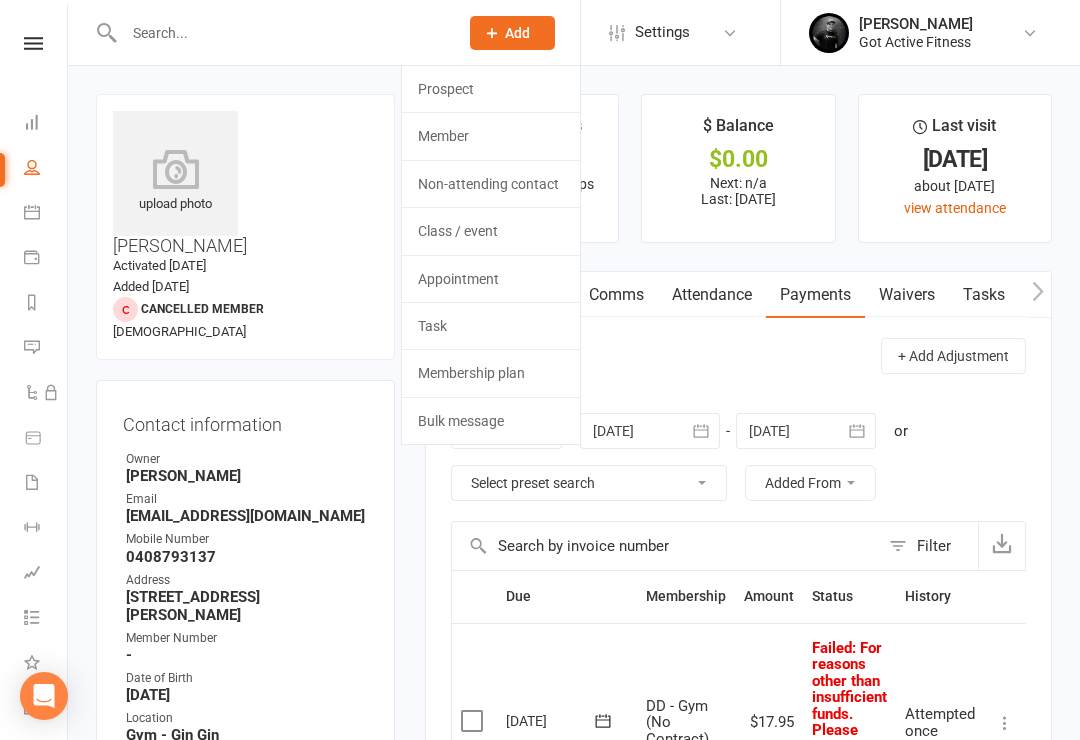 click at bounding box center [281, 33] 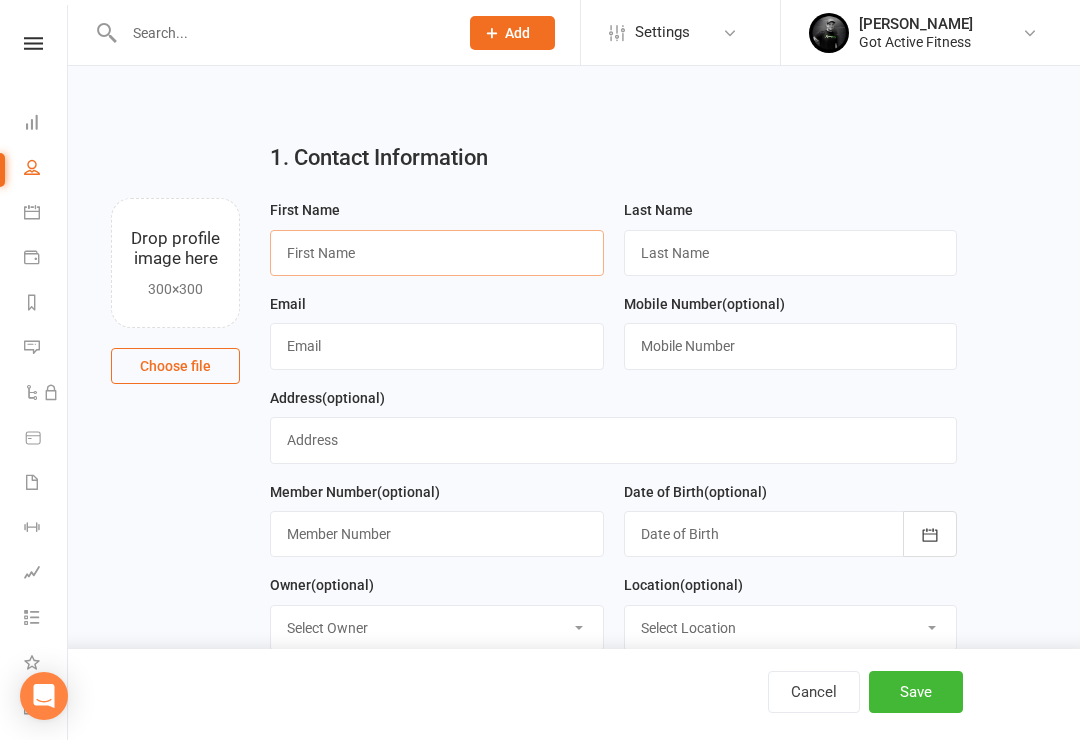 click at bounding box center [437, 253] 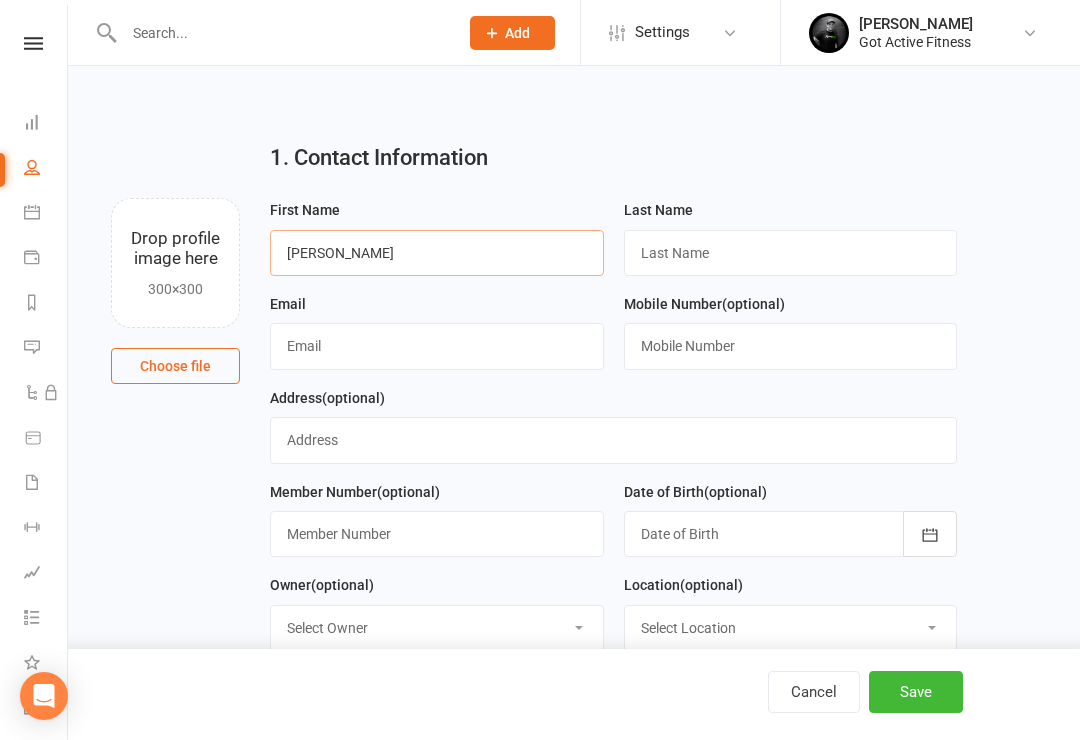 type on "[PERSON_NAME]" 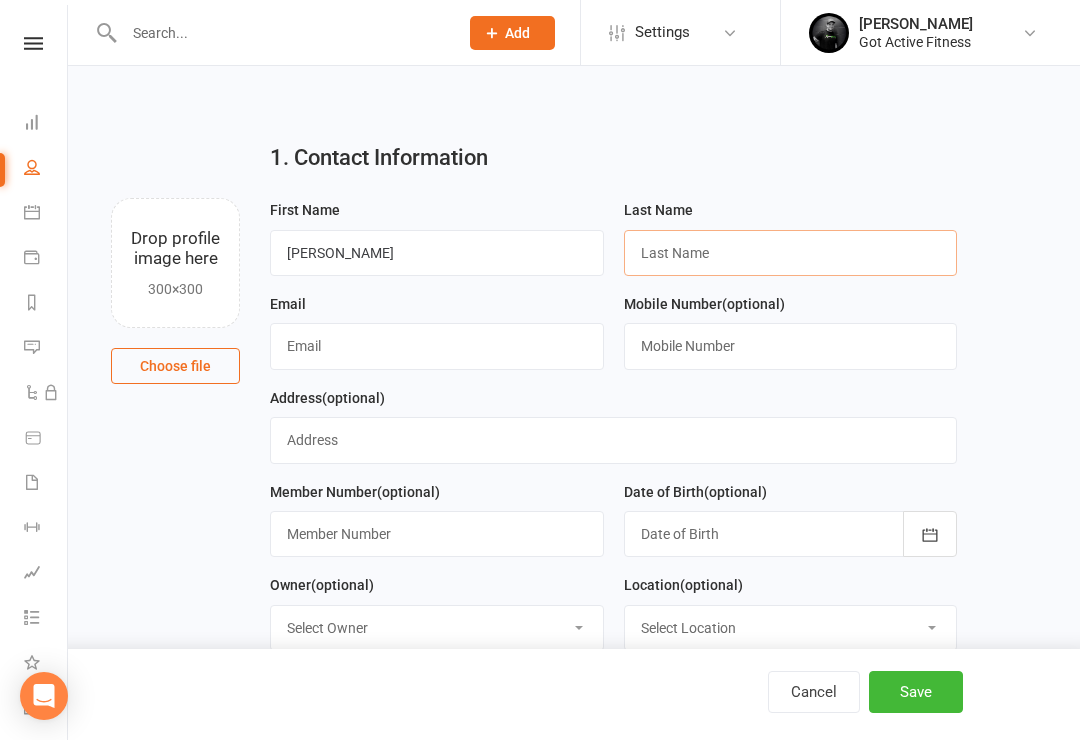 click at bounding box center [791, 253] 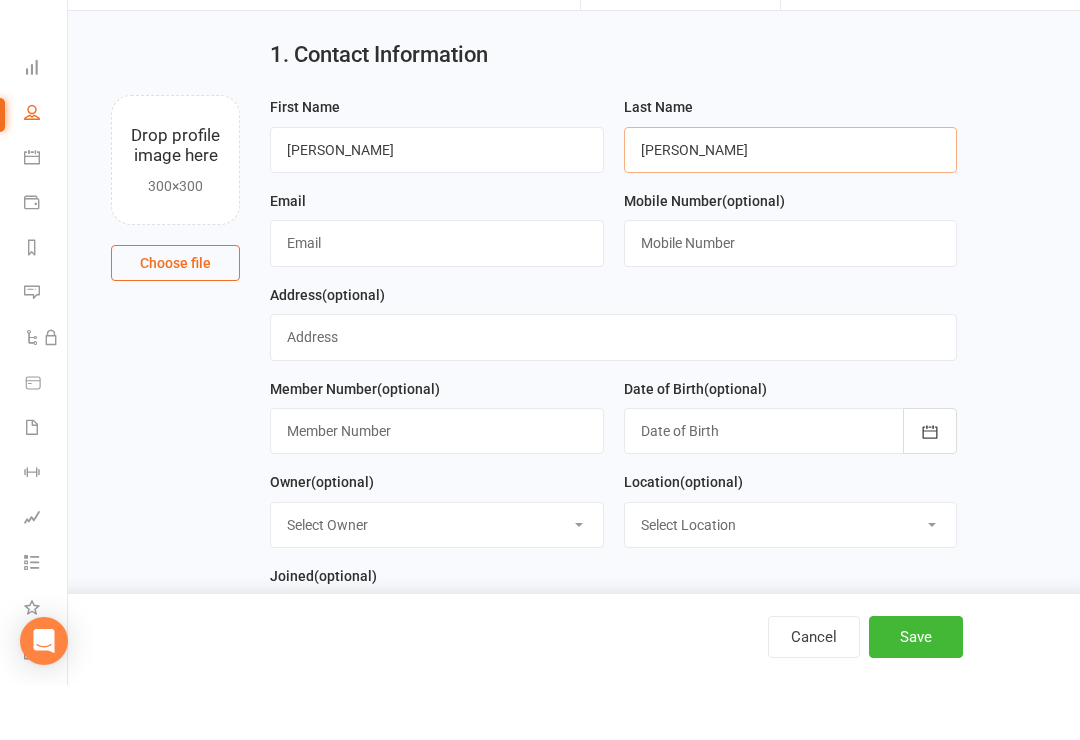 scroll, scrollTop: 52, scrollLeft: 0, axis: vertical 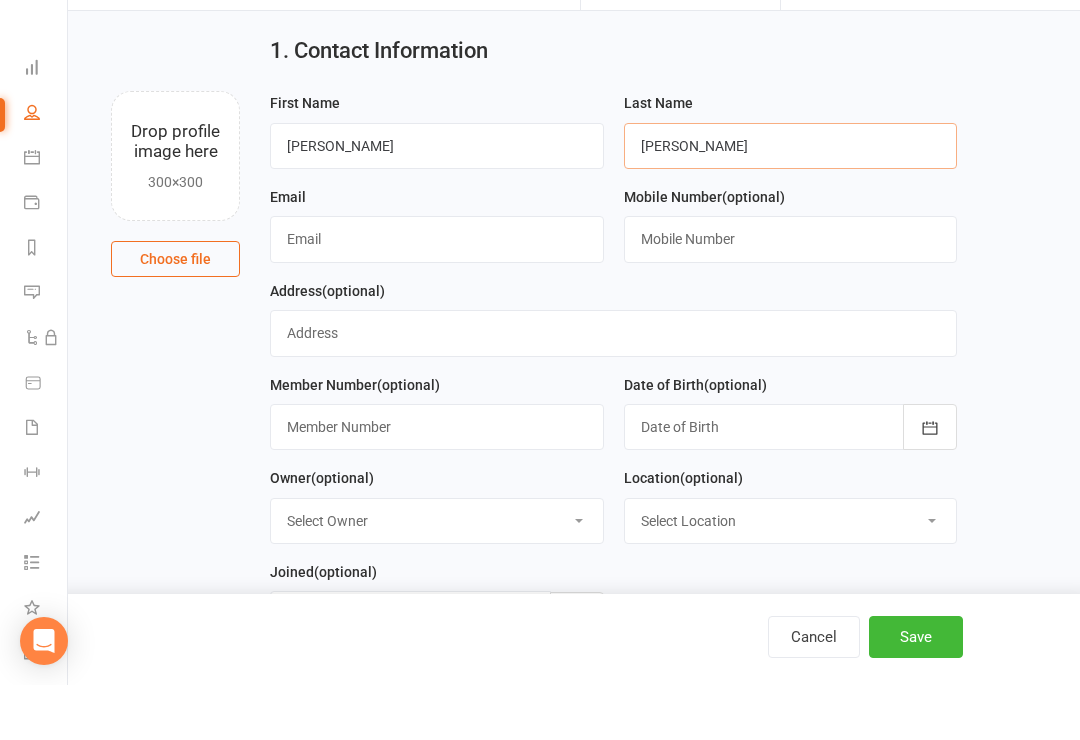 type on "[PERSON_NAME]" 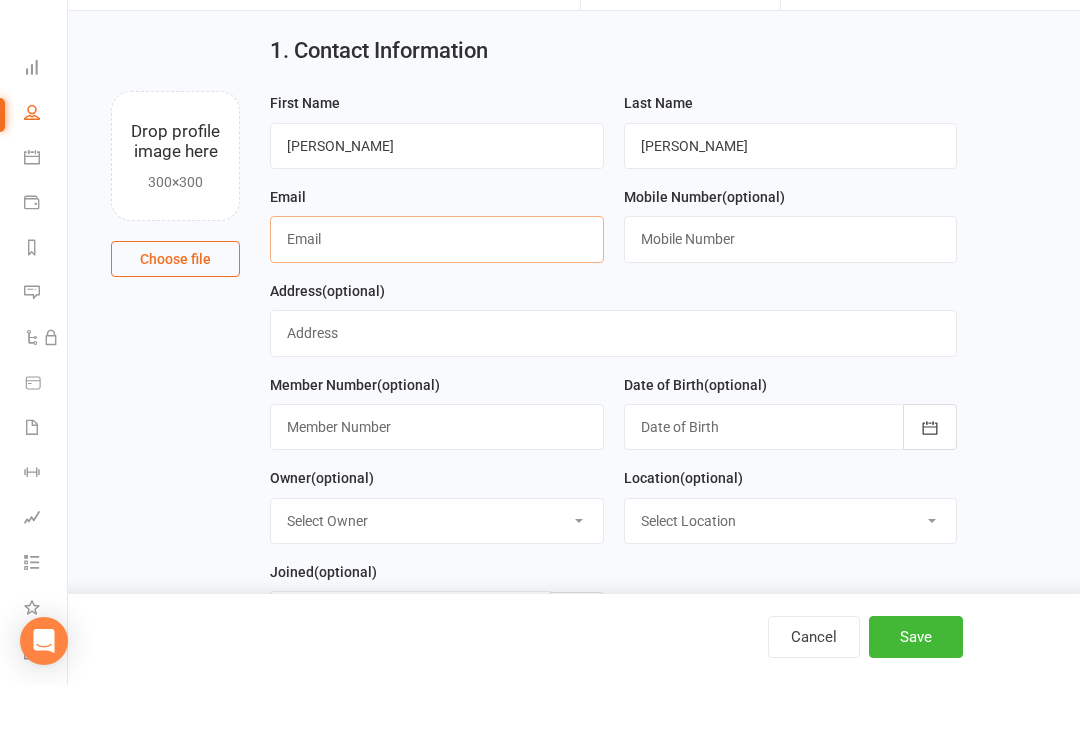 click at bounding box center (437, 294) 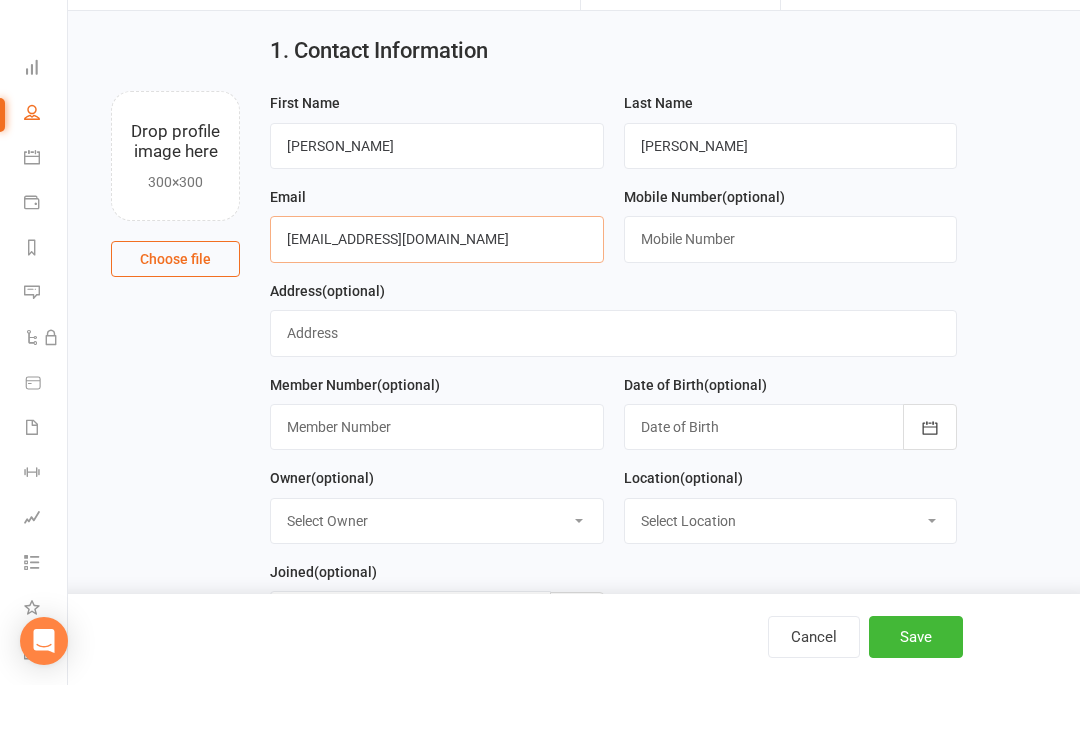 type on "[EMAIL_ADDRESS][DOMAIN_NAME]" 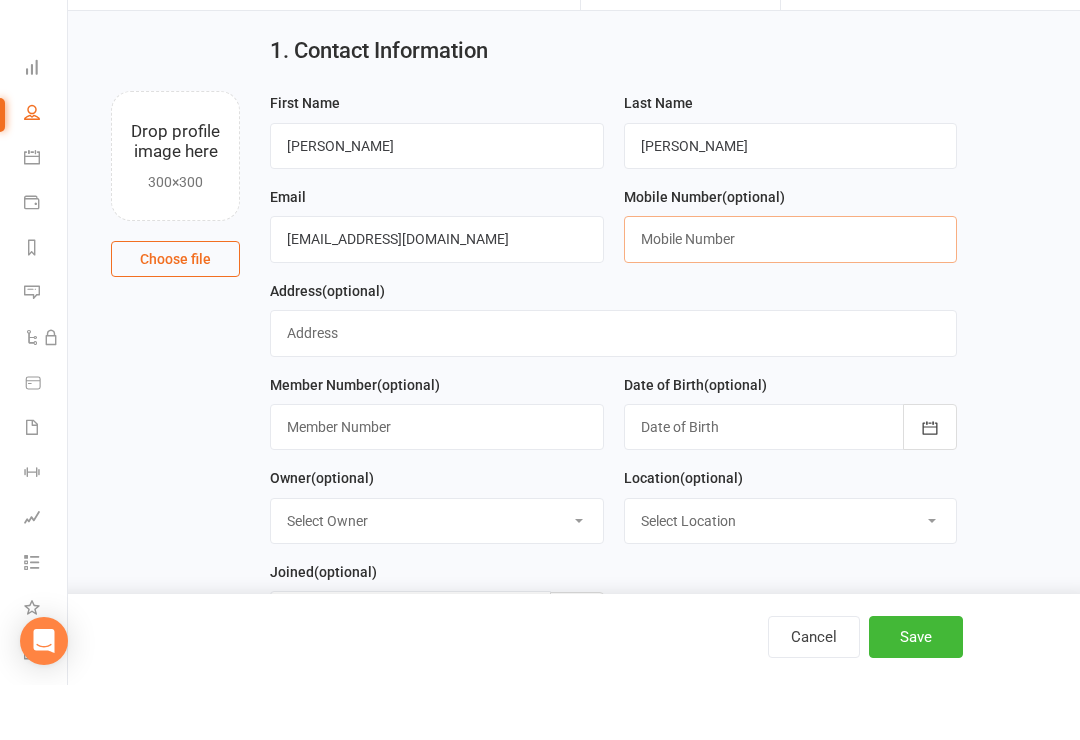 click at bounding box center (791, 294) 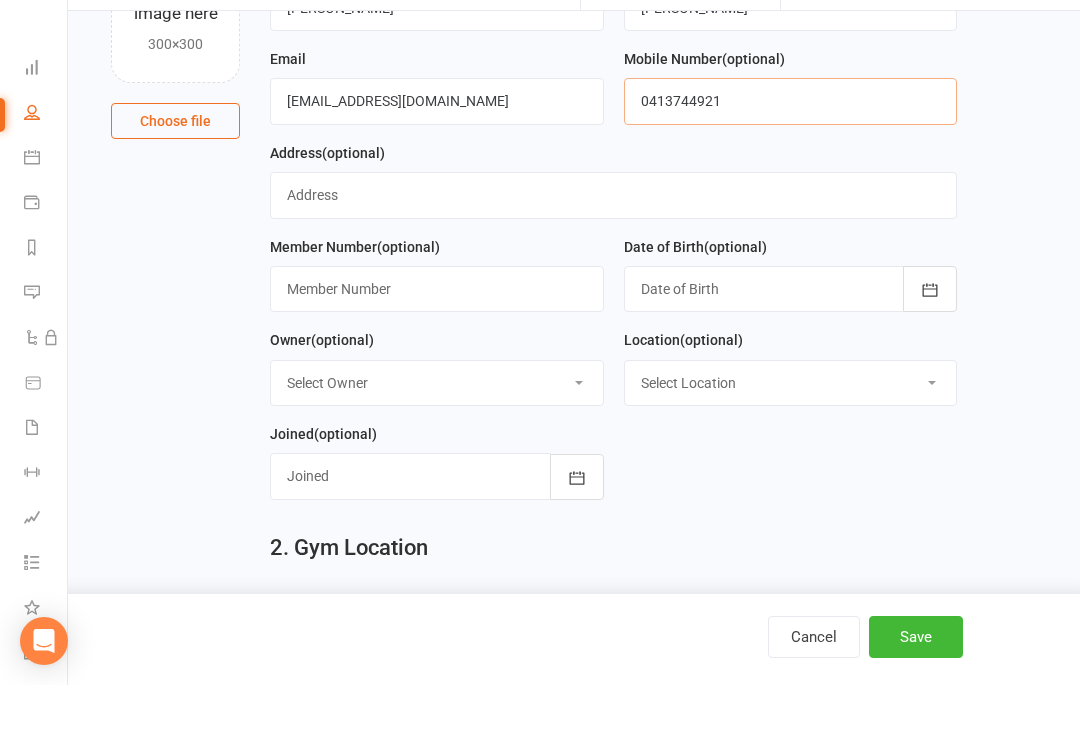 scroll, scrollTop: 191, scrollLeft: 0, axis: vertical 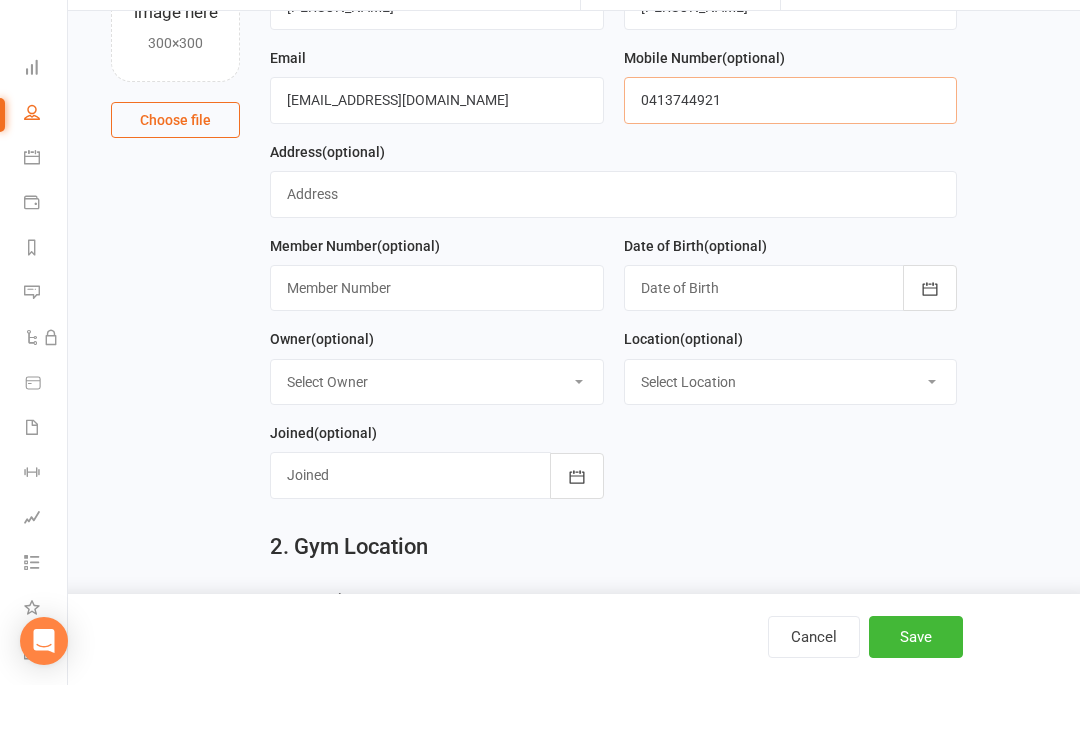 type on "0413744921" 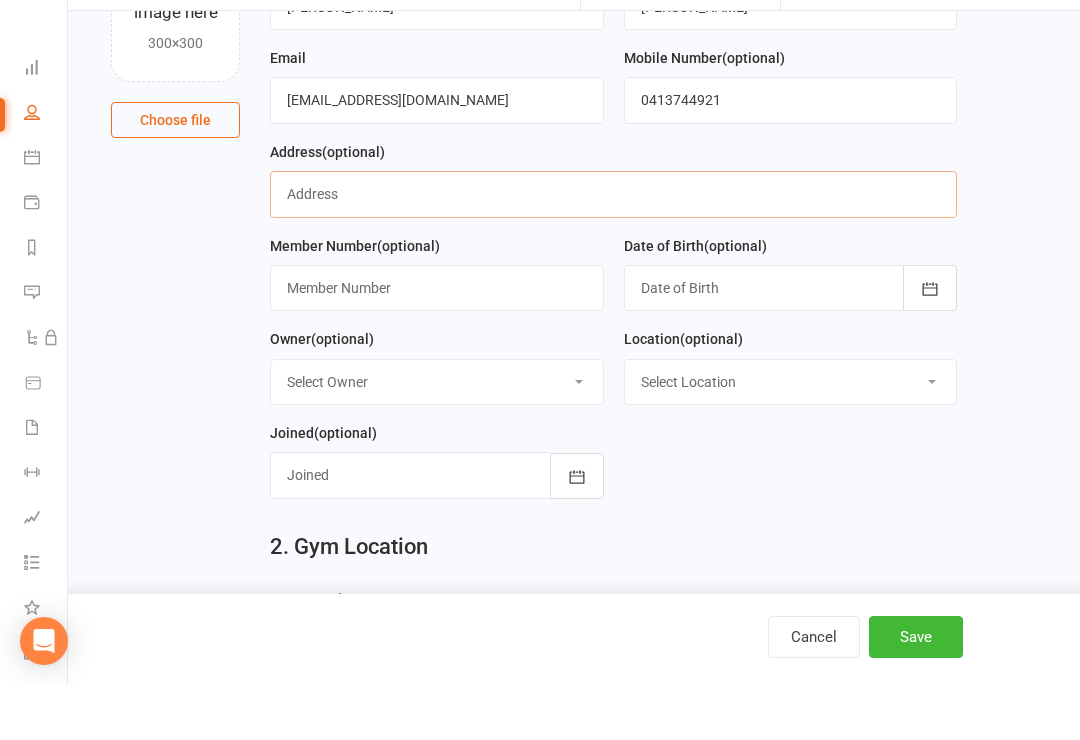 click at bounding box center [613, 249] 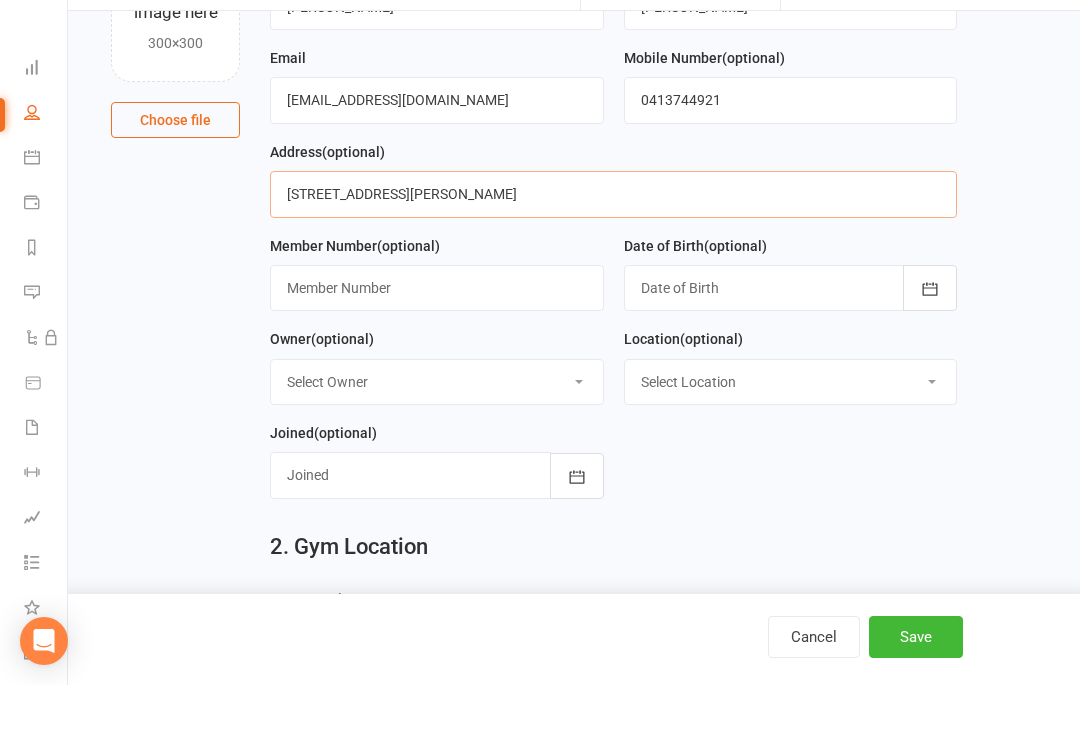 type on "[STREET_ADDRESS][PERSON_NAME]" 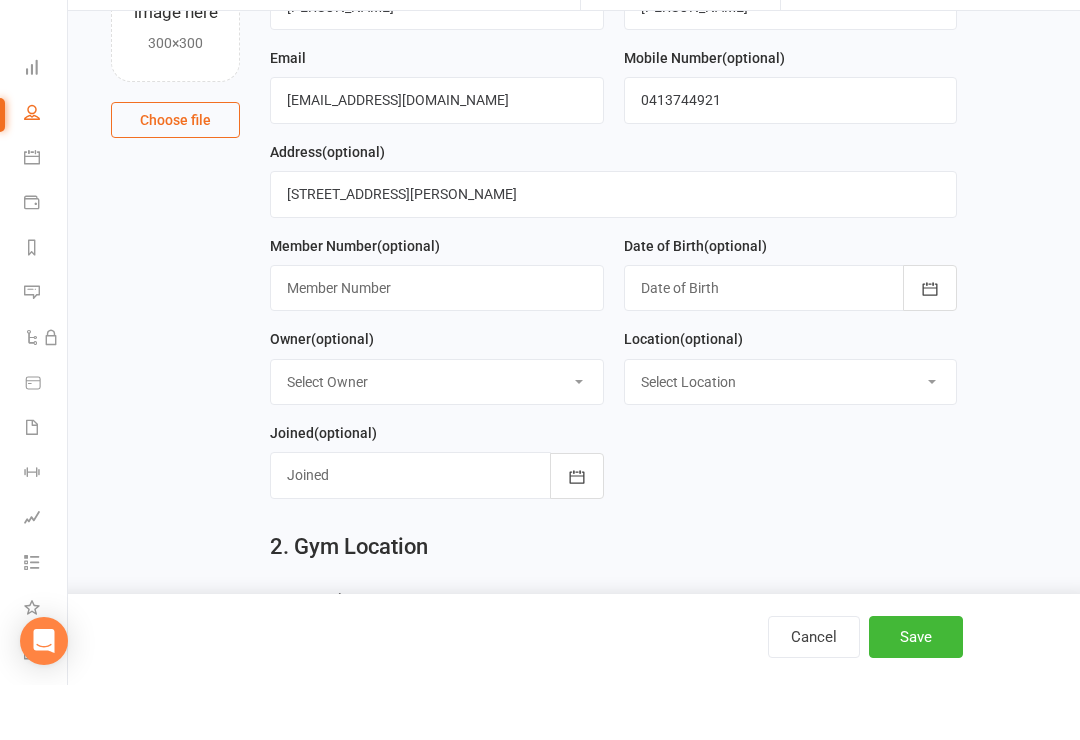 click at bounding box center (930, 343) 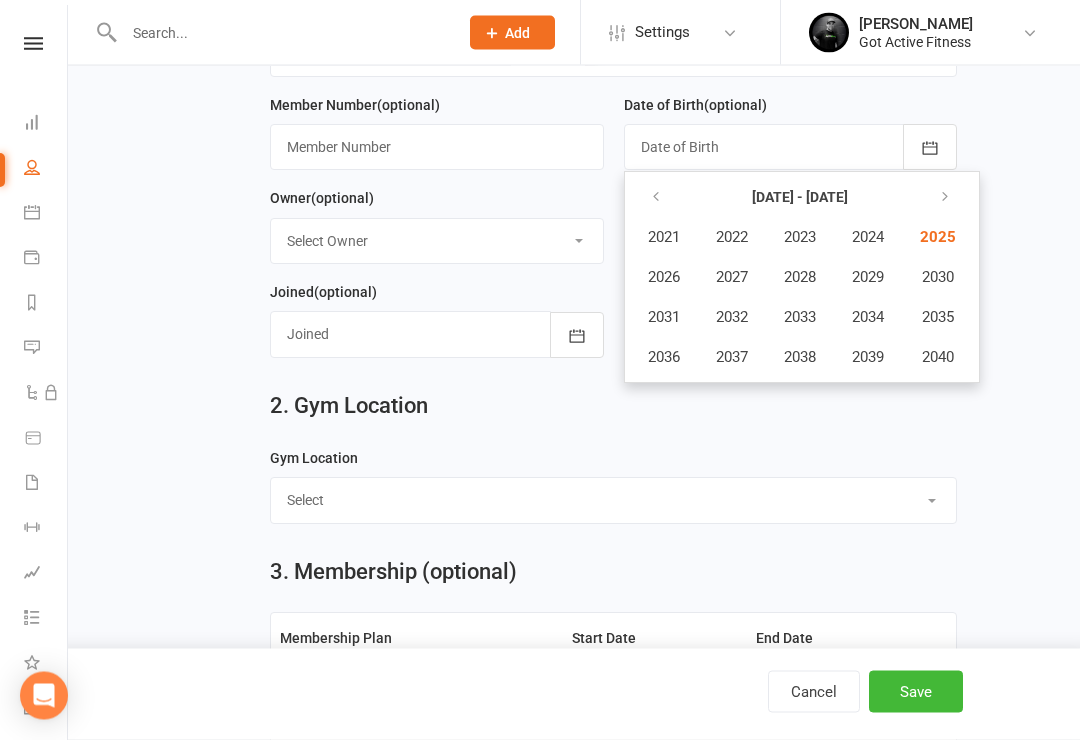 scroll, scrollTop: 387, scrollLeft: 0, axis: vertical 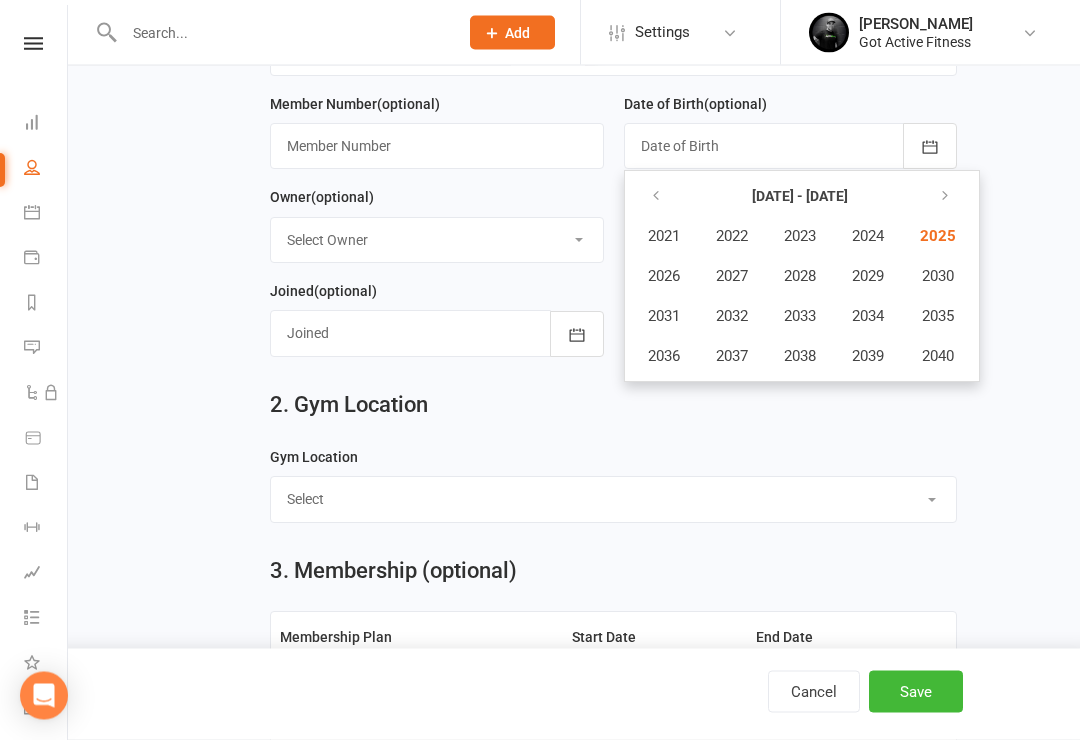 click on "[DATE] - [DATE]
2021
2022
2023
2024
2025
2026
2027
2028
2029
2030
2031
2032
2033
2034
2035
2036
2037
2038
2039
2040" at bounding box center (802, 277) 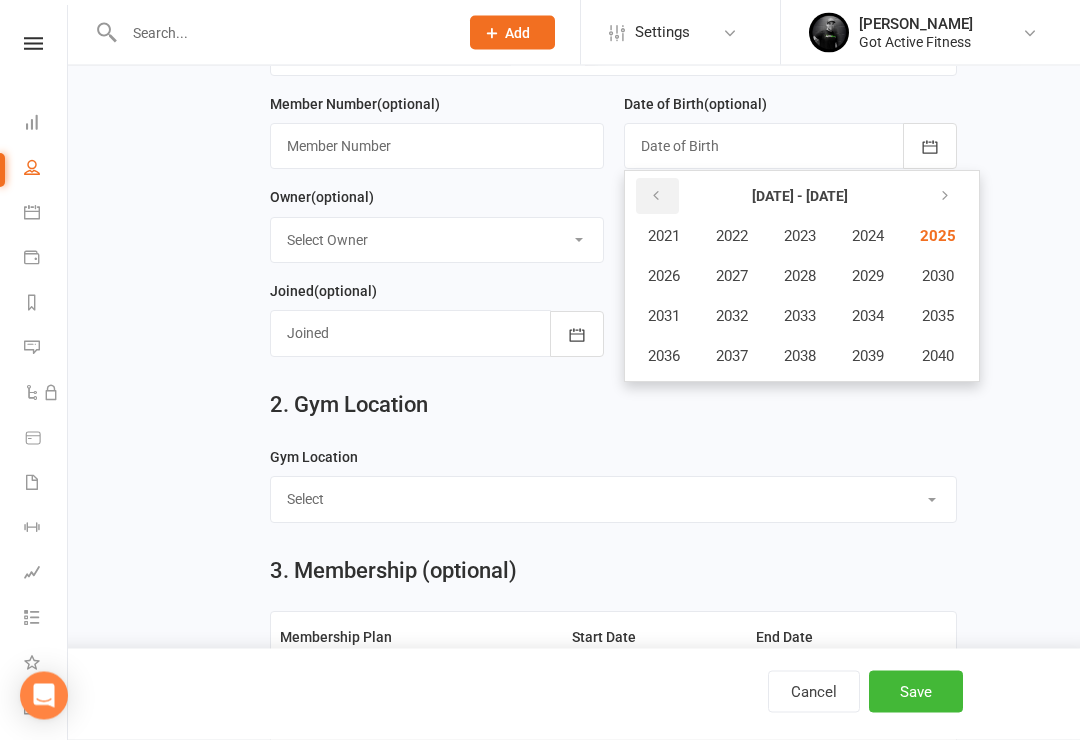 scroll, scrollTop: 388, scrollLeft: 0, axis: vertical 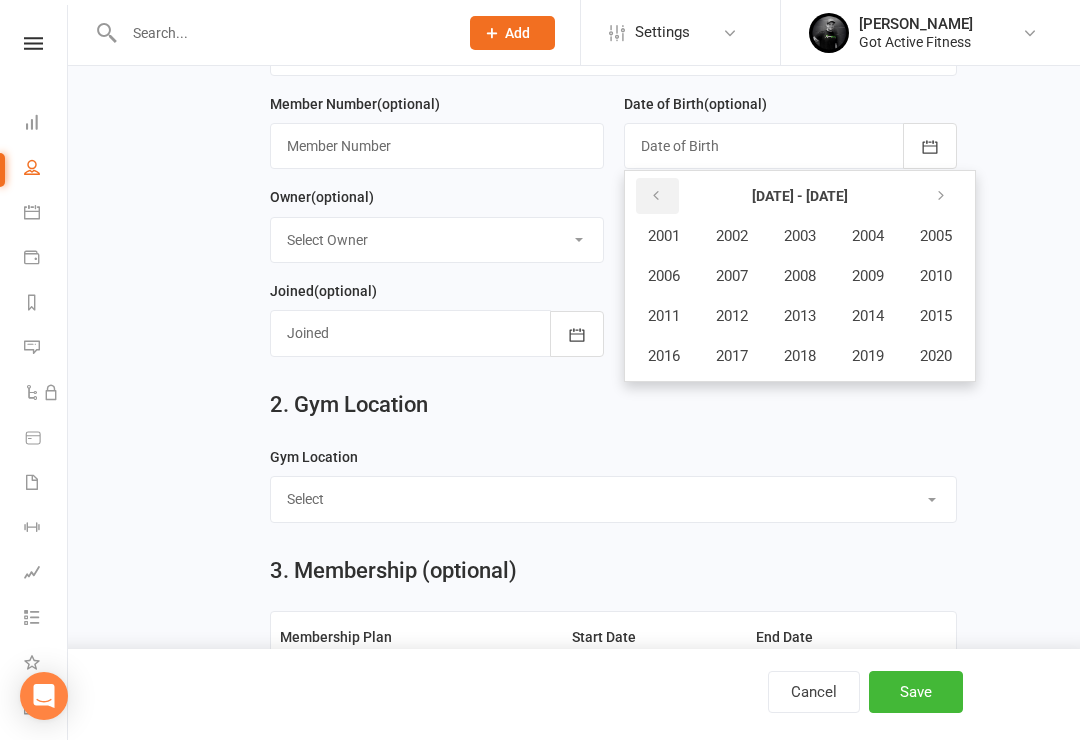 click at bounding box center (657, 196) 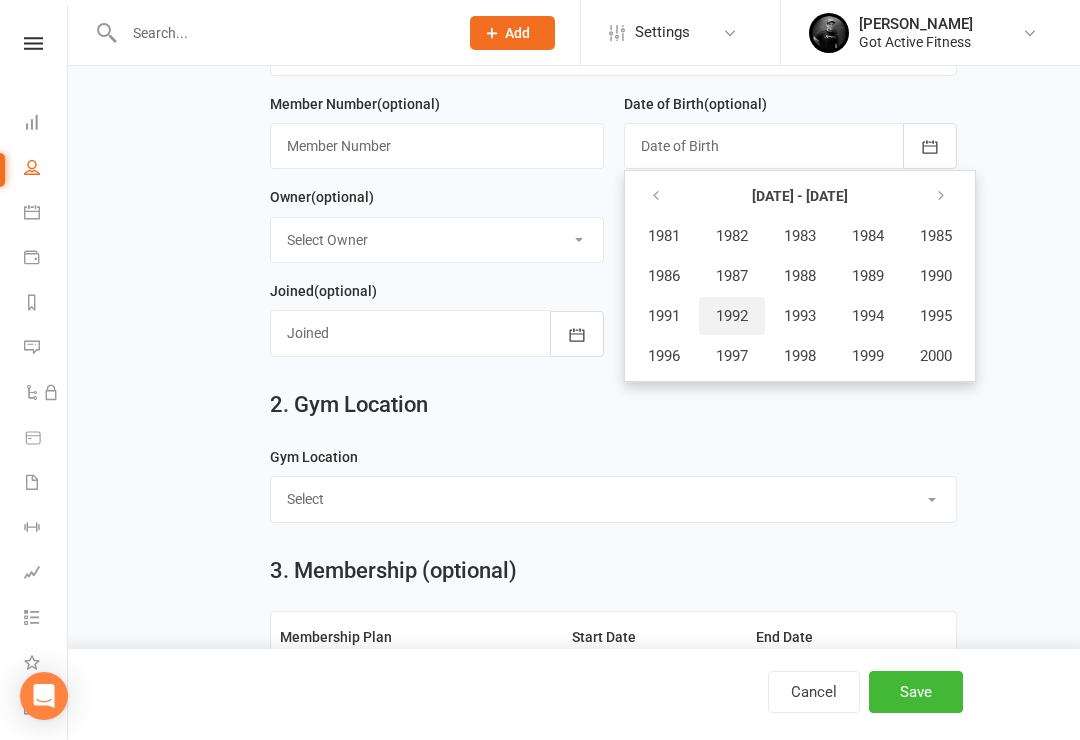 click on "1992" at bounding box center (732, 316) 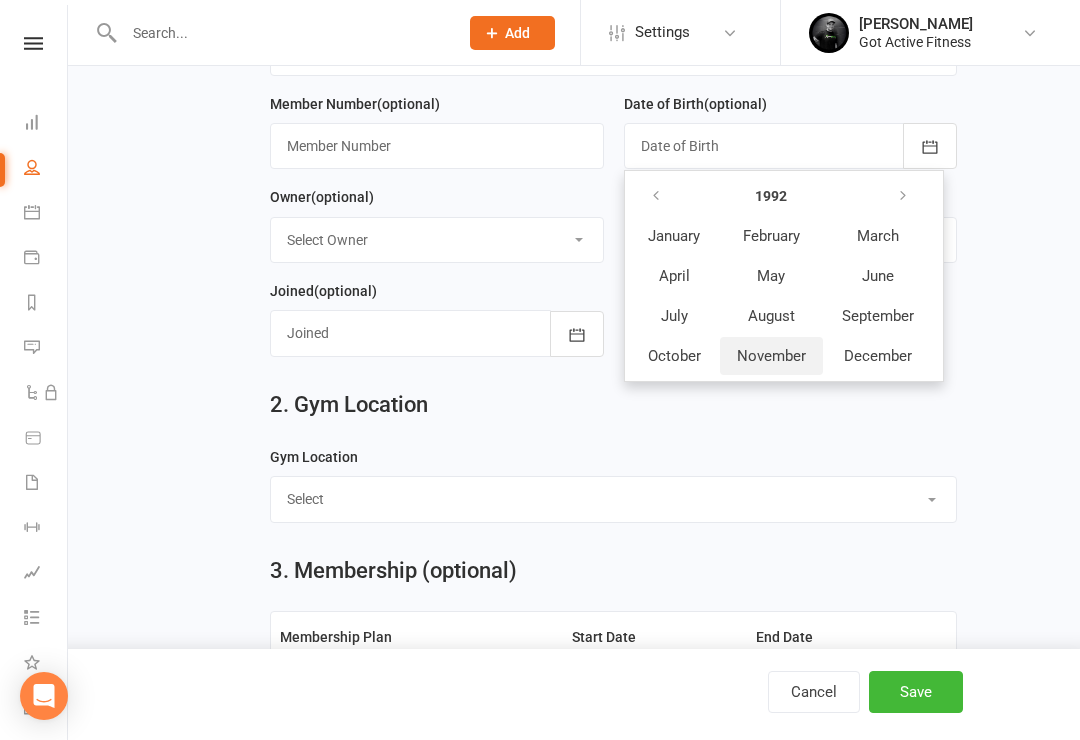 click on "November" at bounding box center (771, 356) 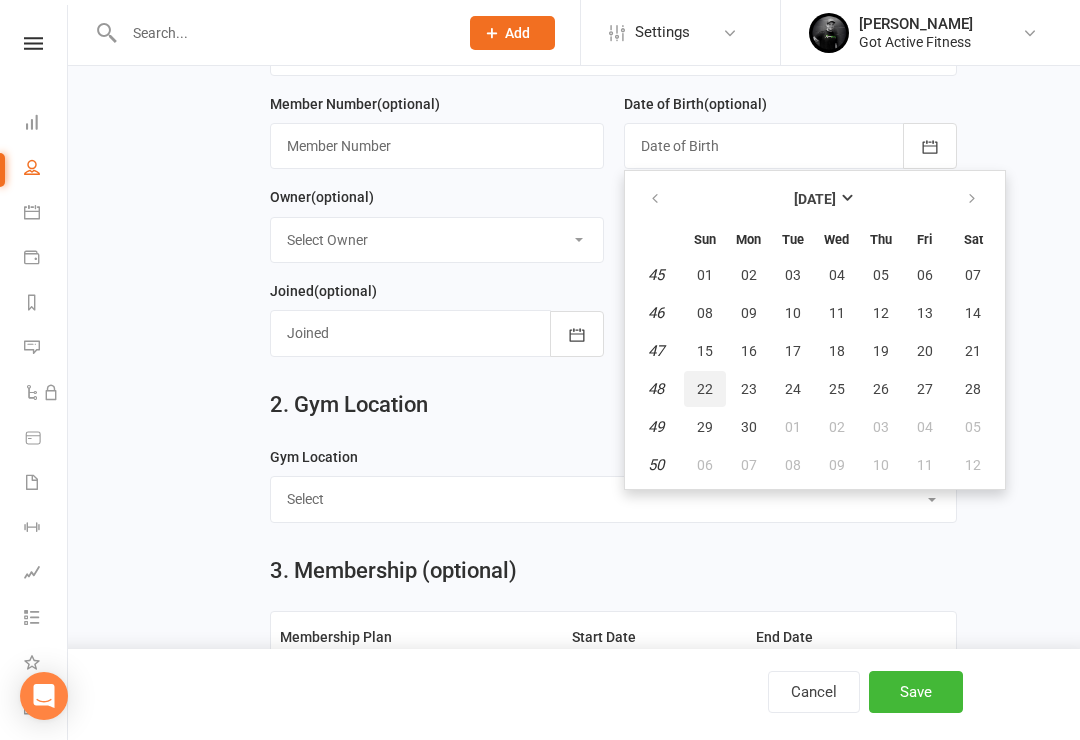 click on "22" at bounding box center (705, 389) 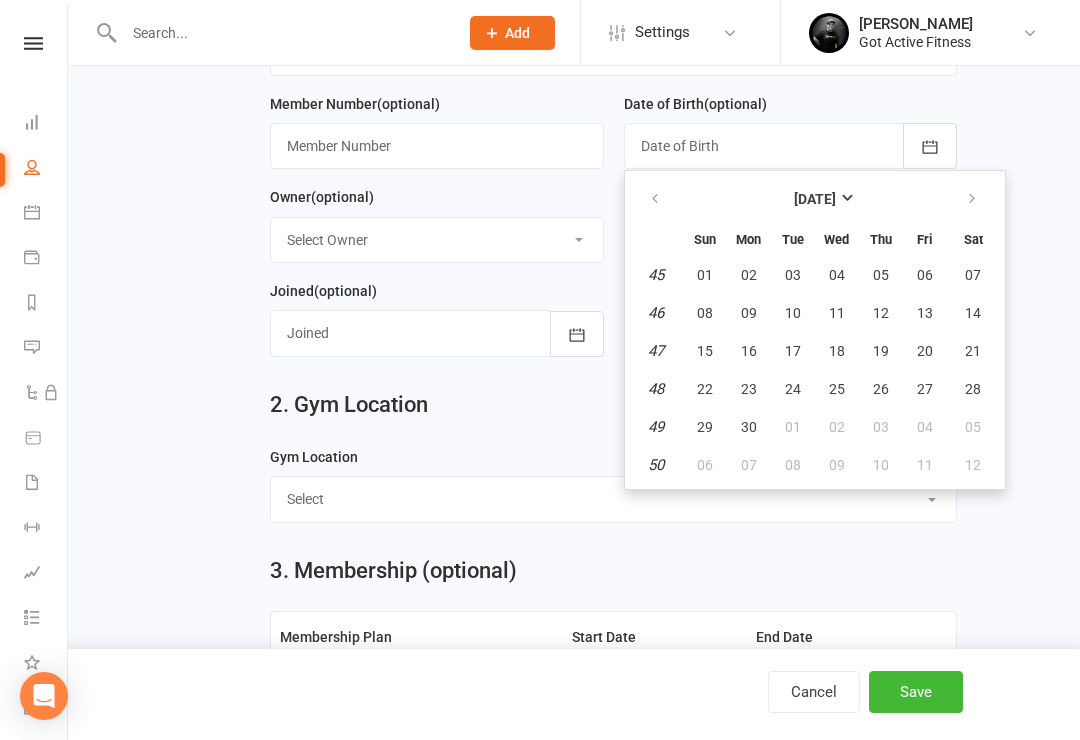 type on "[DATE]" 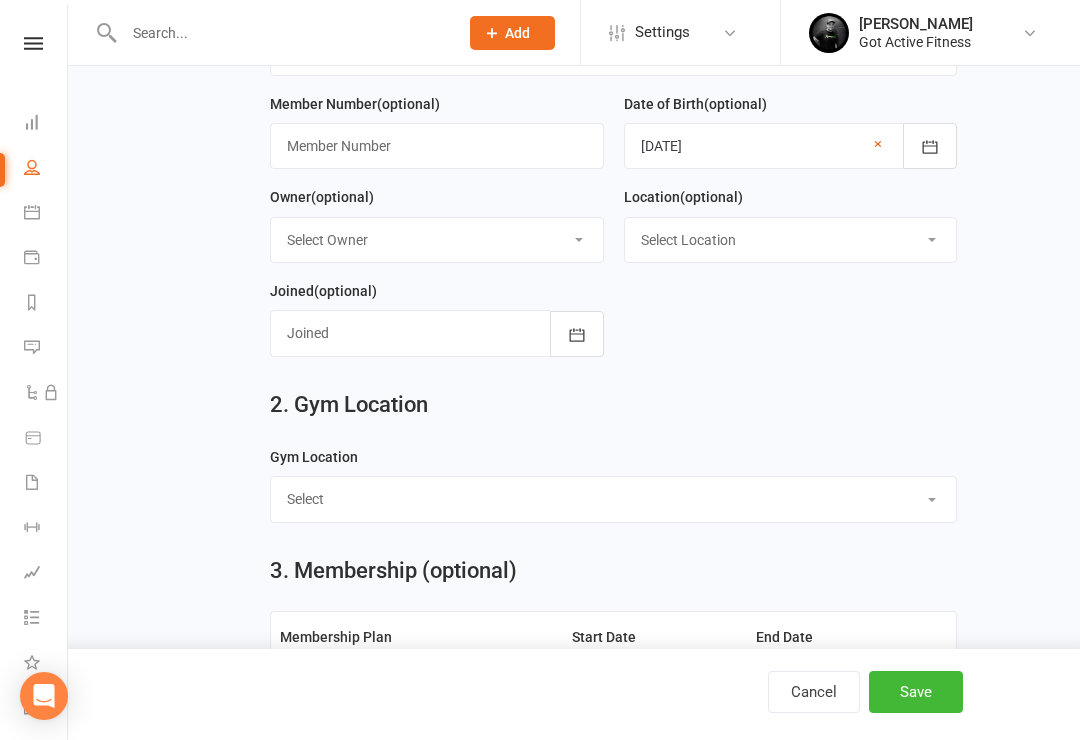 click on "Select Location Example Room (Rename me!) Gym - Gin Gin Gym - MPB" at bounding box center (791, 240) 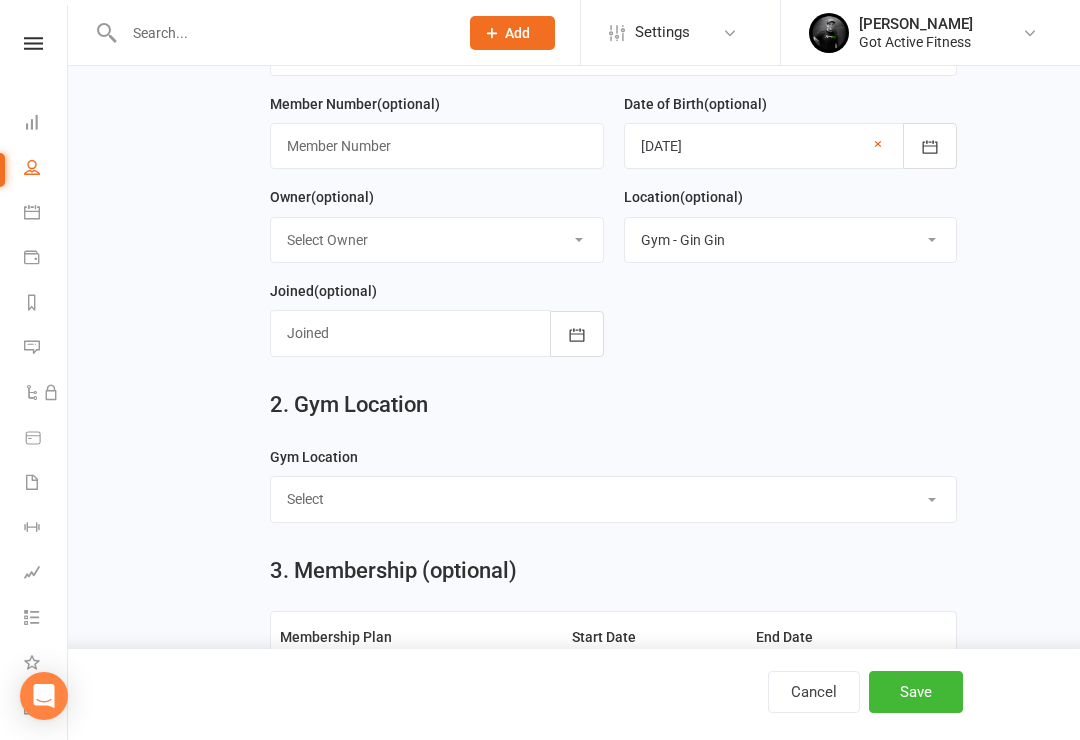 click on "Select Owner [PERSON_NAME] [PERSON_NAME] [PERSON_NAME] [PERSON_NAME]" at bounding box center (437, 240) 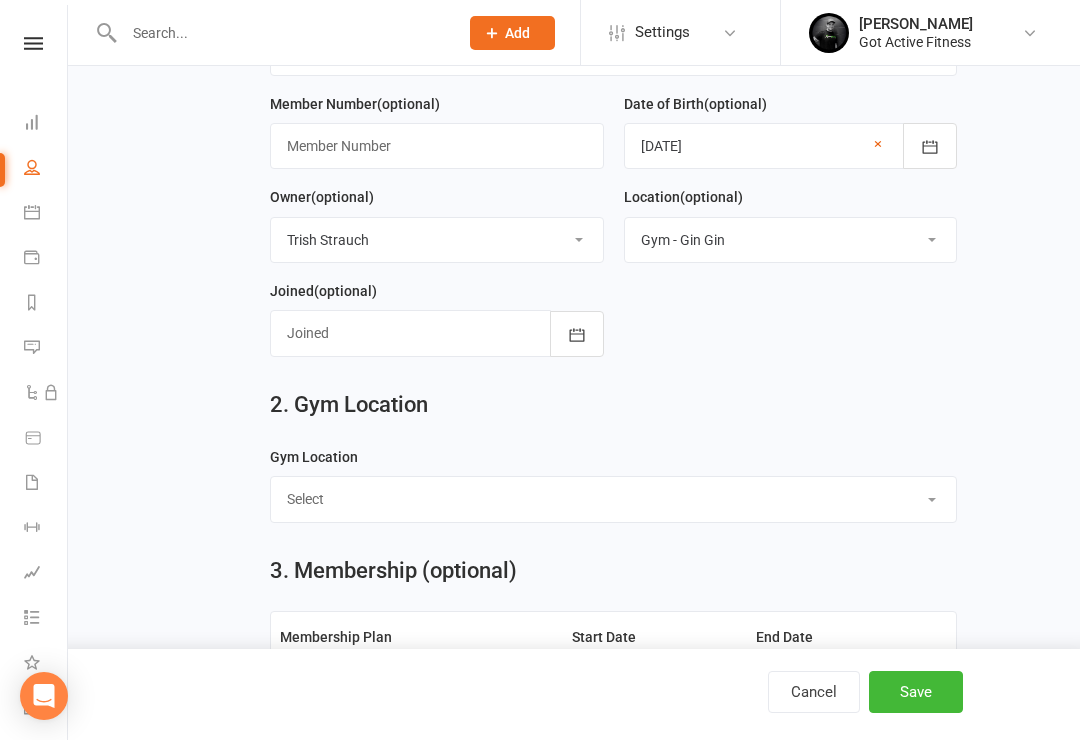 click 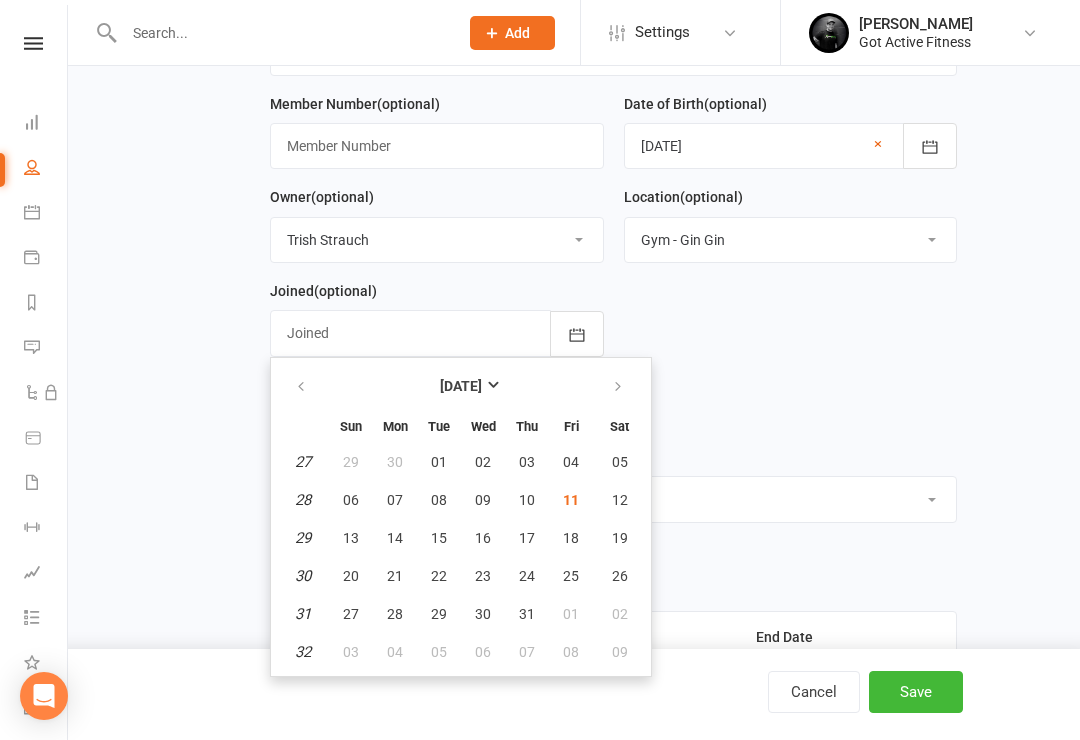 click on "11" at bounding box center [571, 500] 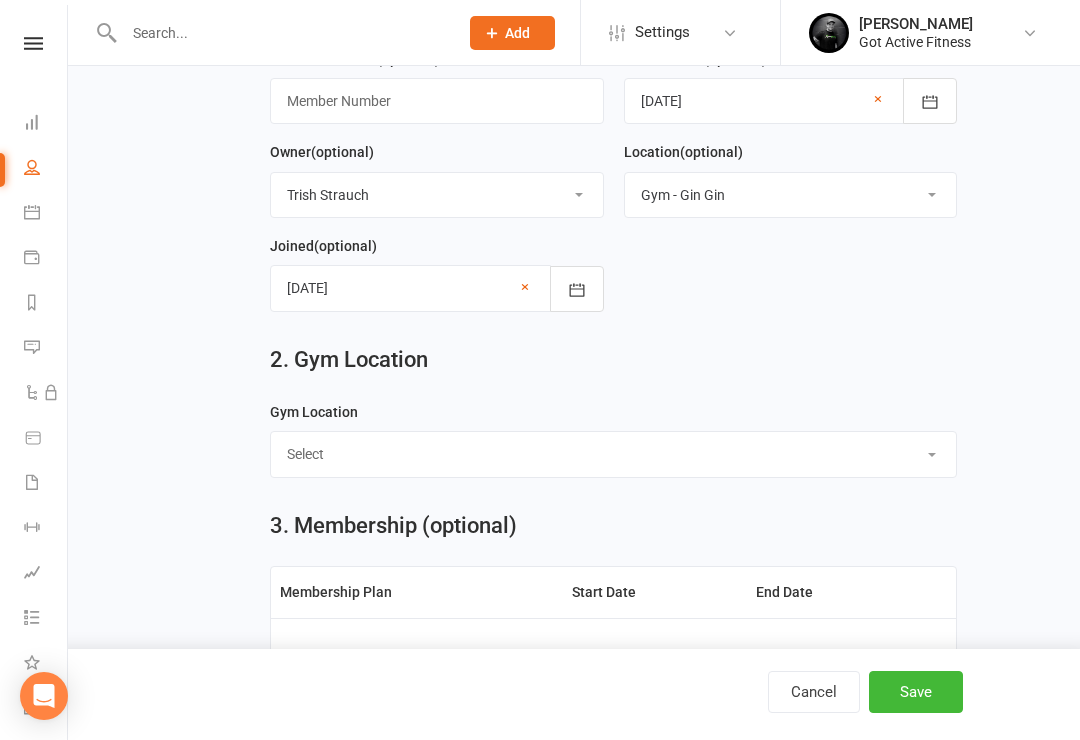 scroll, scrollTop: 430, scrollLeft: 0, axis: vertical 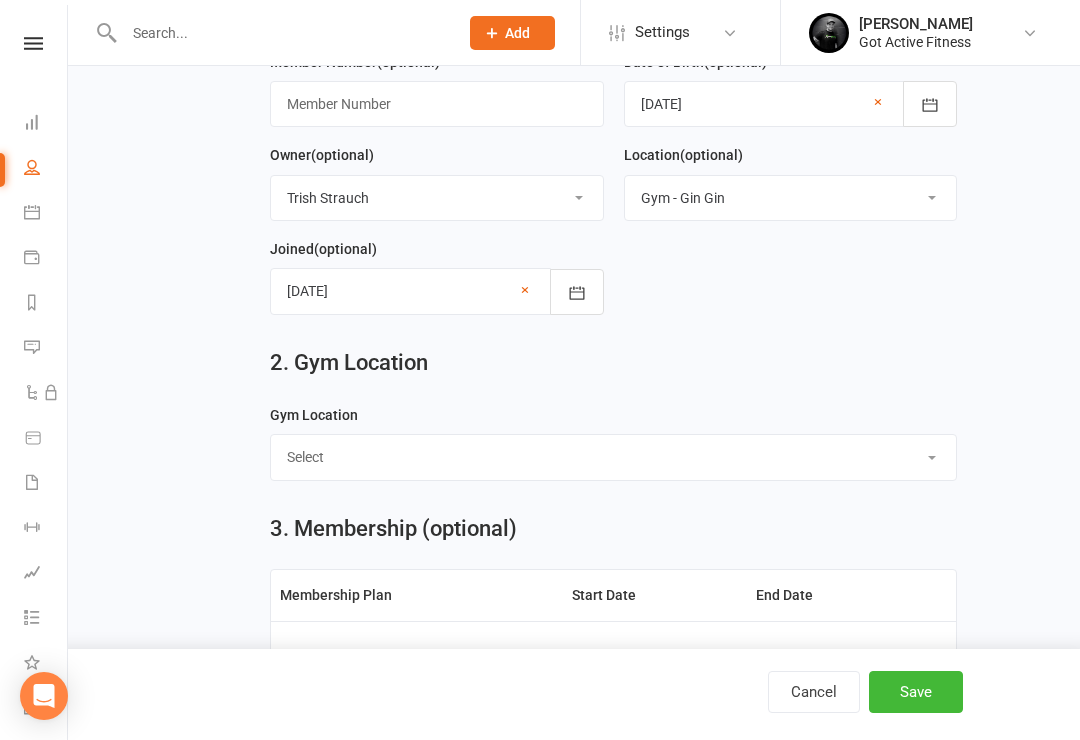 click at bounding box center [577, 292] 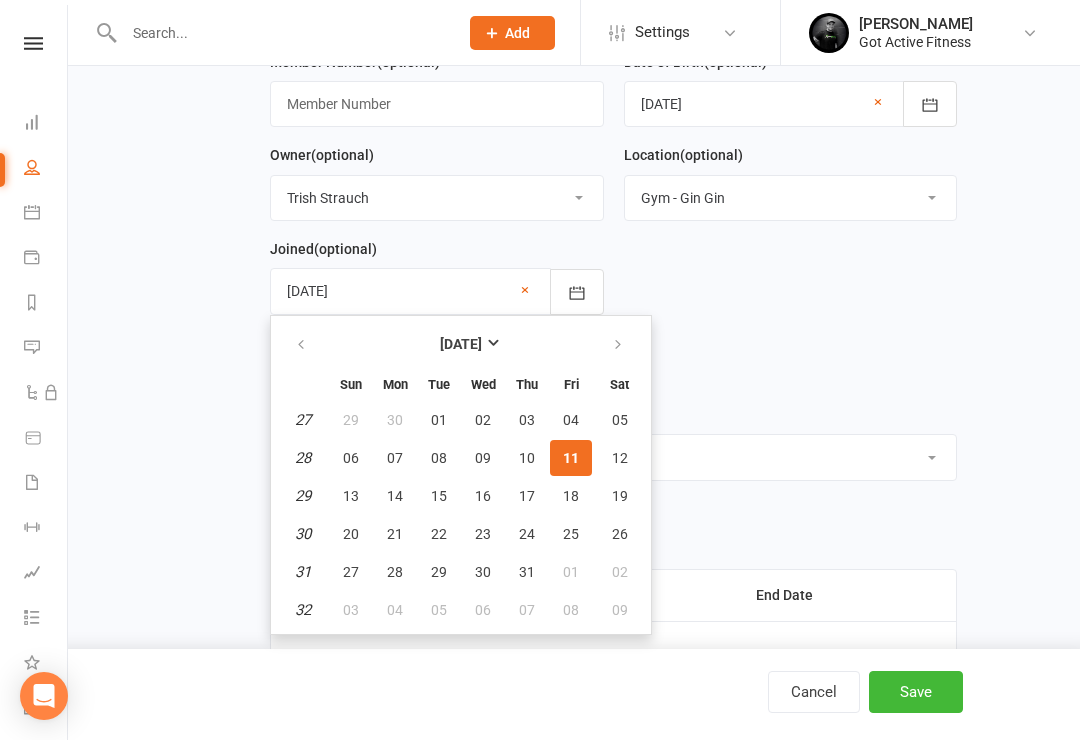 click on "11" at bounding box center (571, 458) 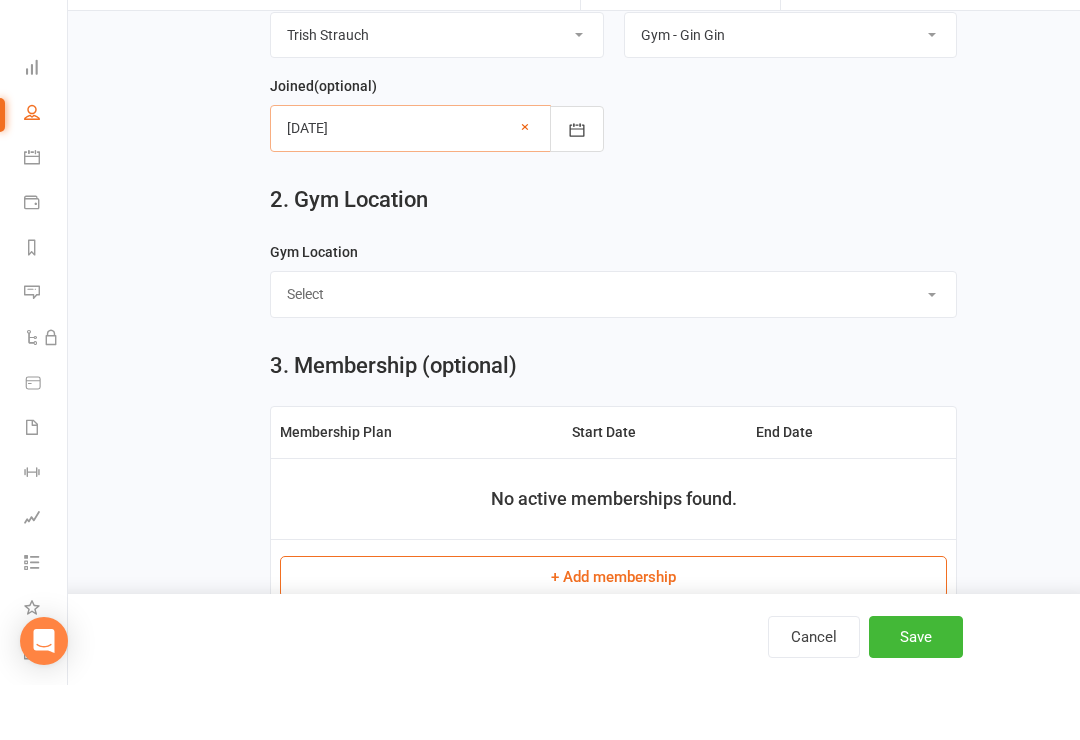 scroll, scrollTop: 566, scrollLeft: 0, axis: vertical 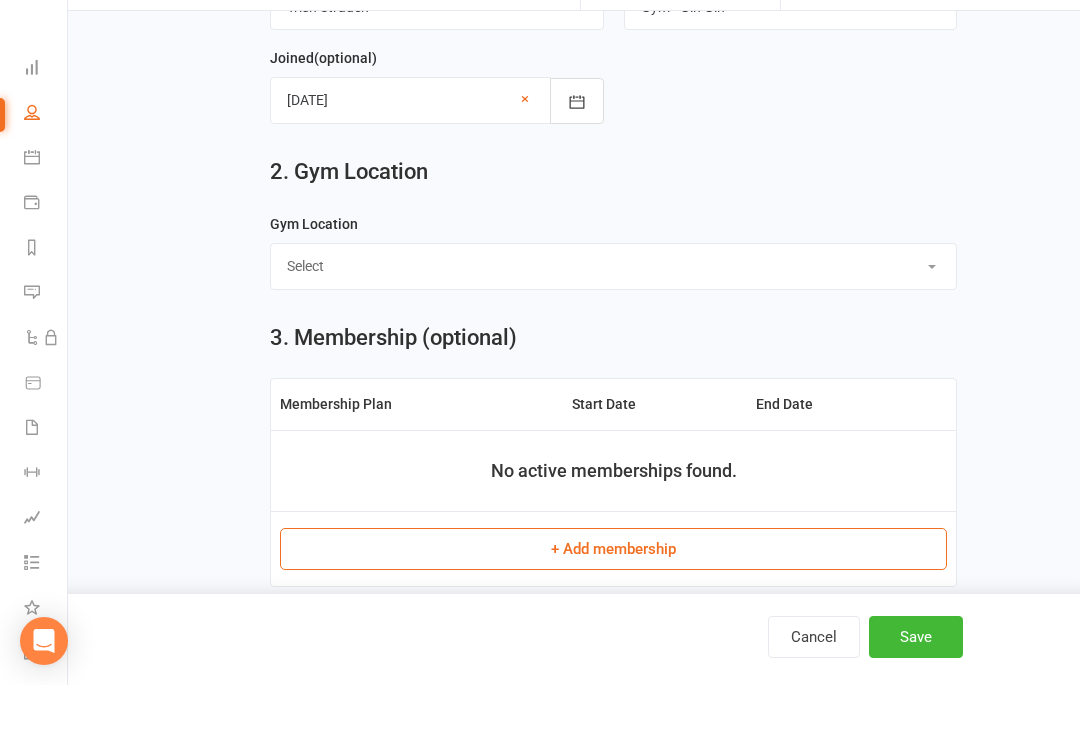 click on "Select Gin [PERSON_NAME][GEOGRAPHIC_DATA]" at bounding box center (613, 321) 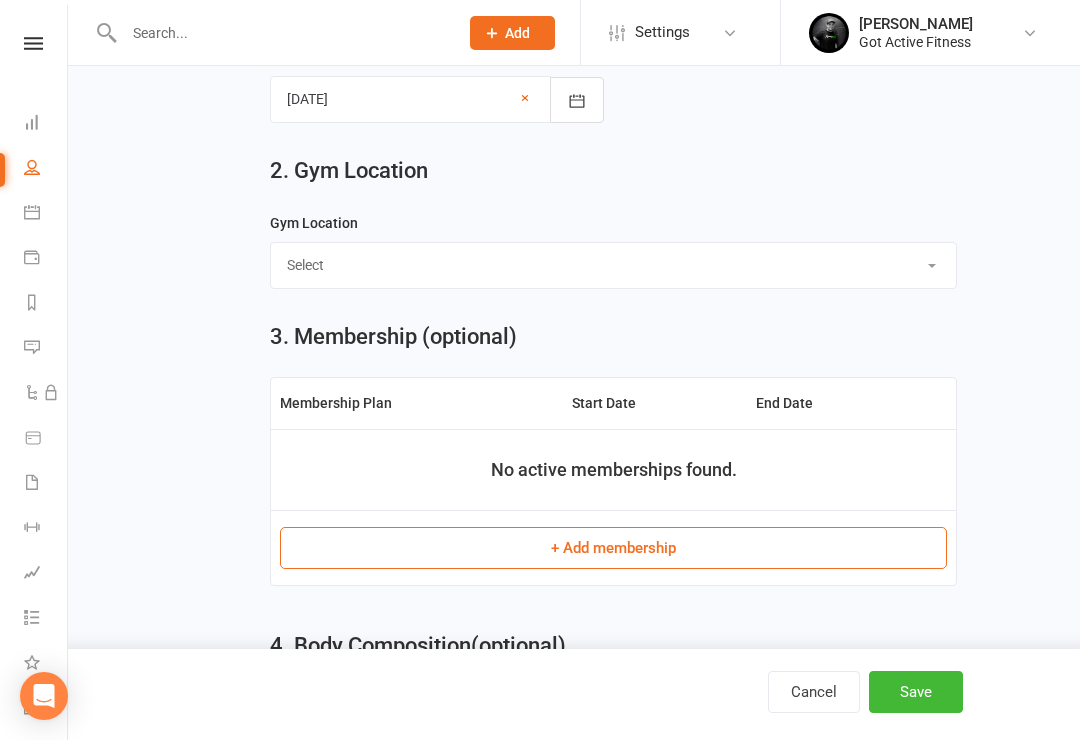 select on "Gin Gin" 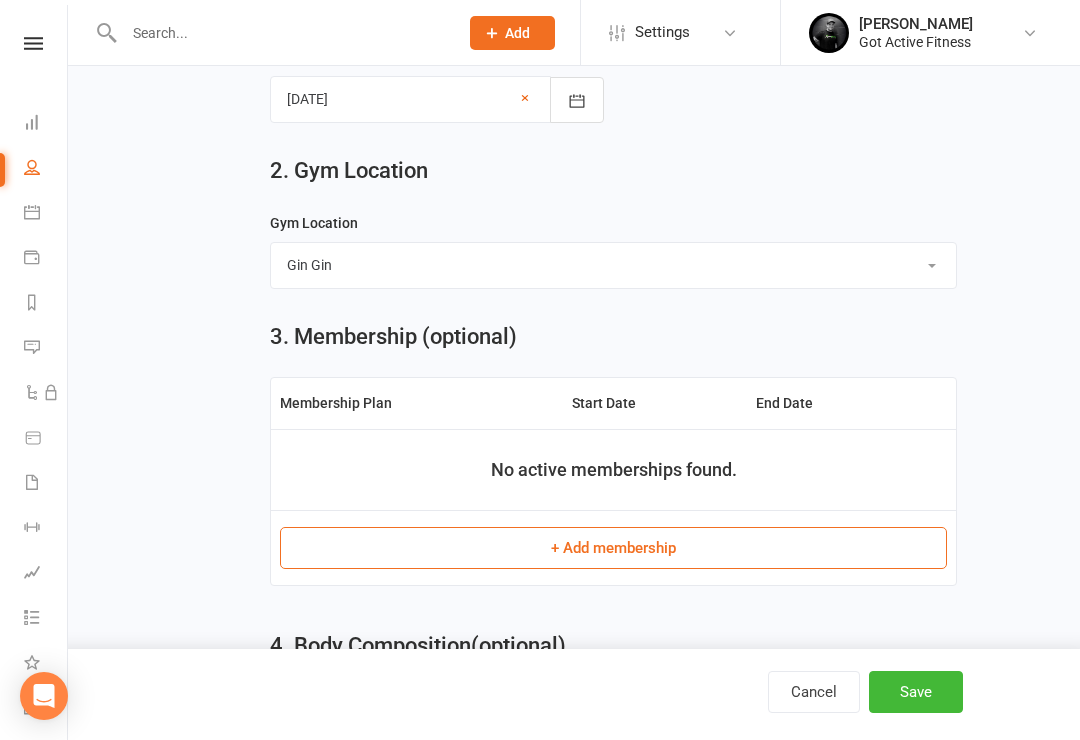 click on "Select Gin [PERSON_NAME][GEOGRAPHIC_DATA]" at bounding box center (613, 265) 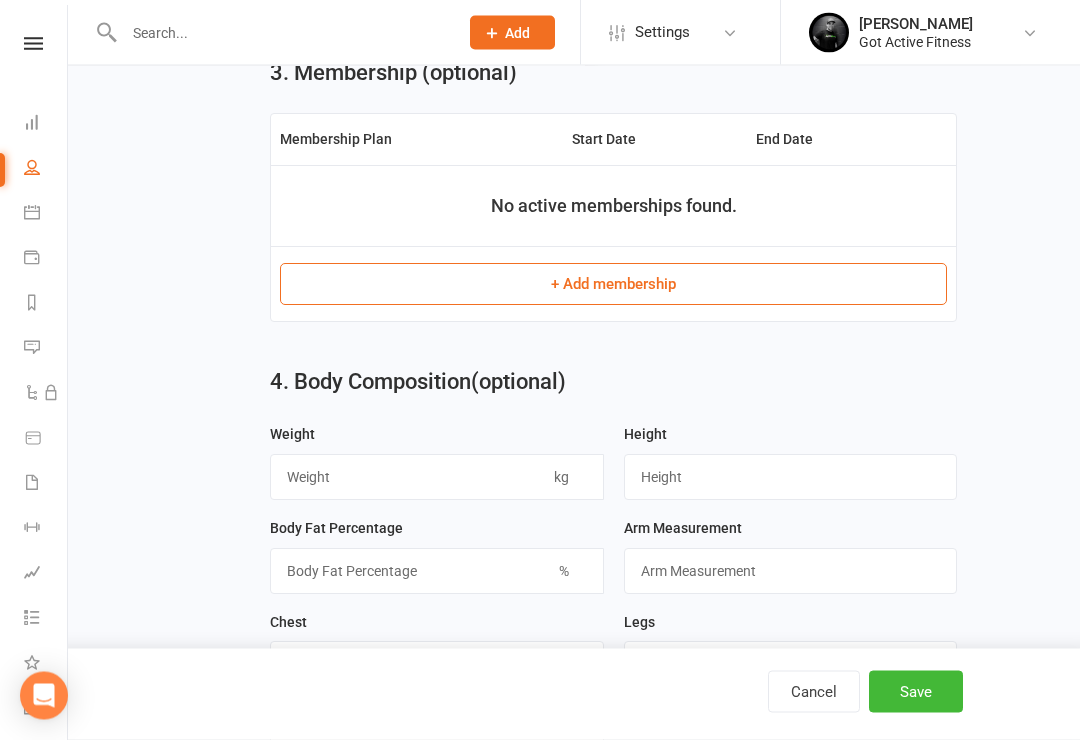 scroll, scrollTop: 888, scrollLeft: 0, axis: vertical 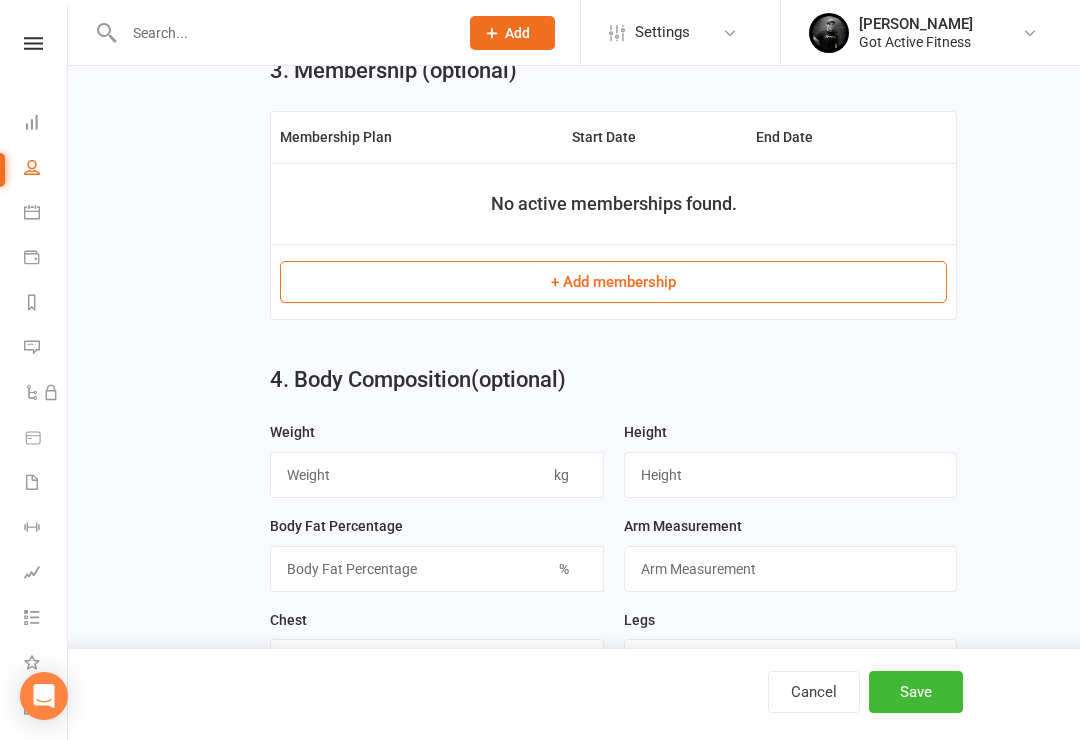 click on "+ Add membership" at bounding box center [613, 282] 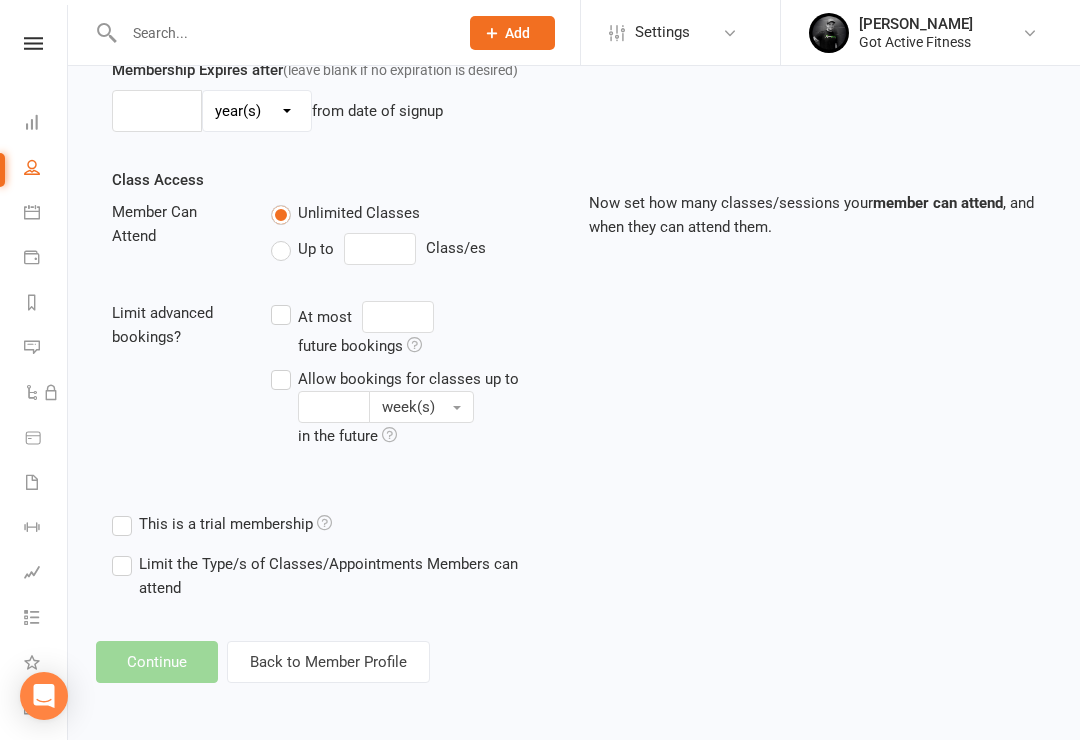 scroll, scrollTop: 0, scrollLeft: 0, axis: both 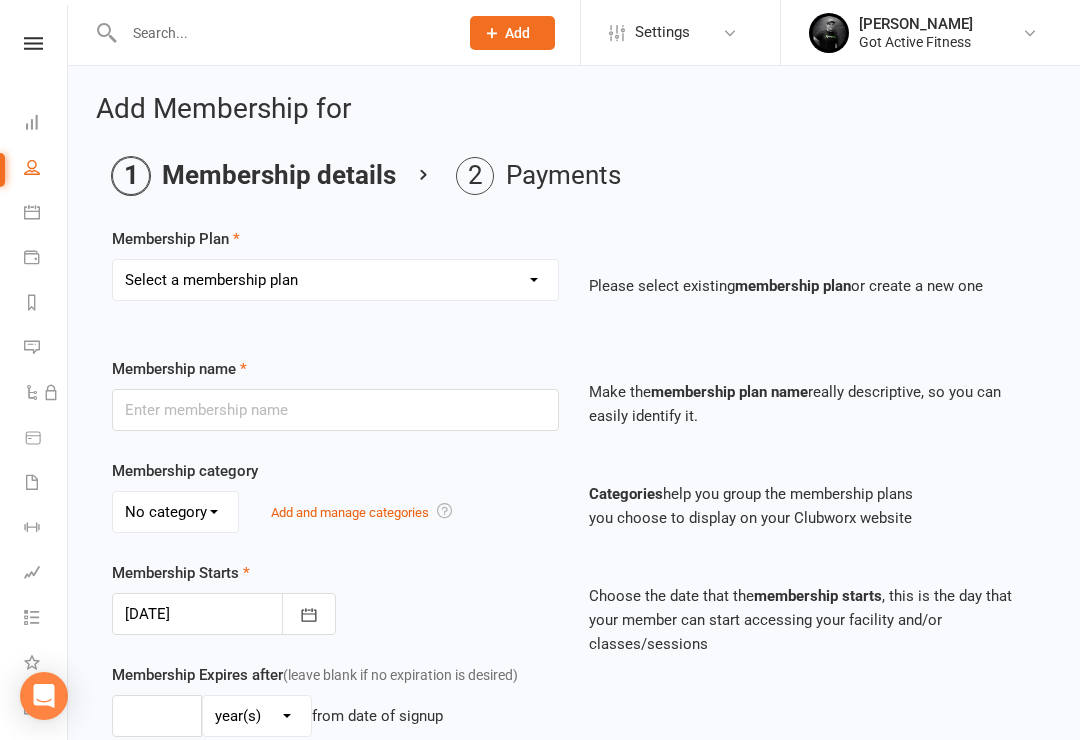 click on "Select a membership plan Create new Membership Plan DD - Gym (No Contract) Upfront - 1 Week Gym Upfront - 1 Month Gym Upfront - 3 Months Gym Upfront - 6 Months Gym Upfront - 12 Months Gym FP 30 days For $30 DD - Gym Access (Foundation) Evolution Mining 3 and 1 Mining Membership 2 on 1 0ff mining" at bounding box center (335, 280) 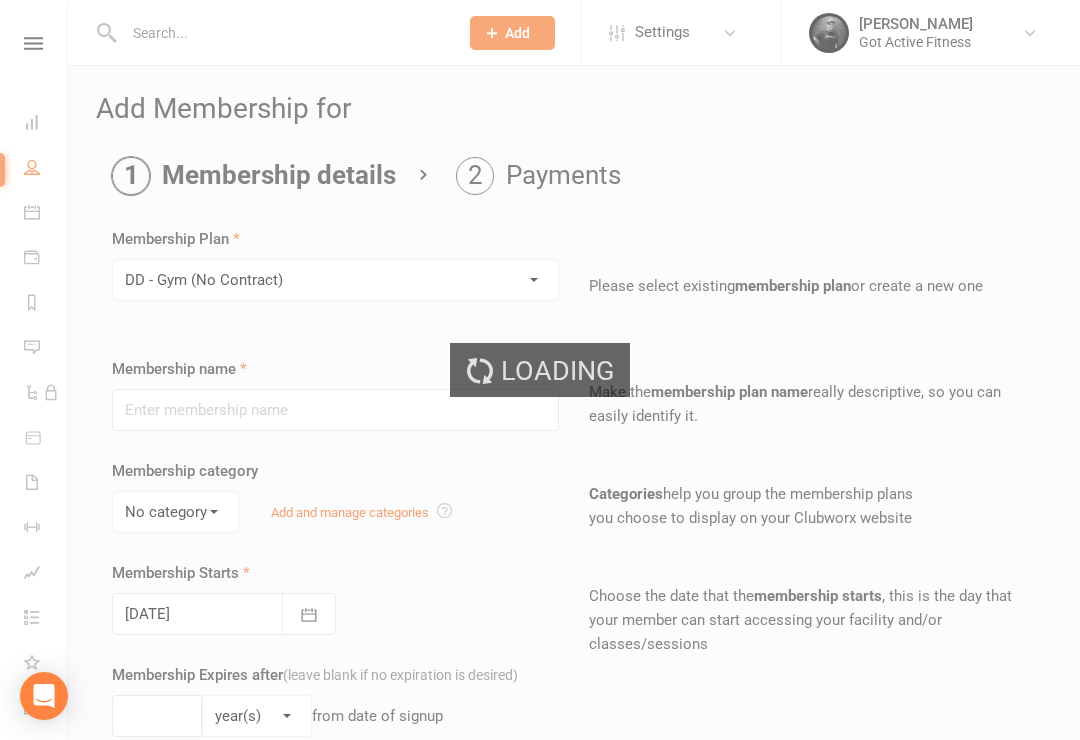 type on "DD - Gym (No Contract)" 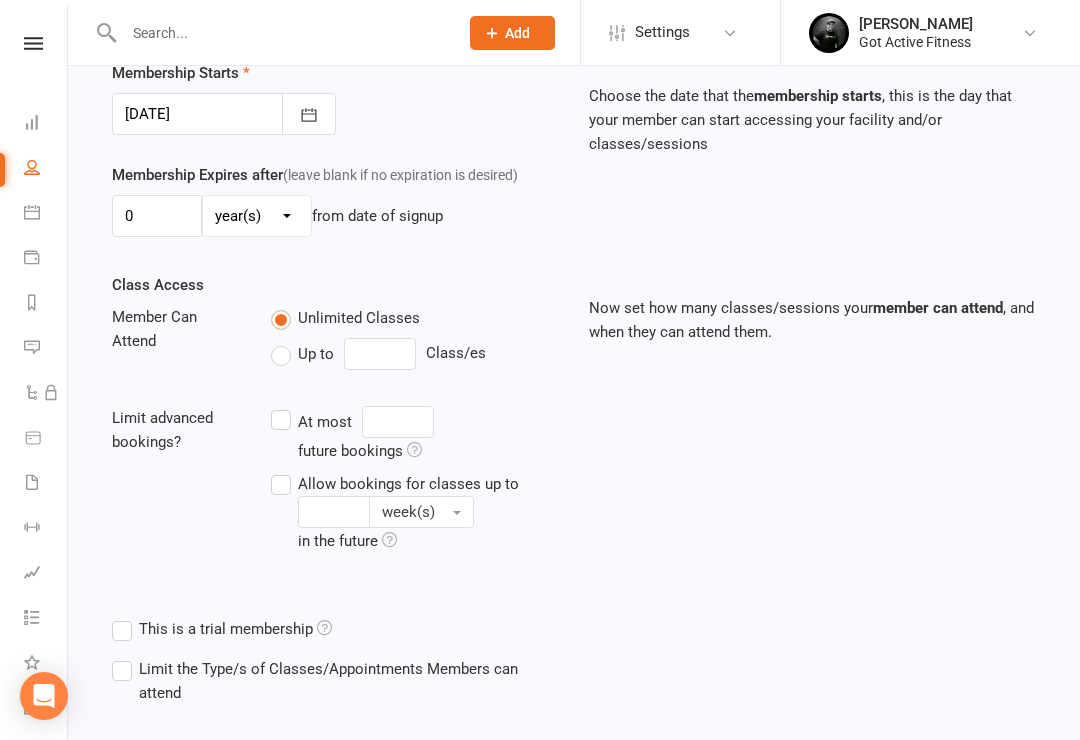 scroll, scrollTop: 590, scrollLeft: 0, axis: vertical 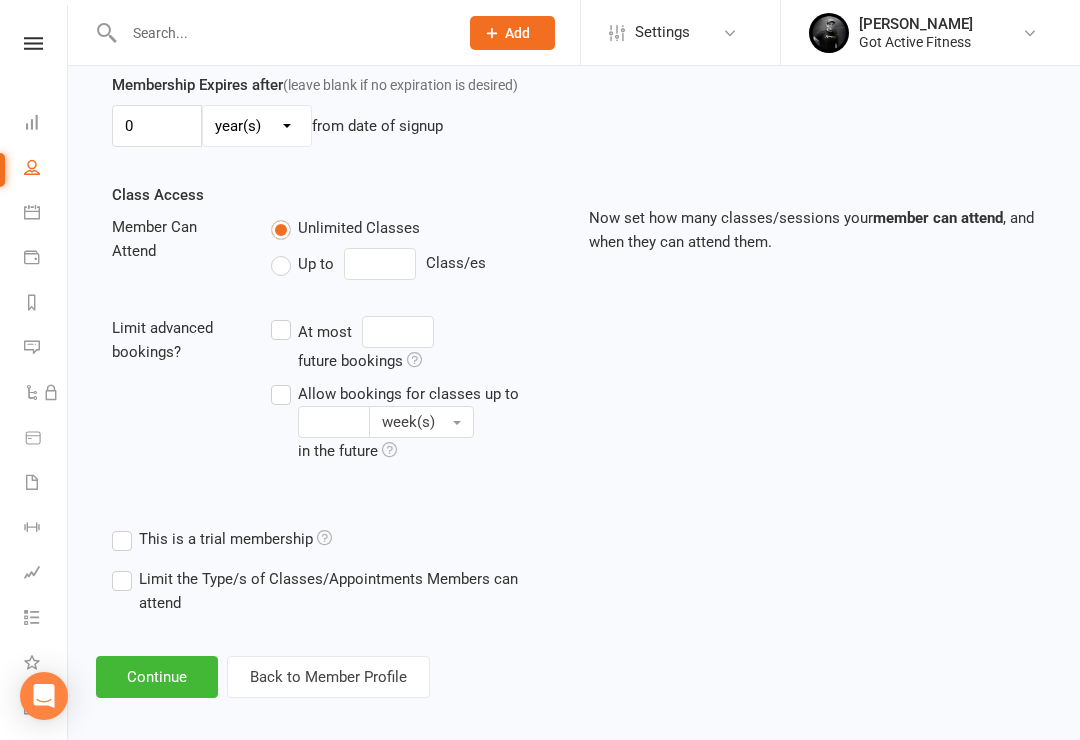 click on "Continue" at bounding box center [157, 677] 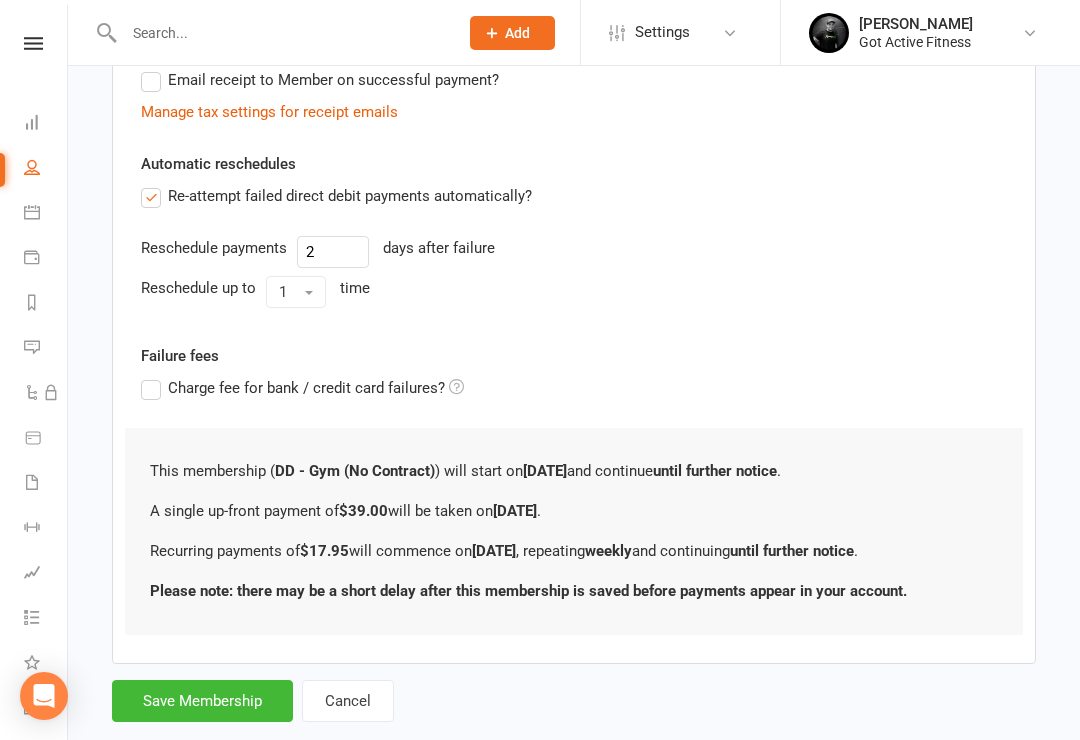 scroll, scrollTop: 659, scrollLeft: 0, axis: vertical 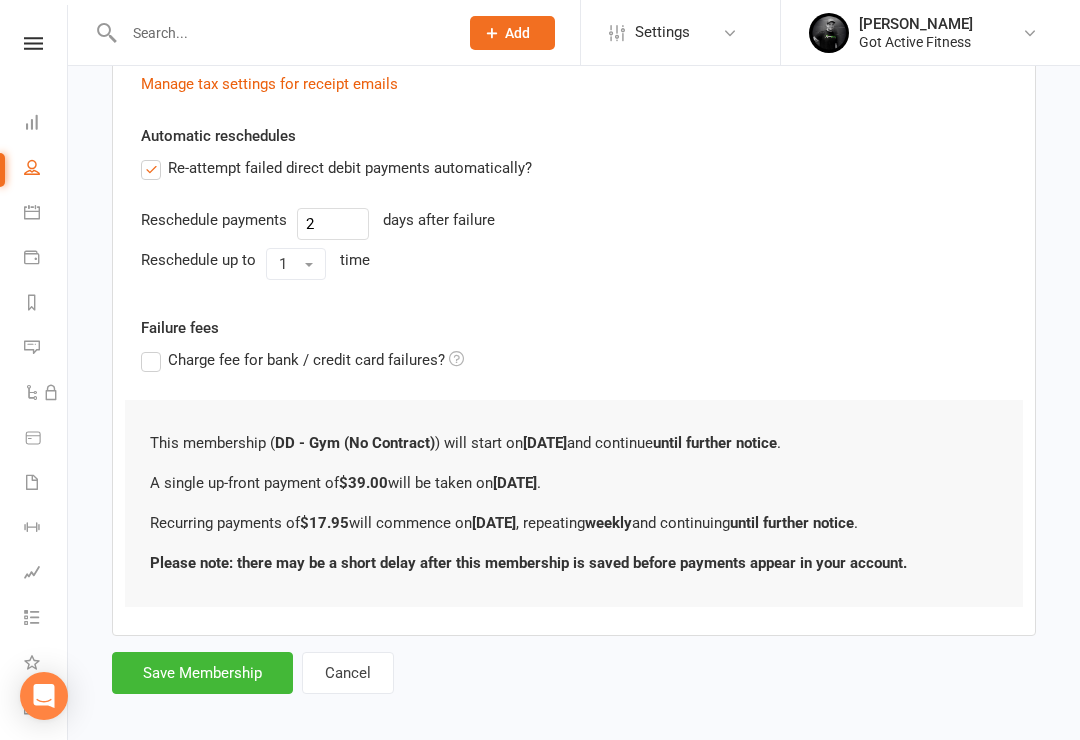 click on "Save Membership" at bounding box center (202, 673) 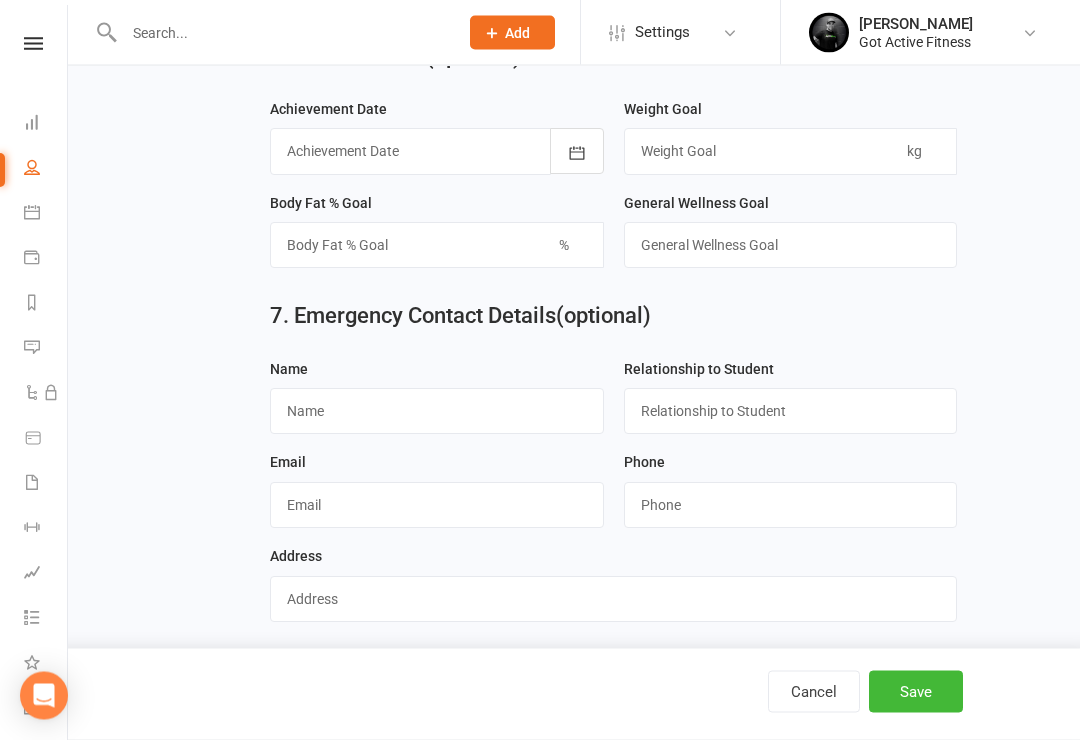 scroll, scrollTop: 1817, scrollLeft: 0, axis: vertical 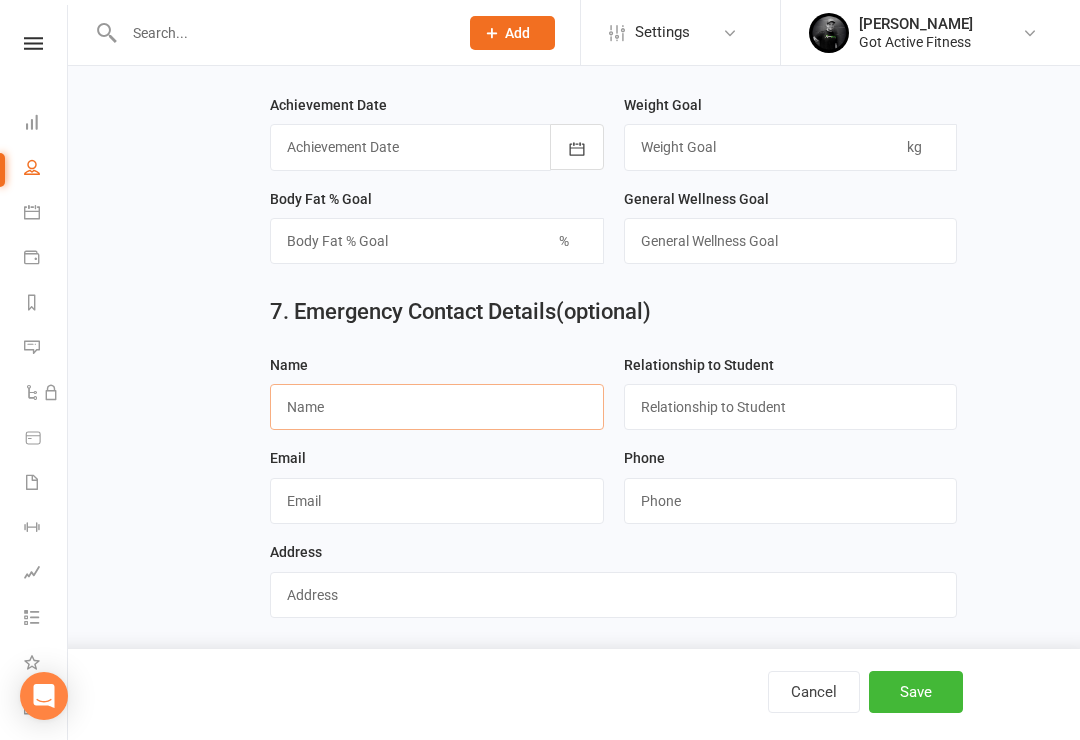 click at bounding box center [437, 407] 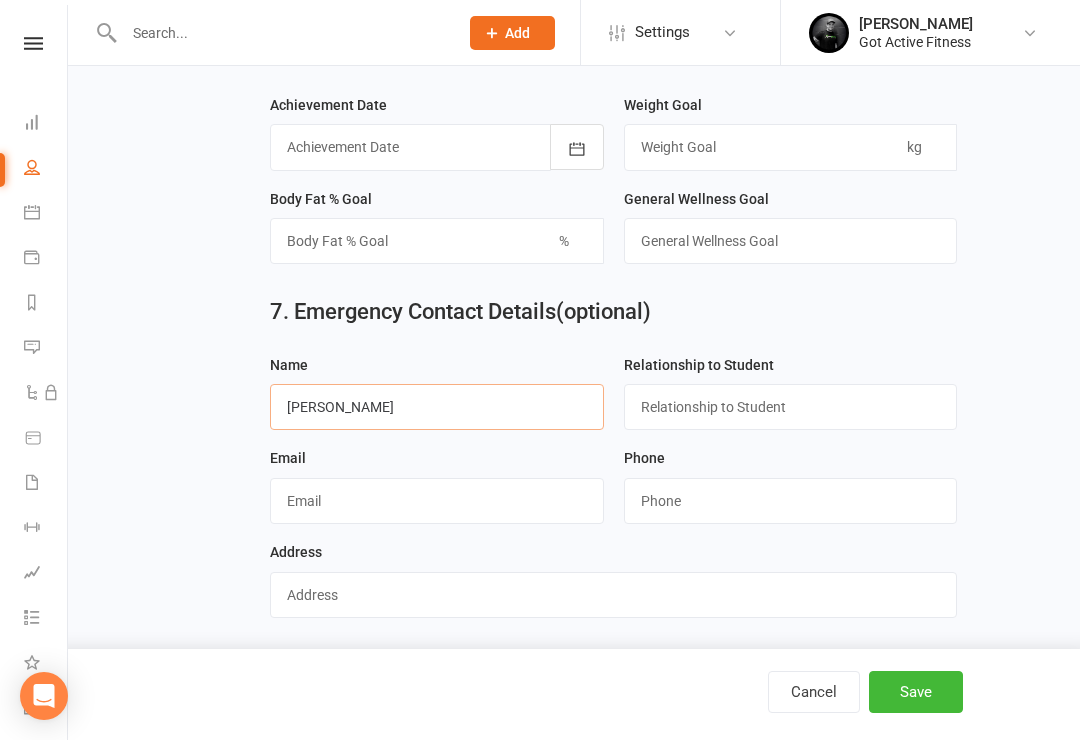 type on "[PERSON_NAME]" 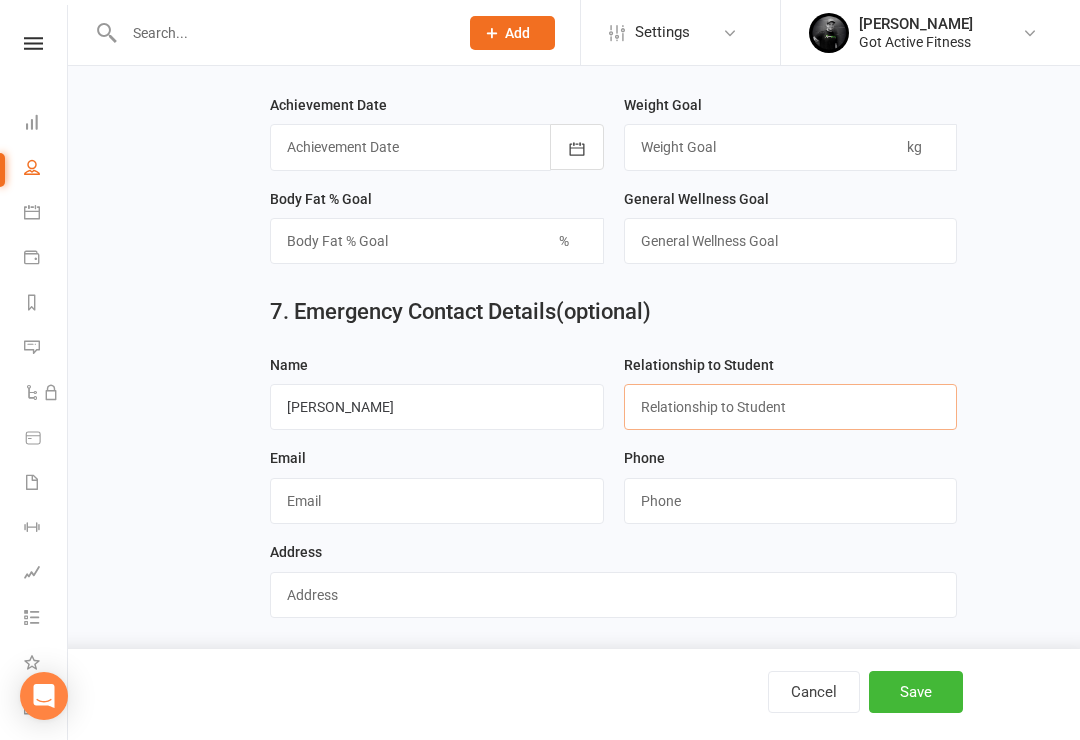 click at bounding box center (791, 407) 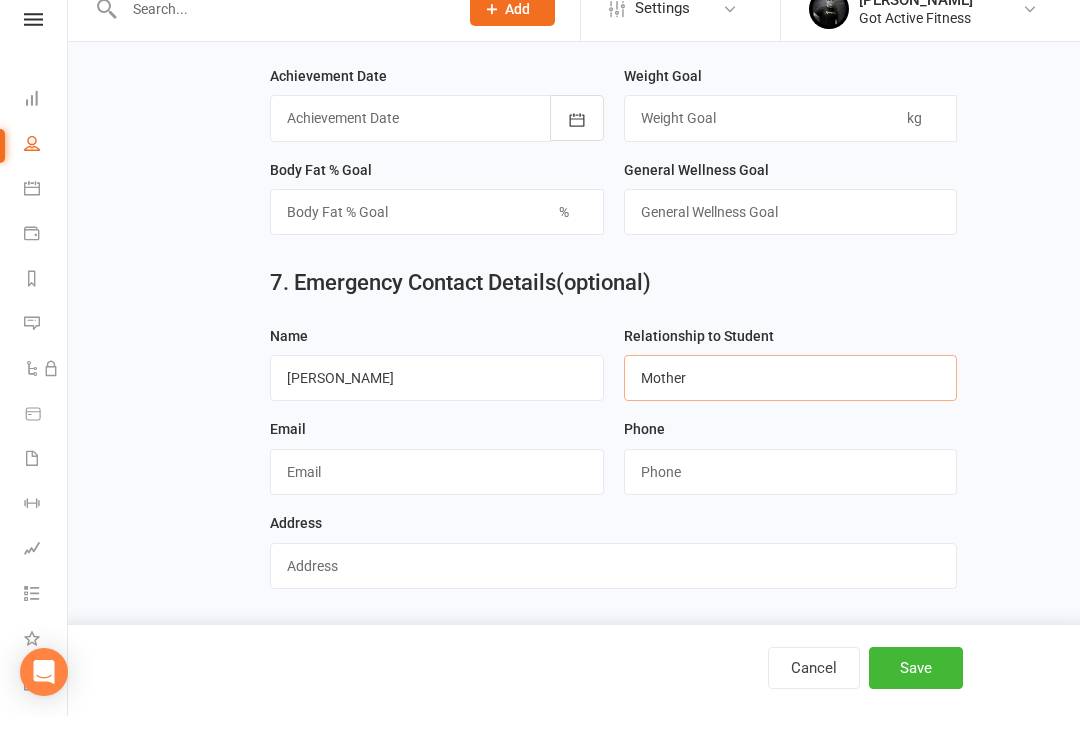 scroll, scrollTop: 1848, scrollLeft: 0, axis: vertical 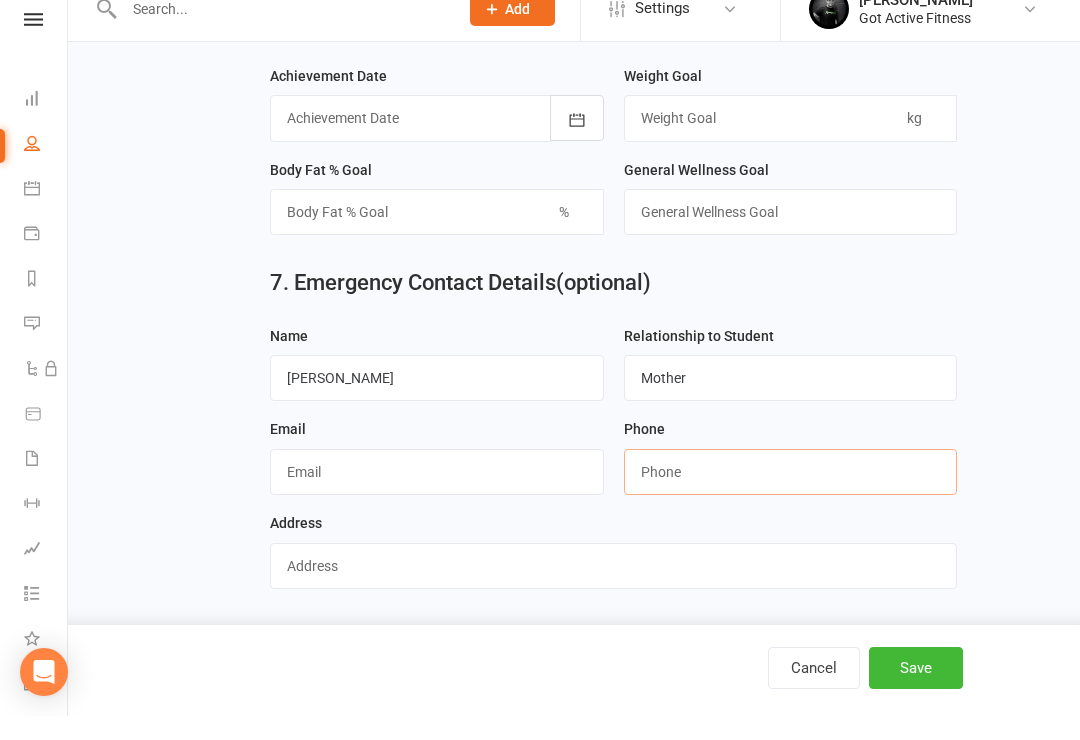 click at bounding box center [791, 496] 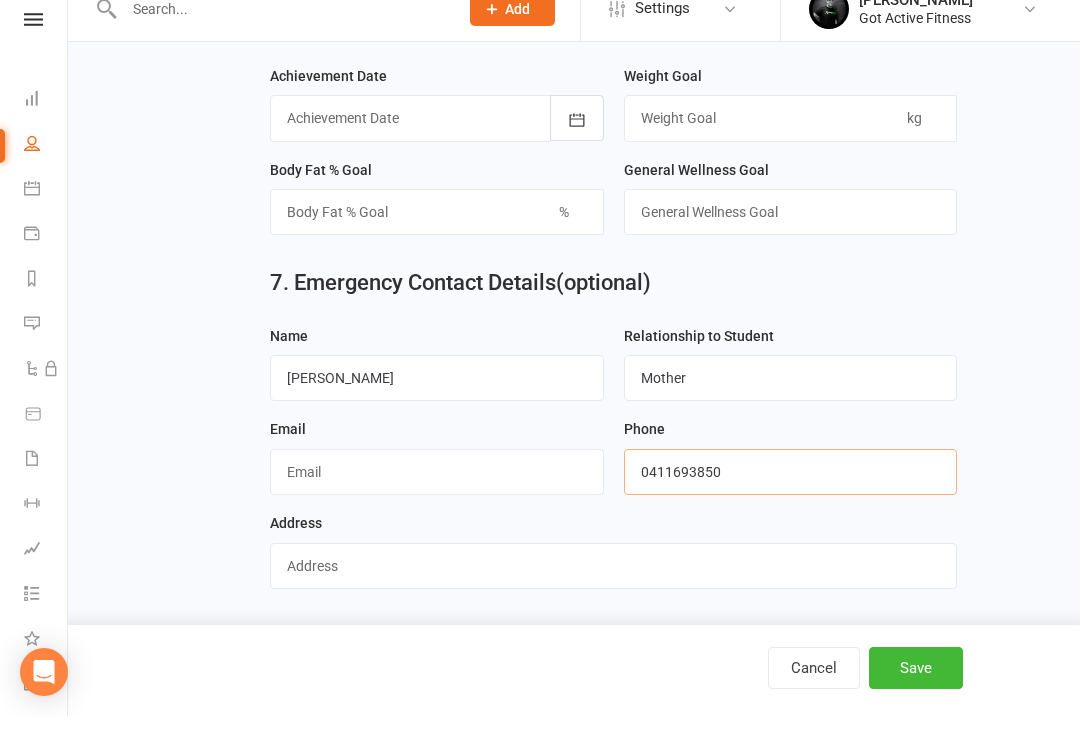 type on "0411693850" 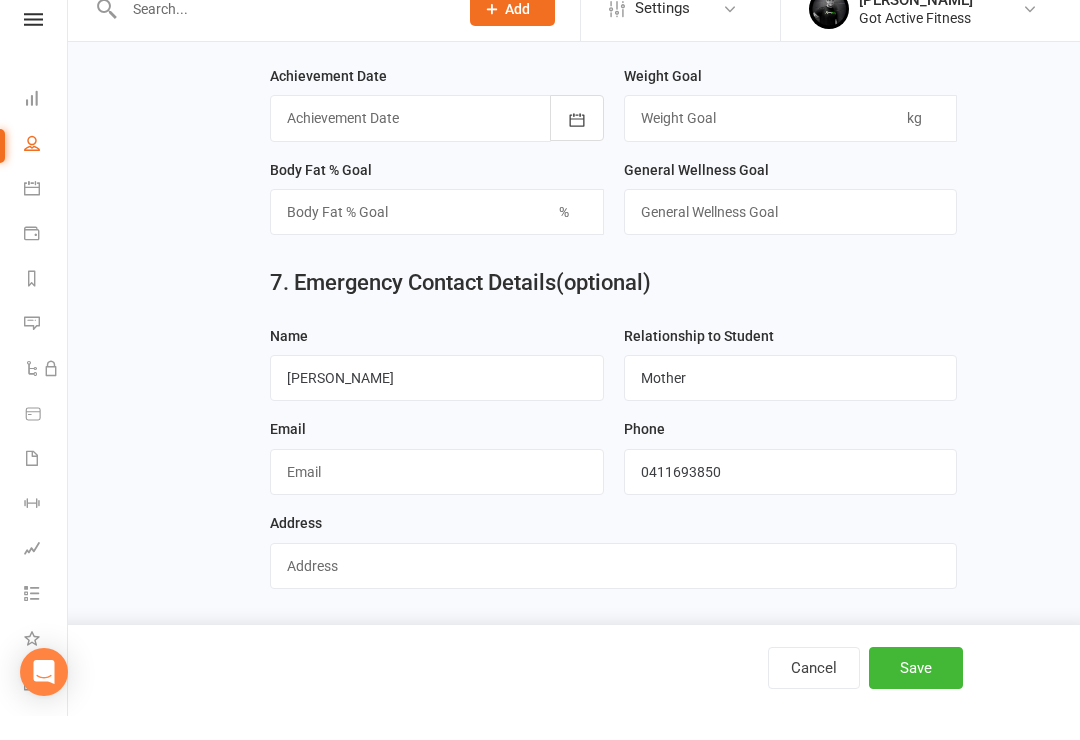 click on "Save" at bounding box center (916, 692) 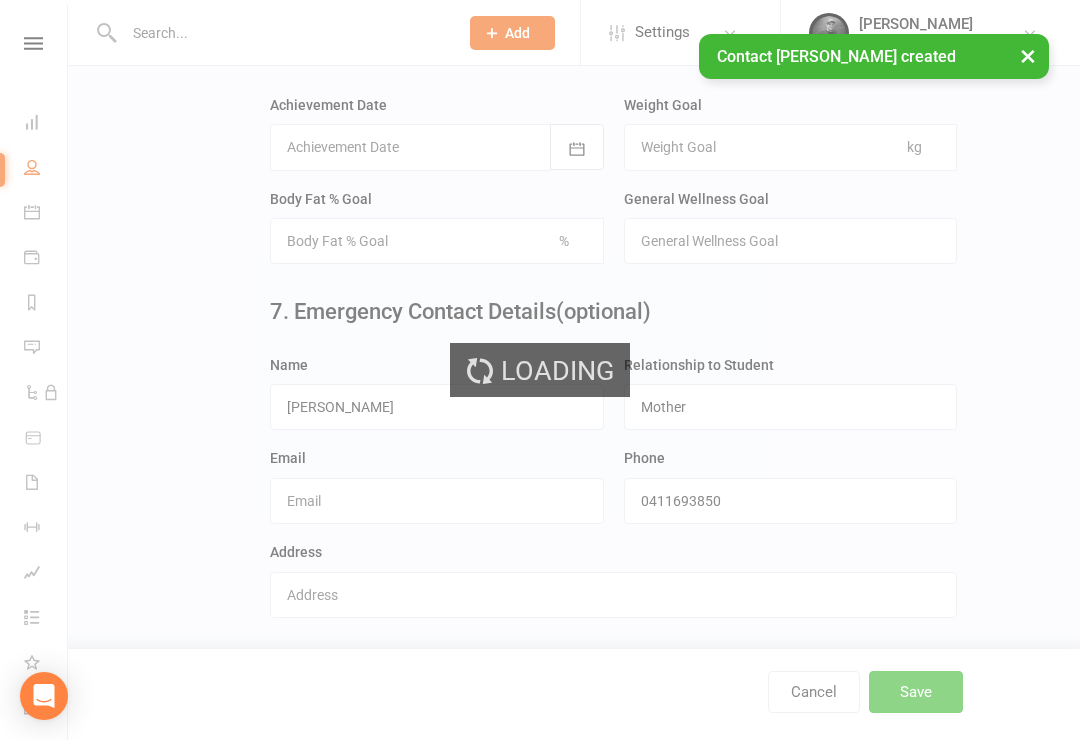 scroll, scrollTop: 0, scrollLeft: 0, axis: both 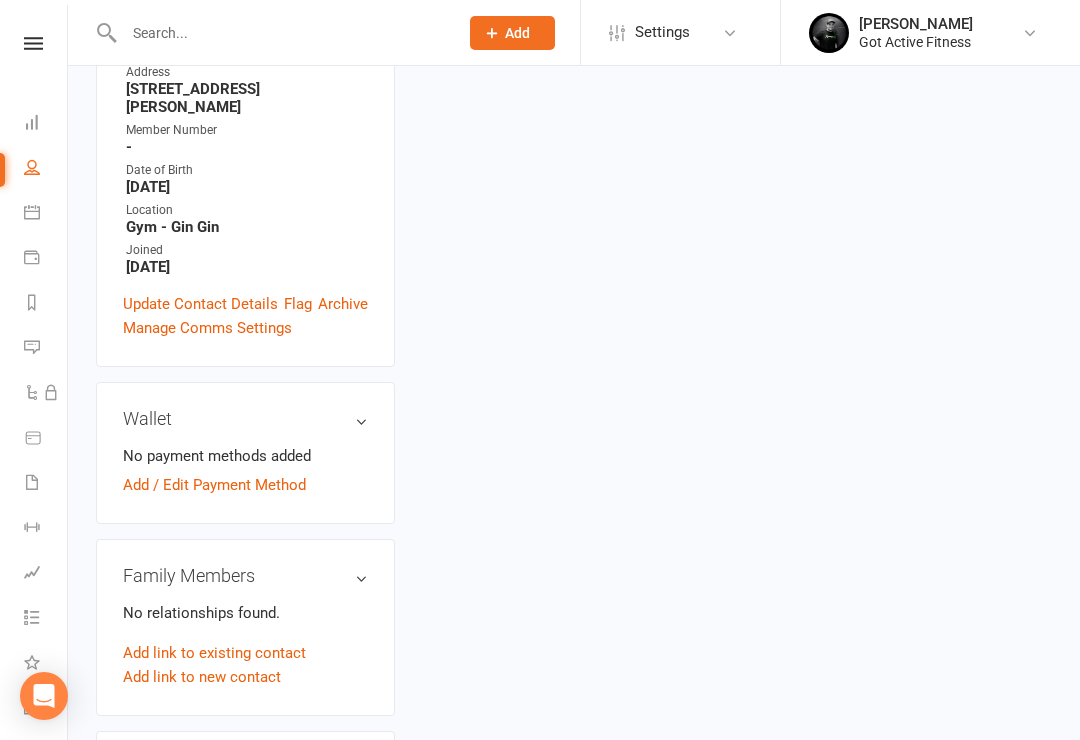 click on "Add / Edit Payment Method" at bounding box center [214, 485] 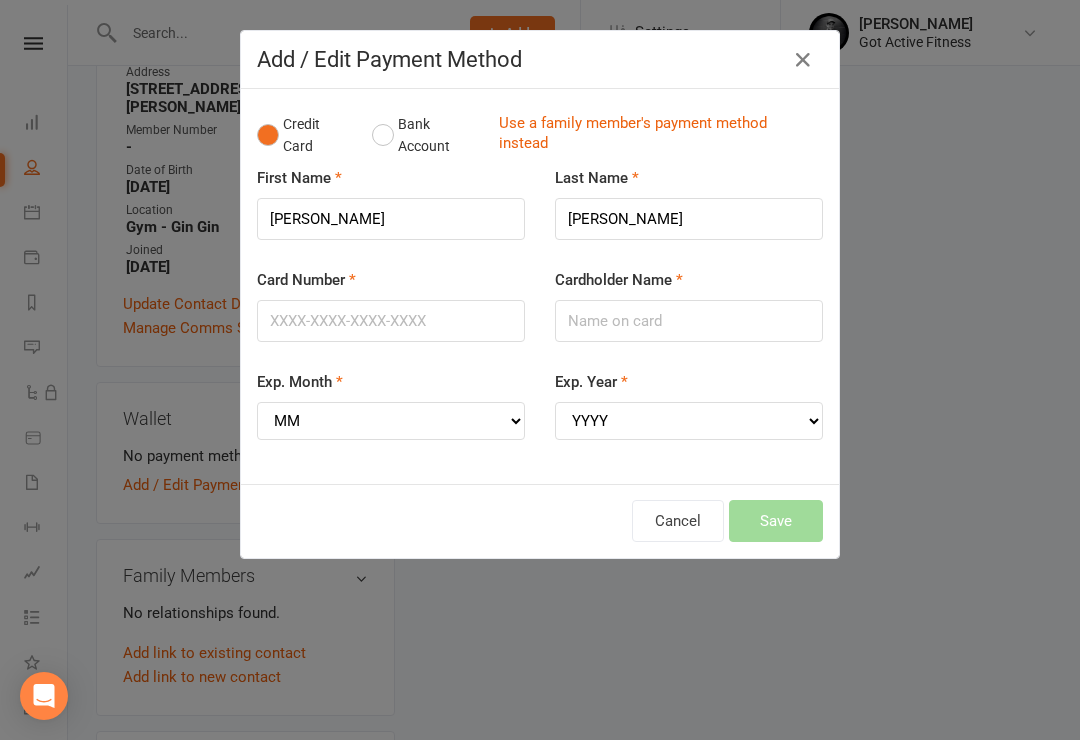 click on "Bank Account" at bounding box center [427, 135] 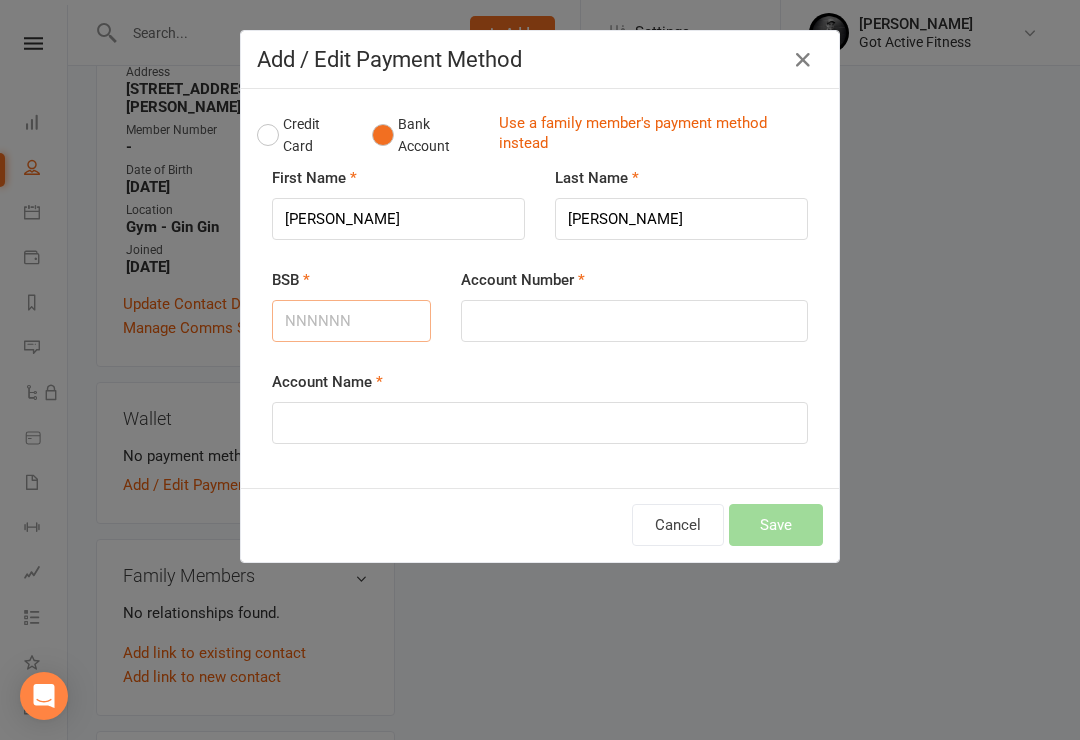 click on "BSB" at bounding box center (351, 321) 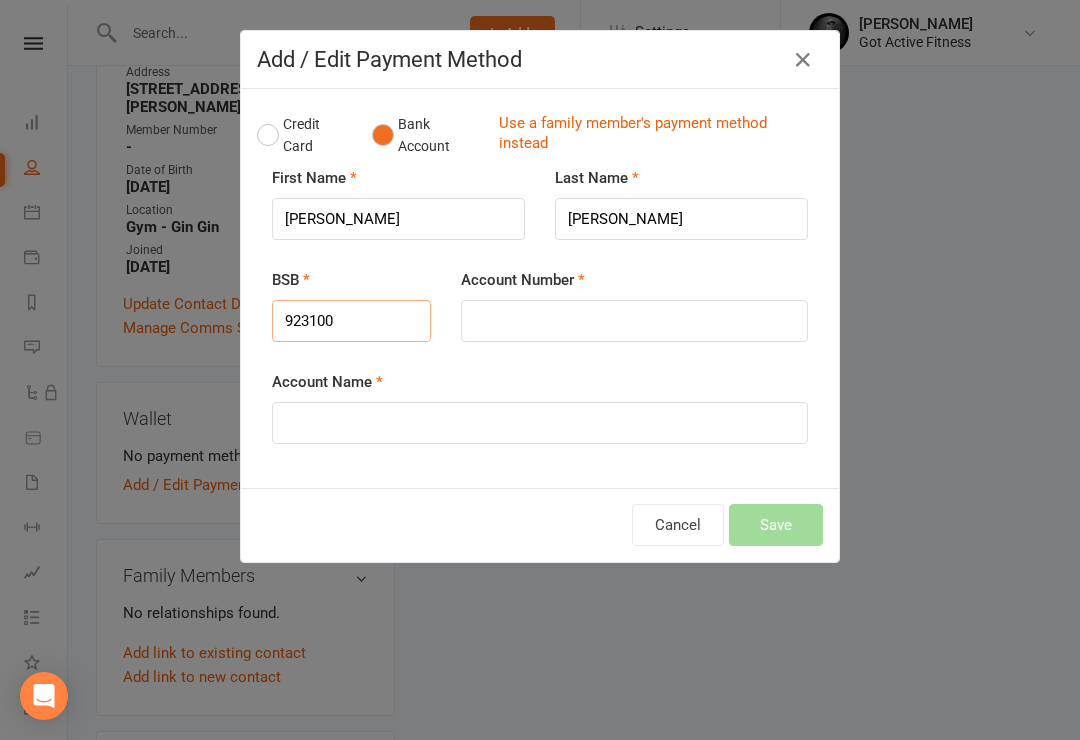 type on "923100" 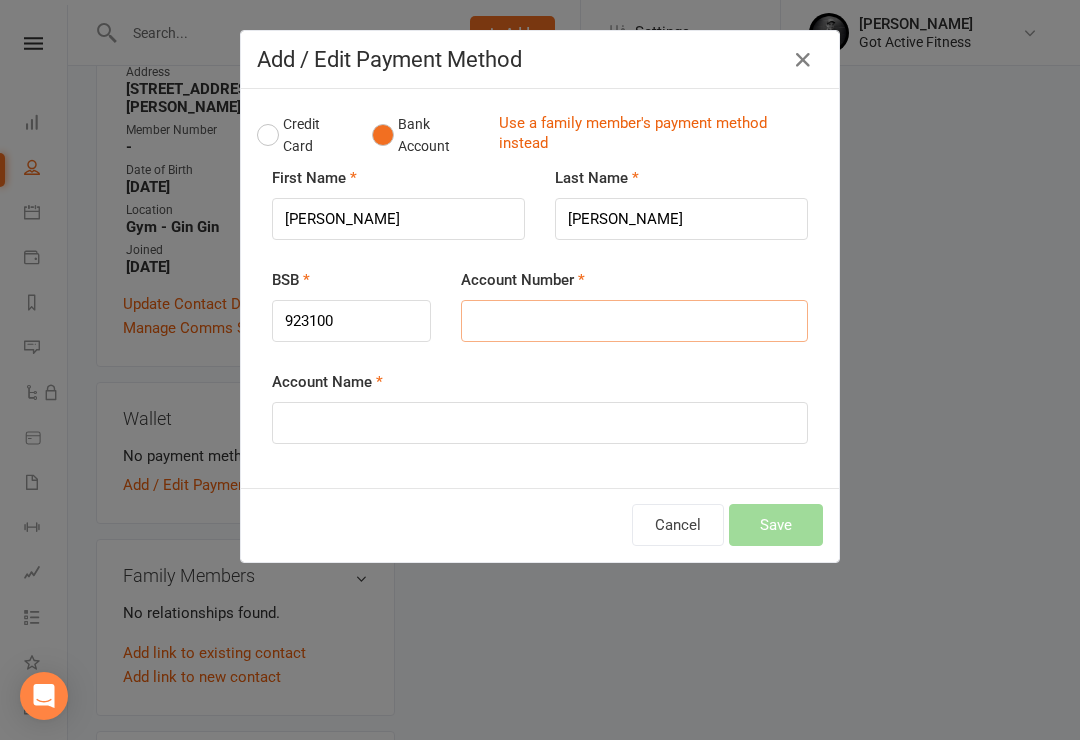 click on "Account Number" at bounding box center (634, 321) 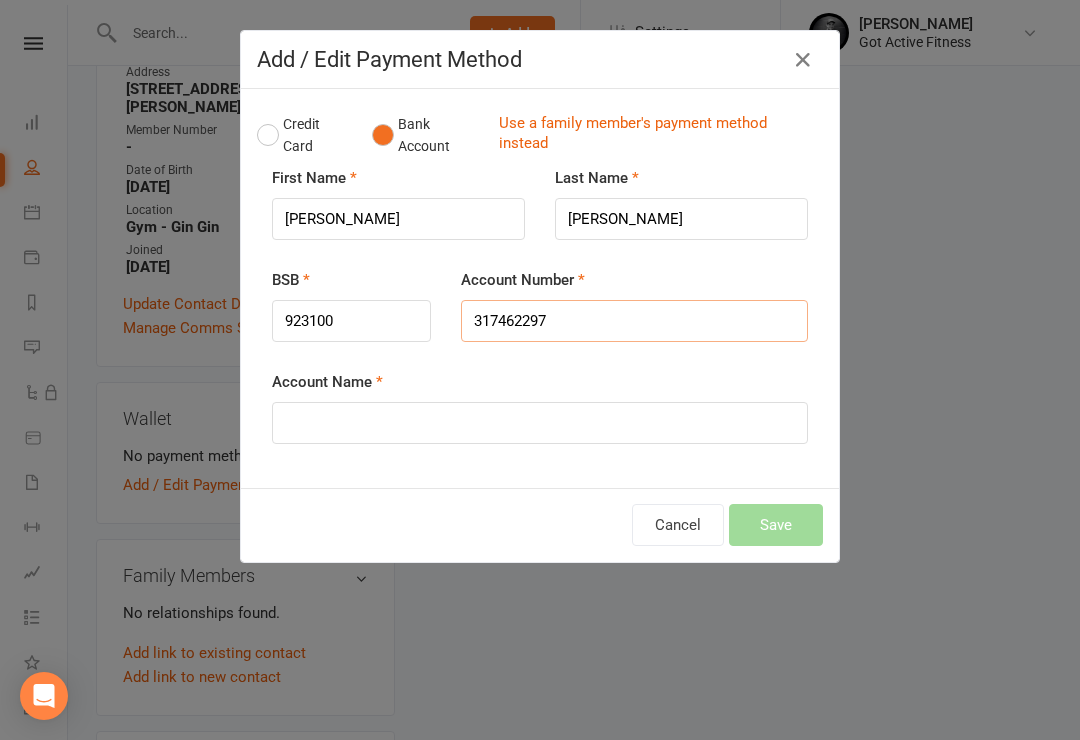 type on "317462297" 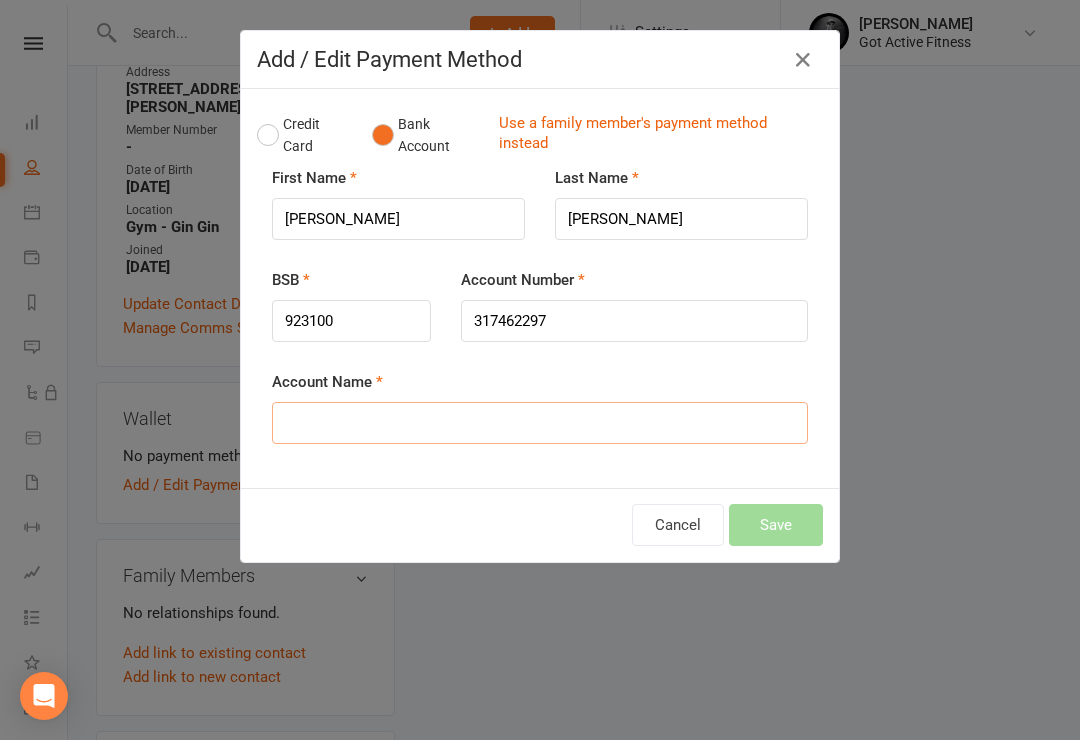 click on "Account Name" at bounding box center (540, 423) 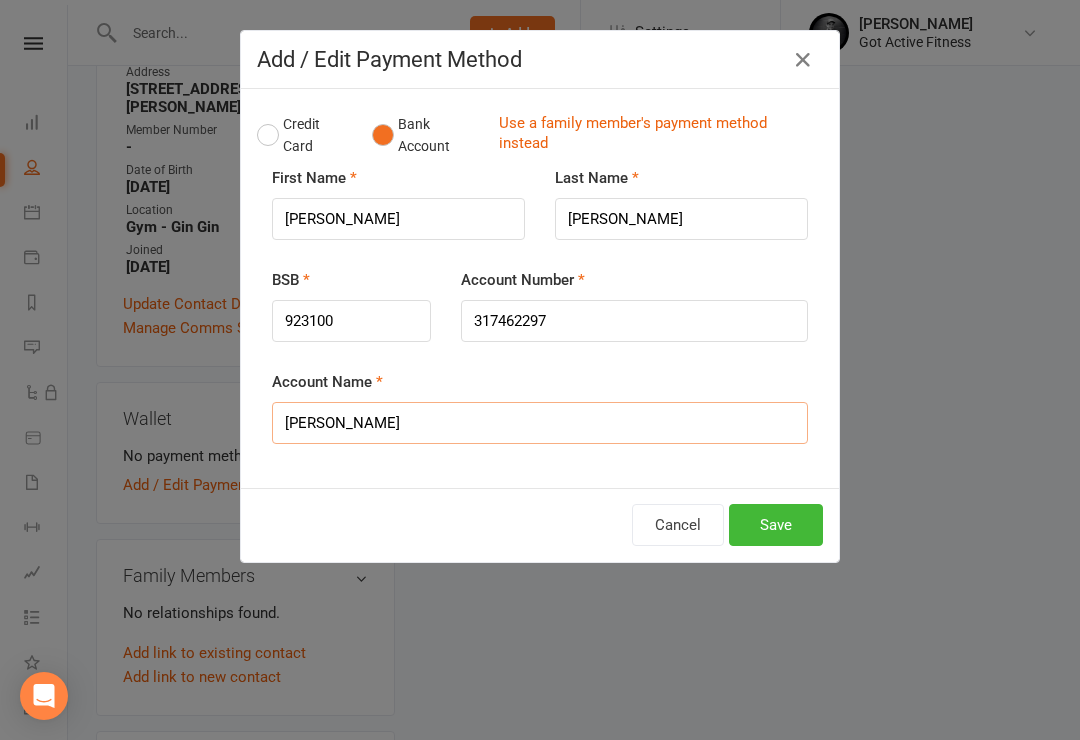 type on "[PERSON_NAME]" 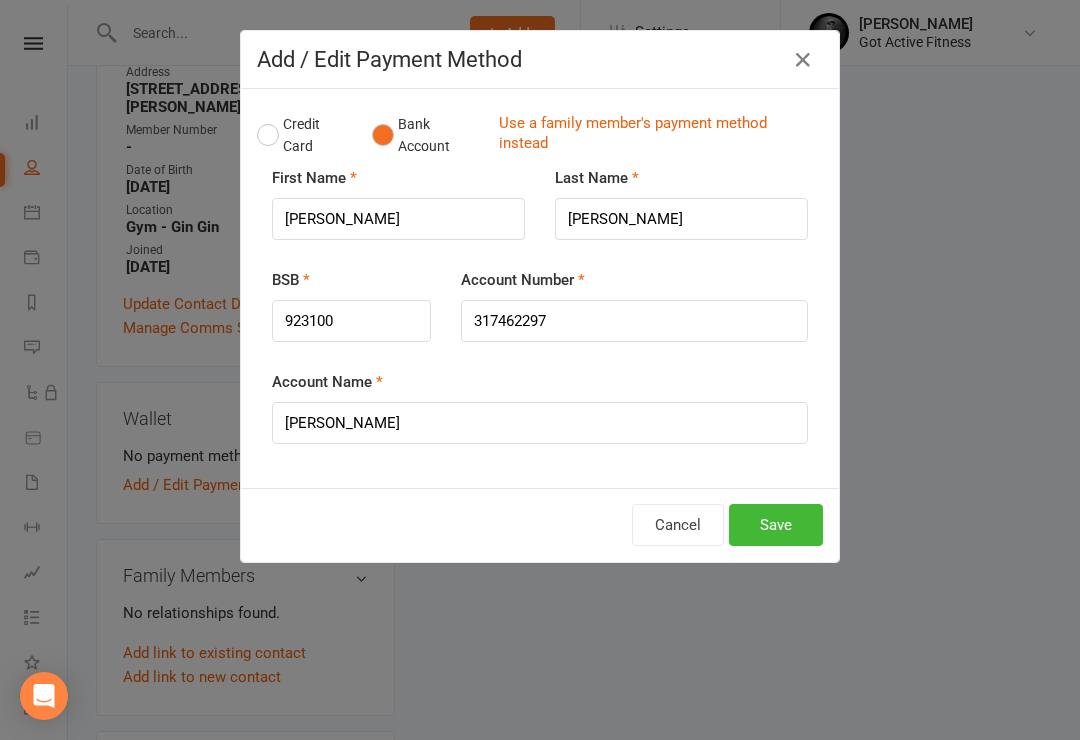 click on "Save" at bounding box center [776, 525] 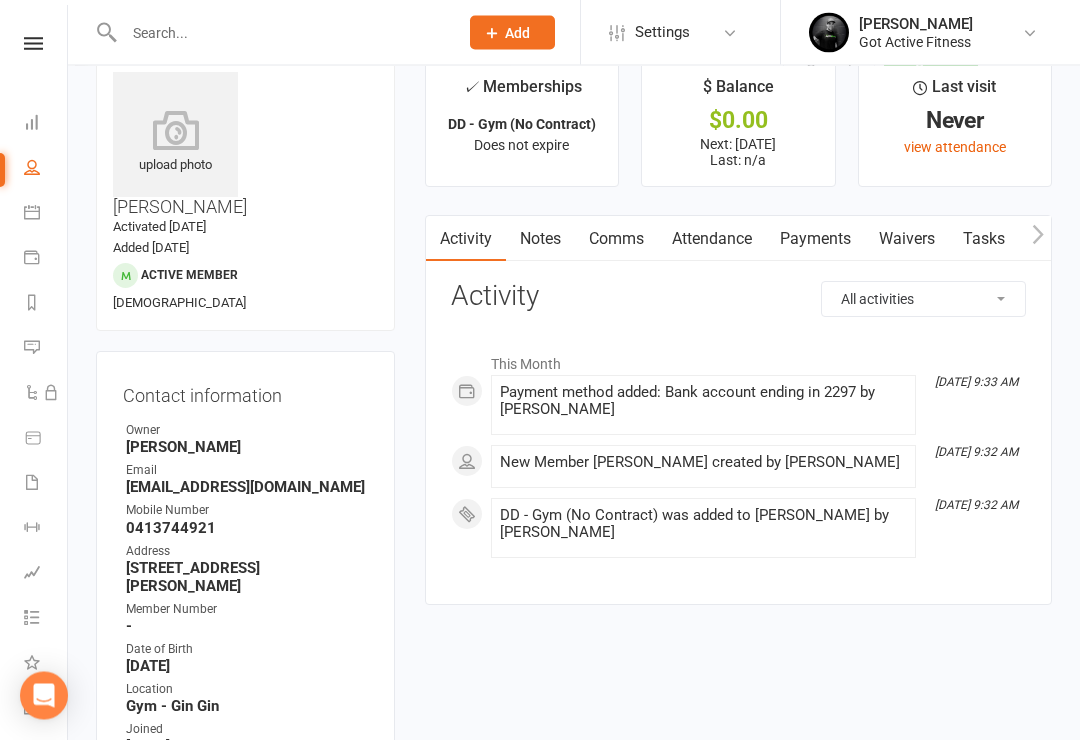 scroll, scrollTop: 0, scrollLeft: 0, axis: both 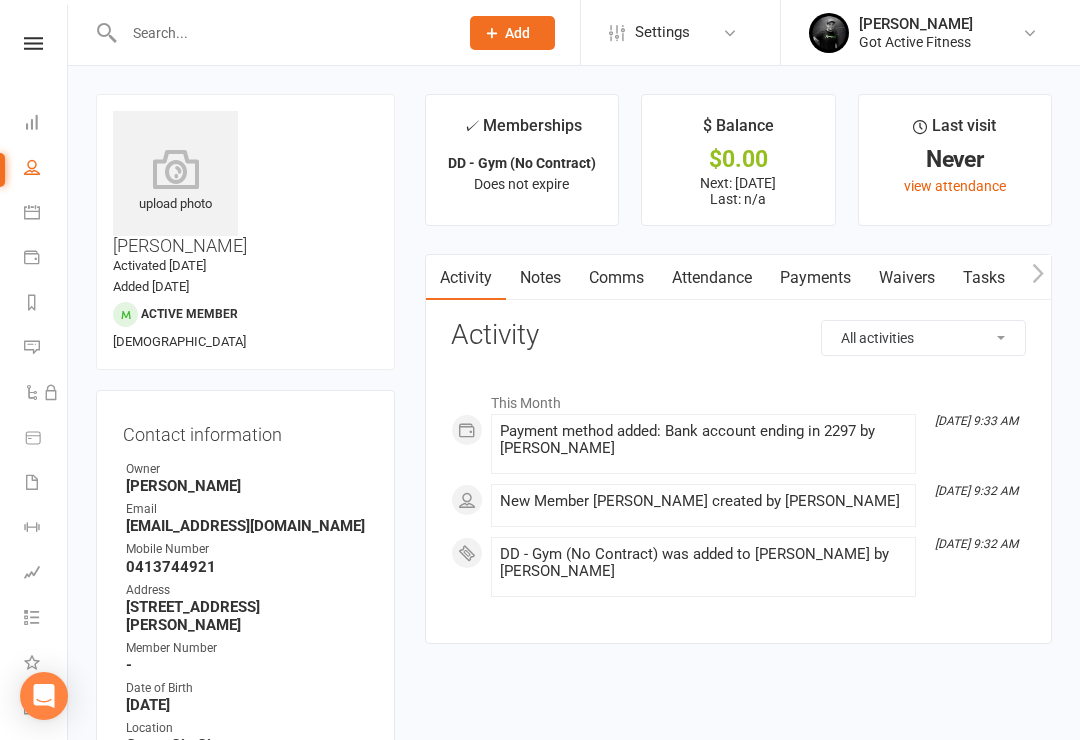 click at bounding box center (281, 33) 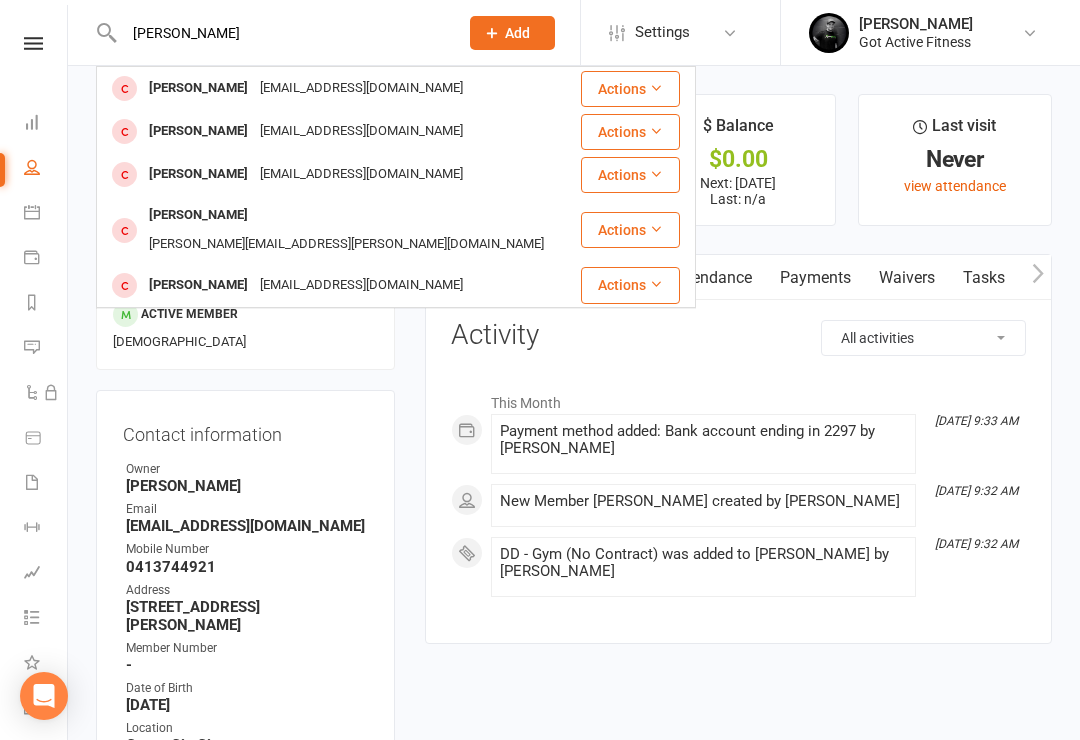 type on "[PERSON_NAME]" 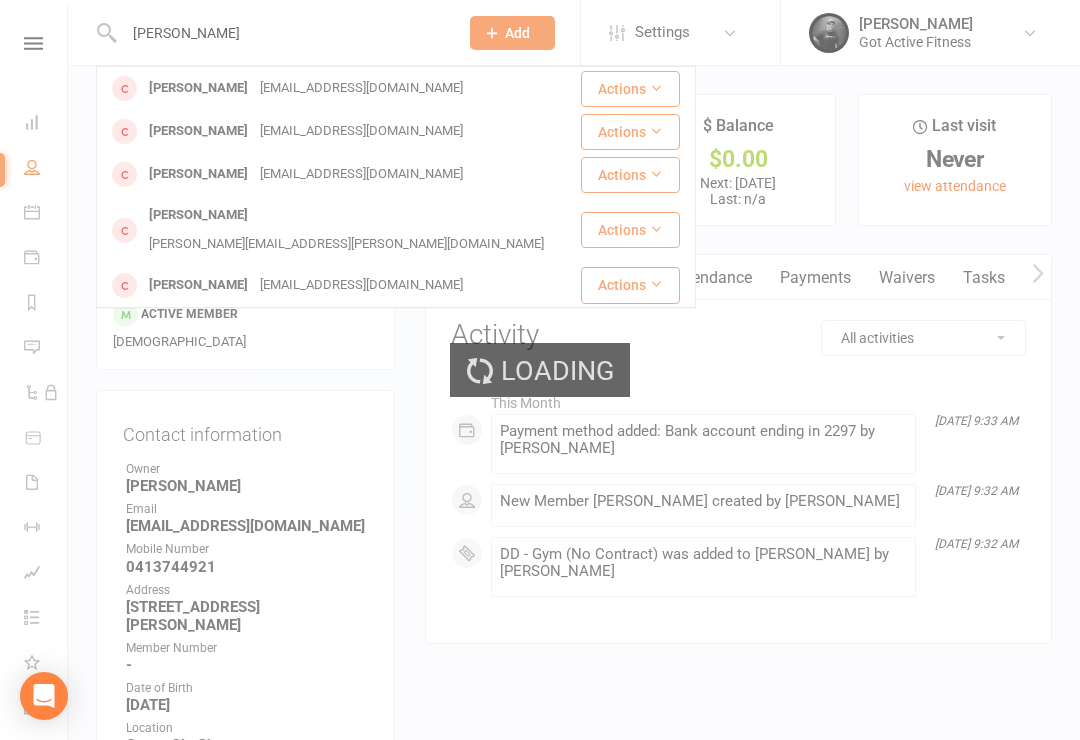 type 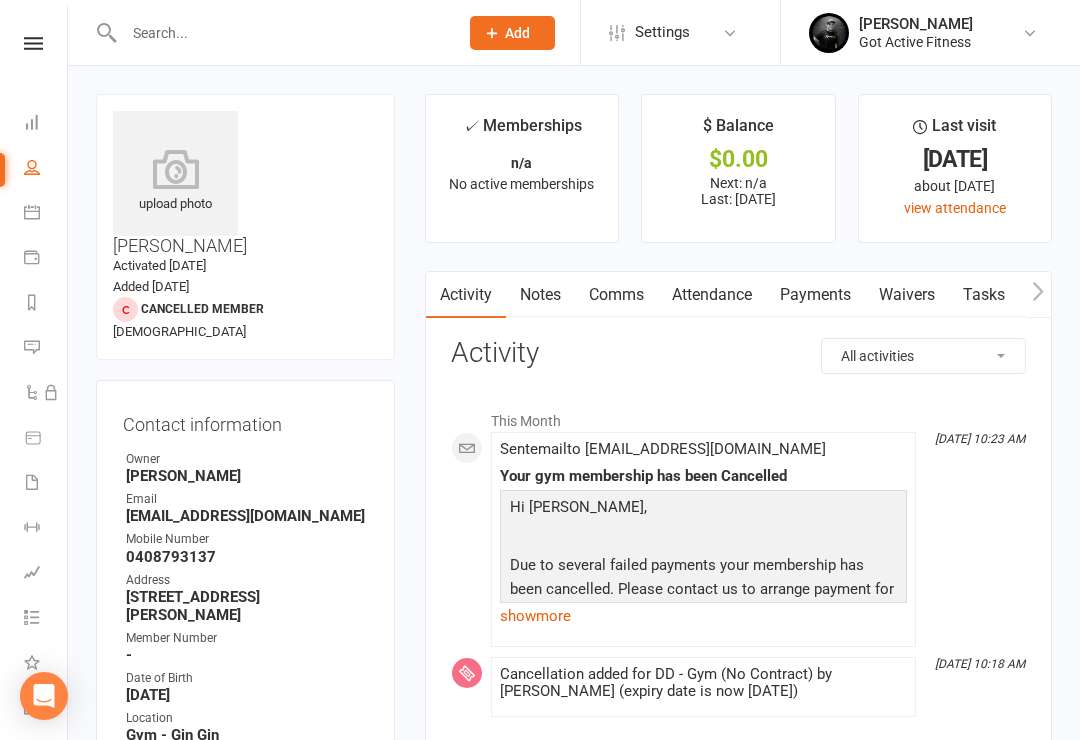 click on "Payments" at bounding box center [815, 295] 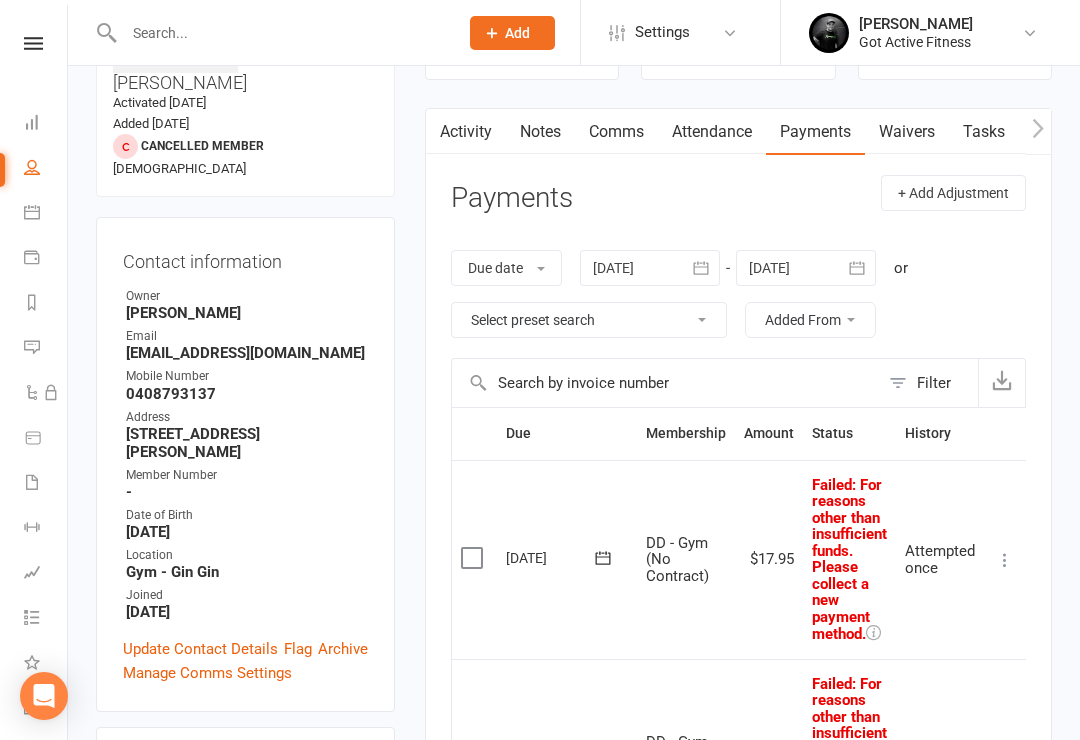 scroll, scrollTop: 164, scrollLeft: 0, axis: vertical 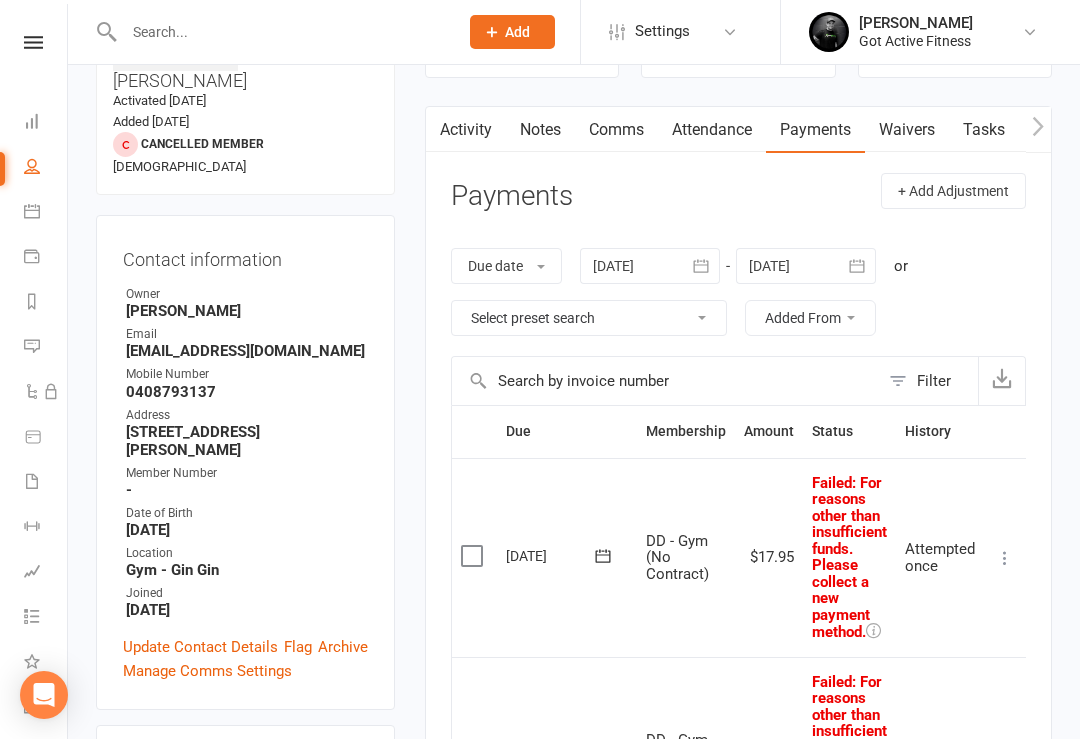 click at bounding box center [650, 267] 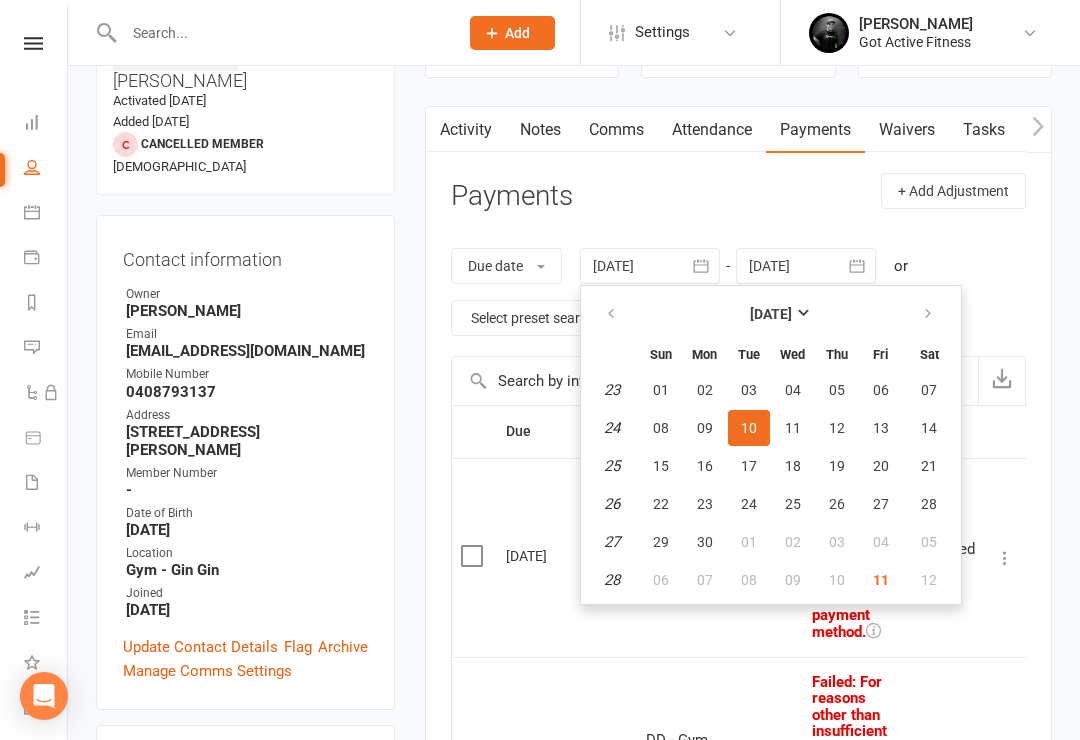 click on "[DATE]
Sun Mon Tue Wed Thu Fri Sat
23
01
02
03
04
05
06
07
24
08
09
10
11
12
13
14
25
15
16
17
18
19
20
21
26
22
23
24
25
26
27
28
27
29
30
01
02
03
04
05
28
06
07" at bounding box center [771, 445] 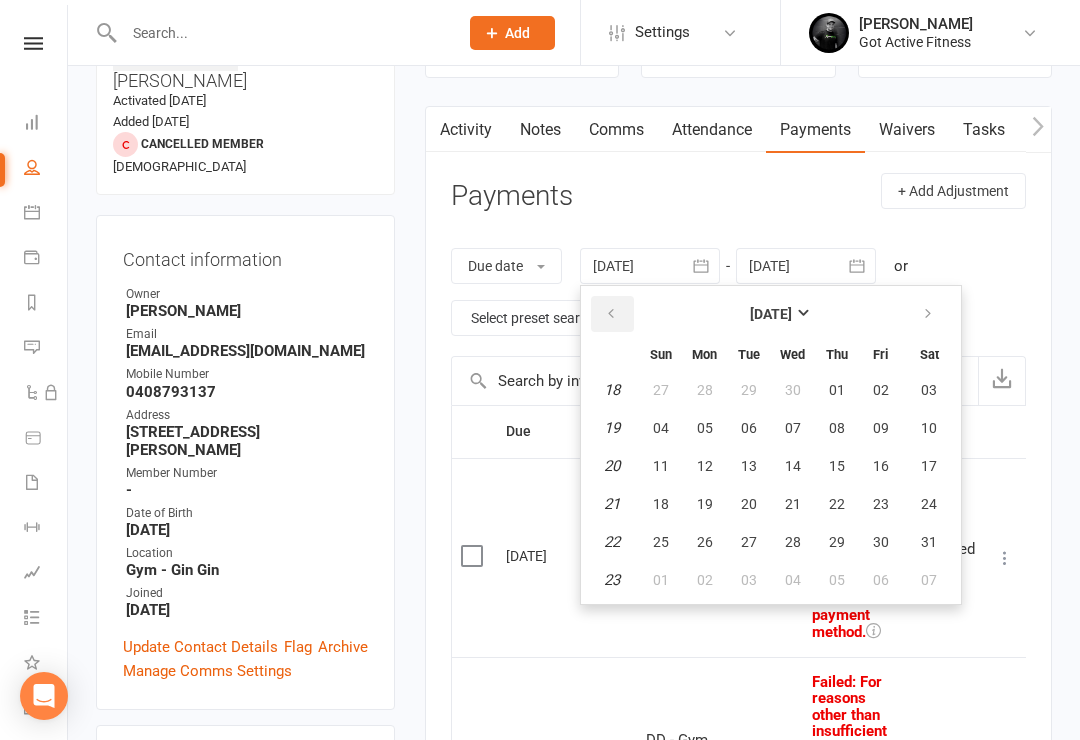 click at bounding box center (612, 314) 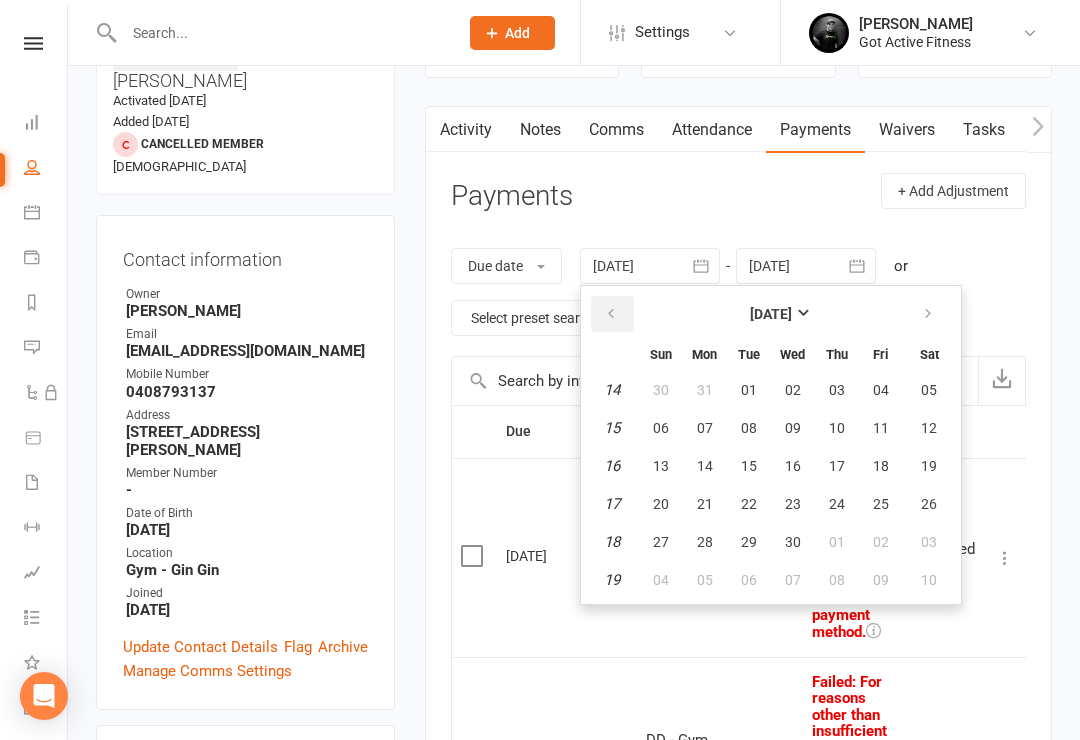 click at bounding box center [612, 314] 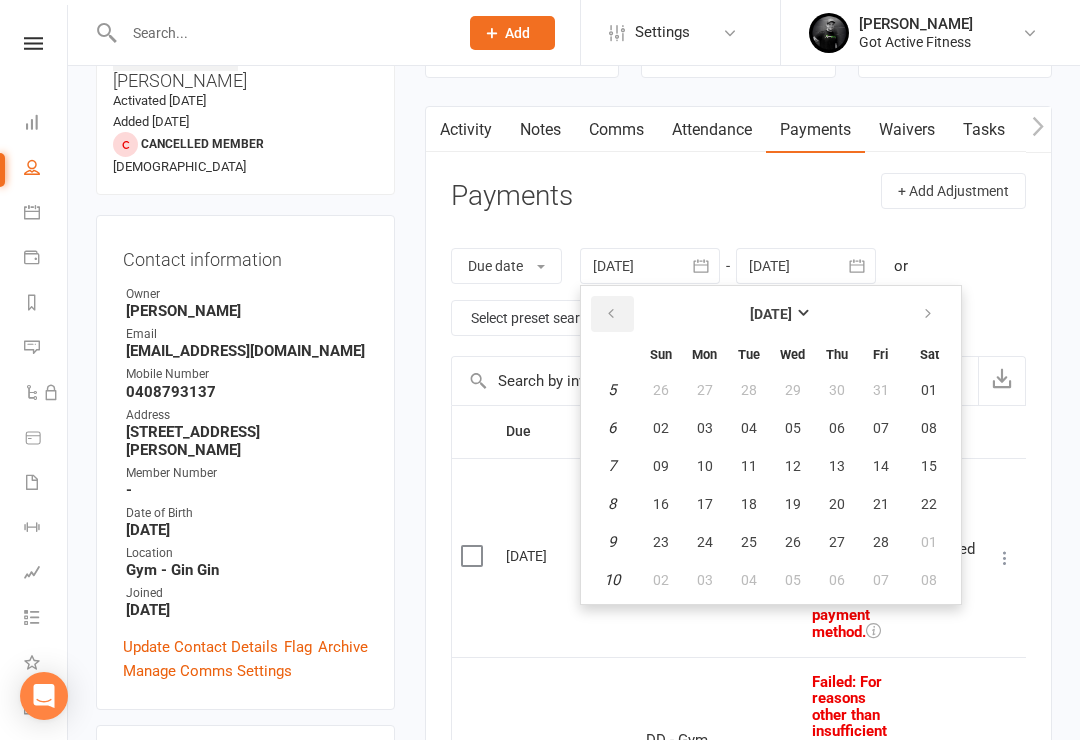 click at bounding box center [612, 314] 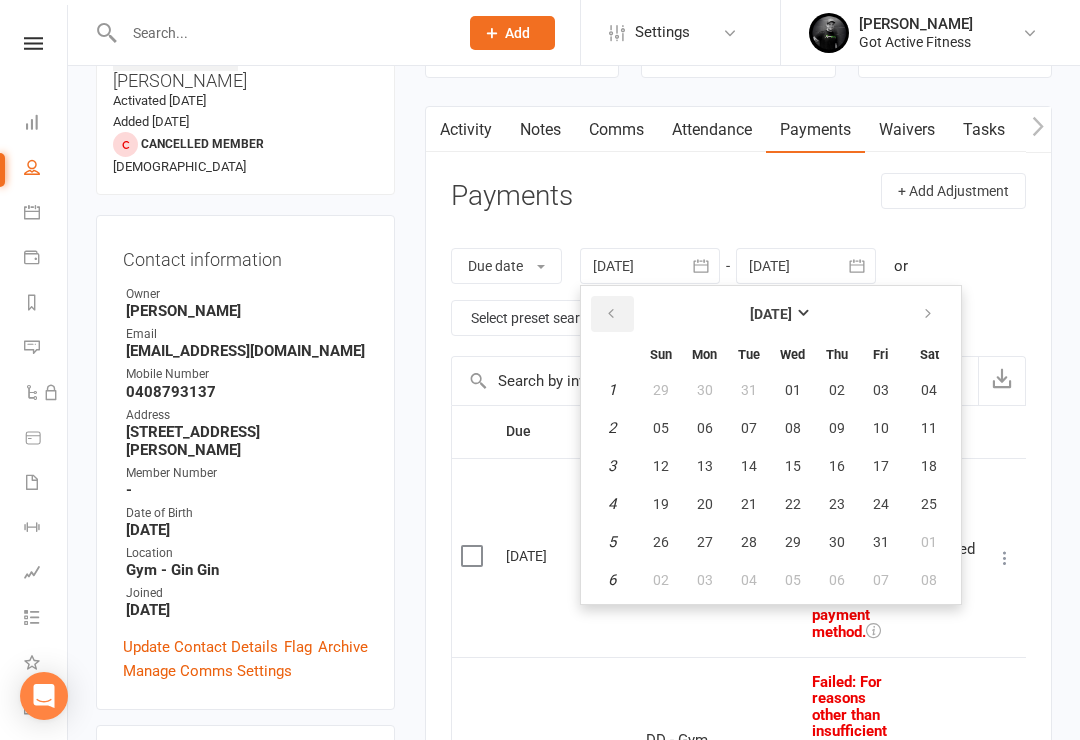 click at bounding box center (611, 314) 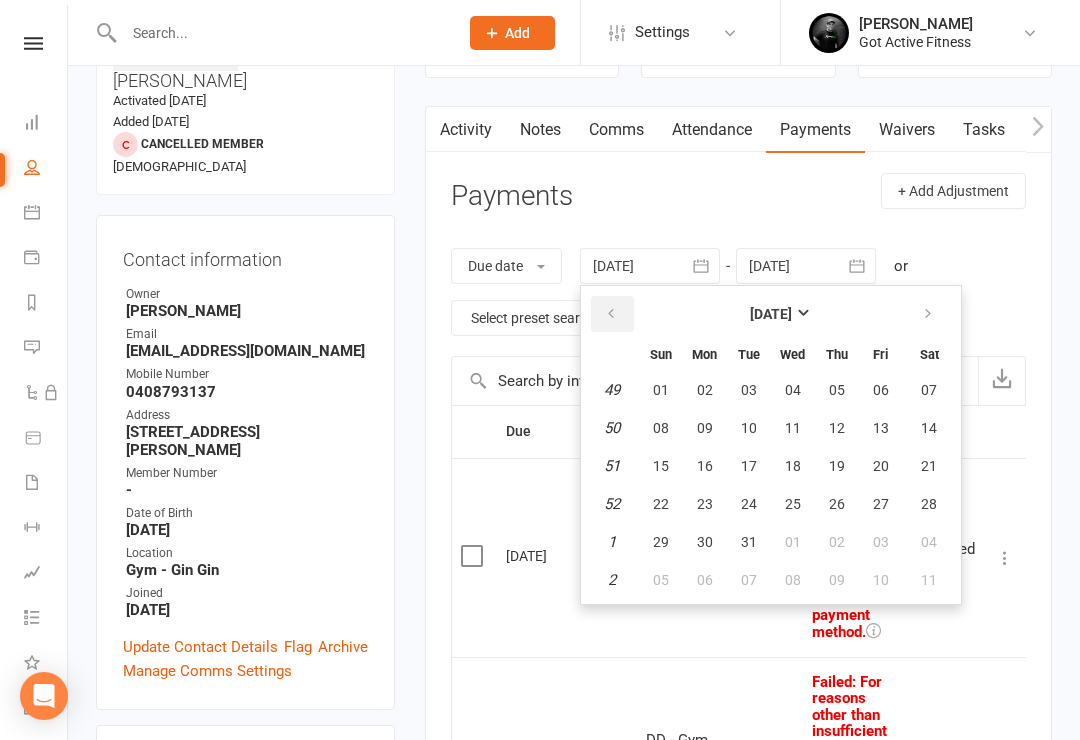 click at bounding box center (611, 314) 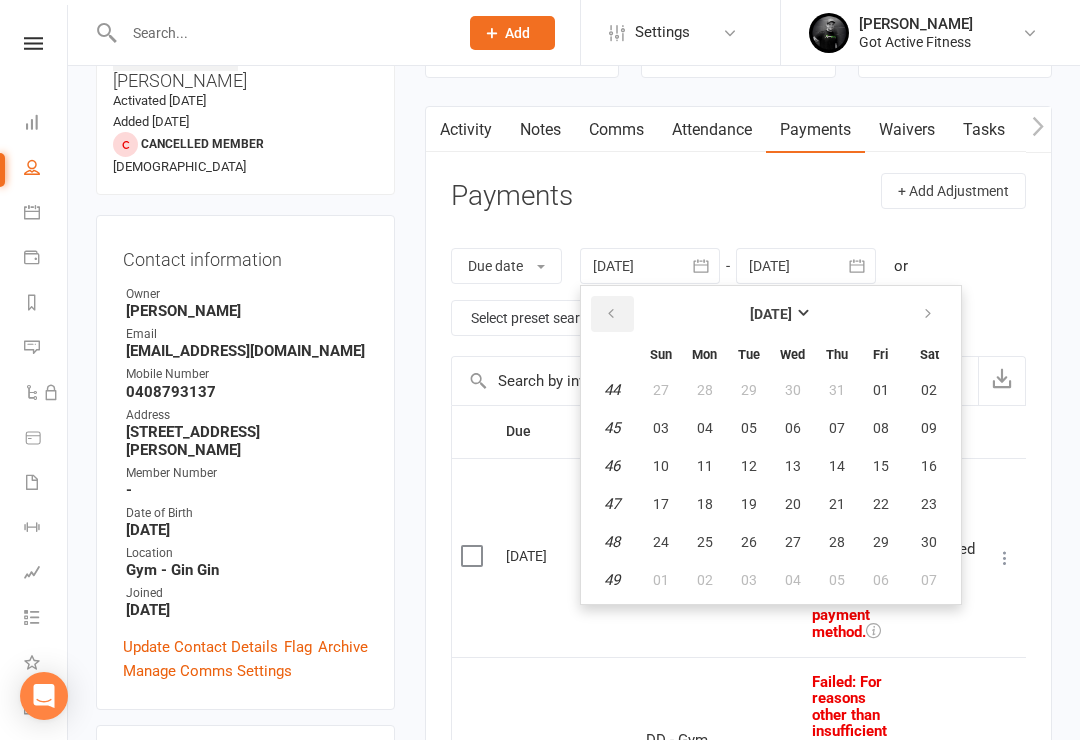 click at bounding box center [611, 314] 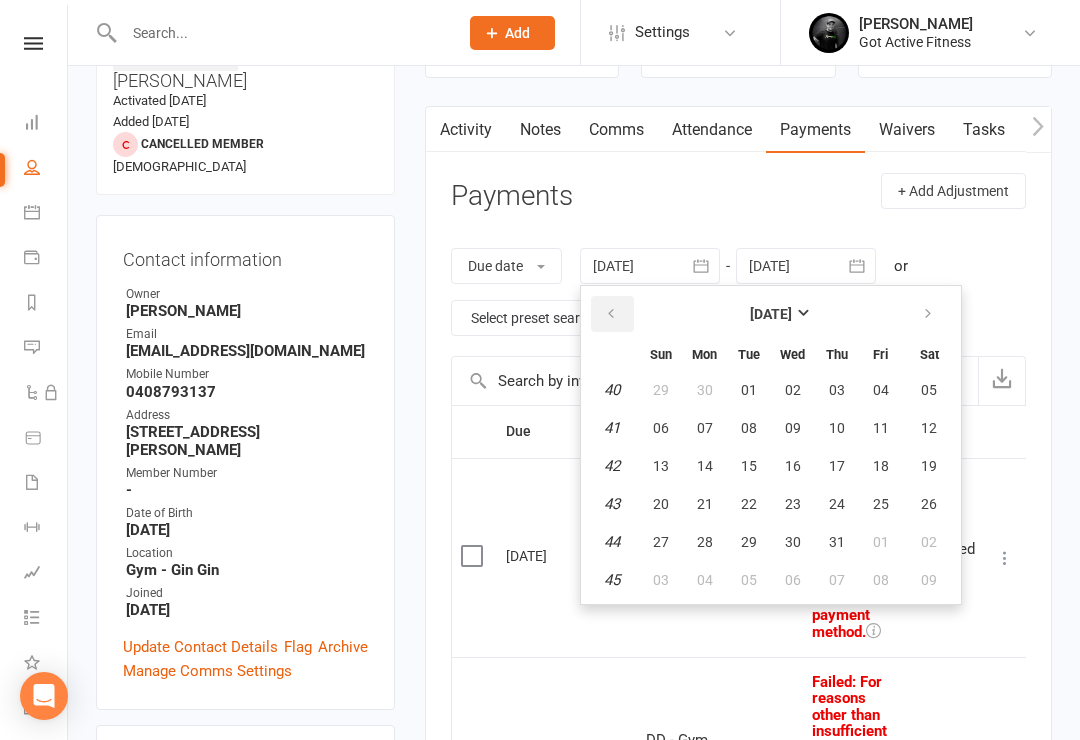 click at bounding box center (611, 314) 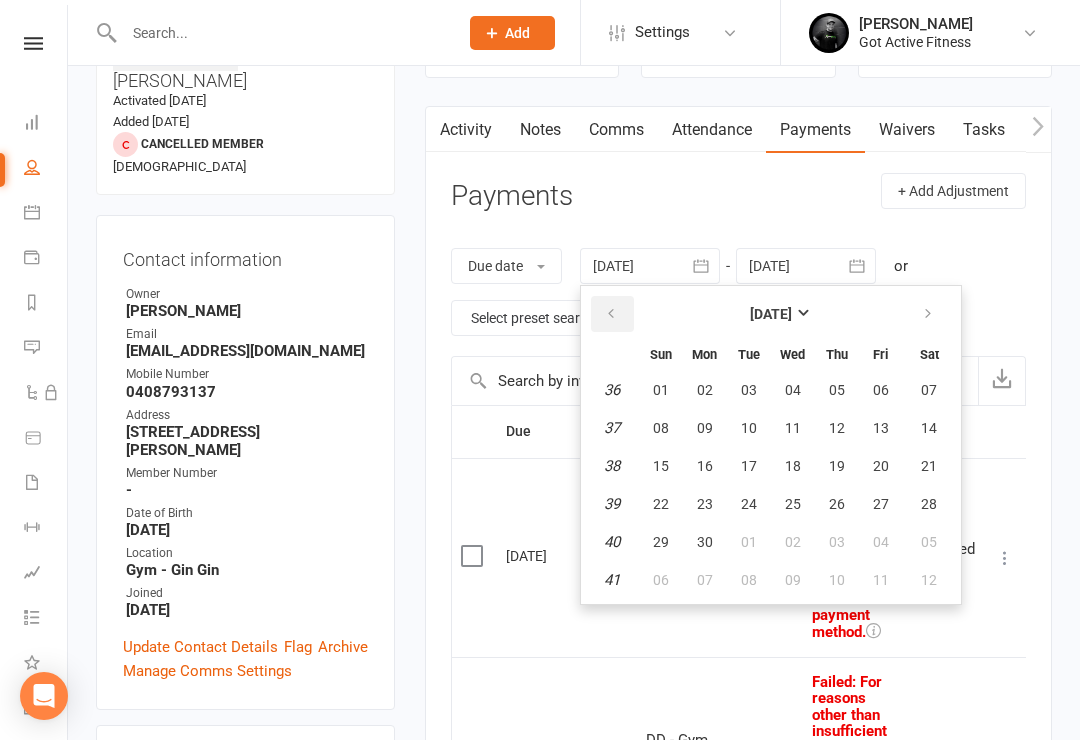 click at bounding box center (611, 314) 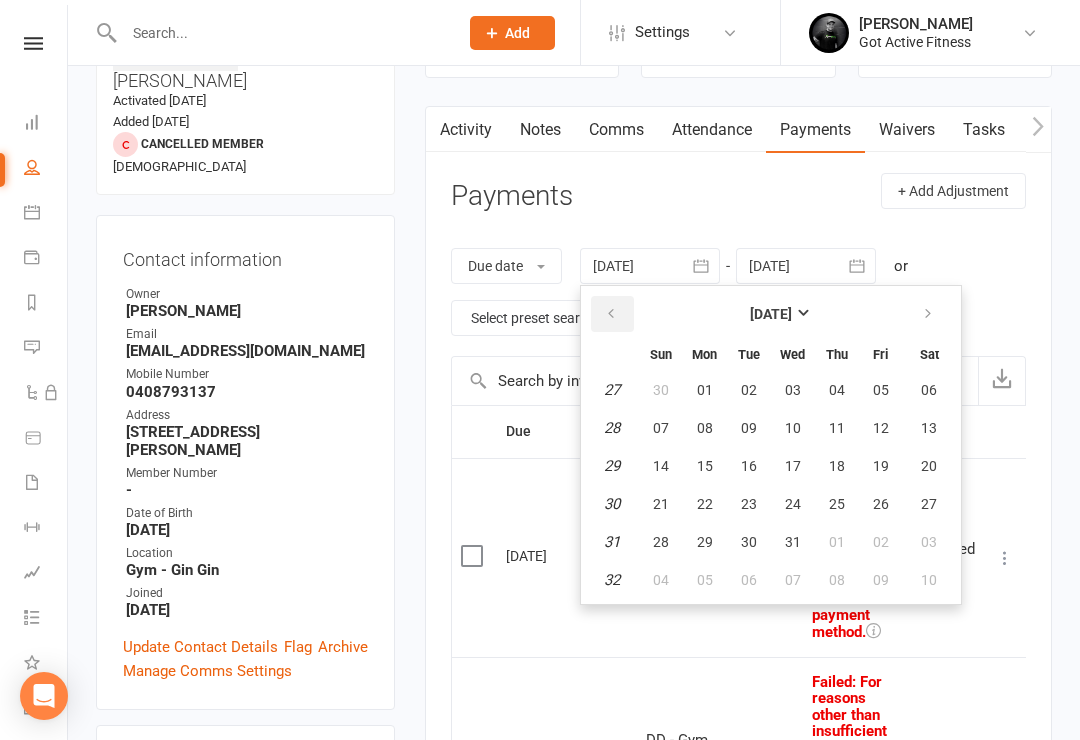 click at bounding box center (611, 314) 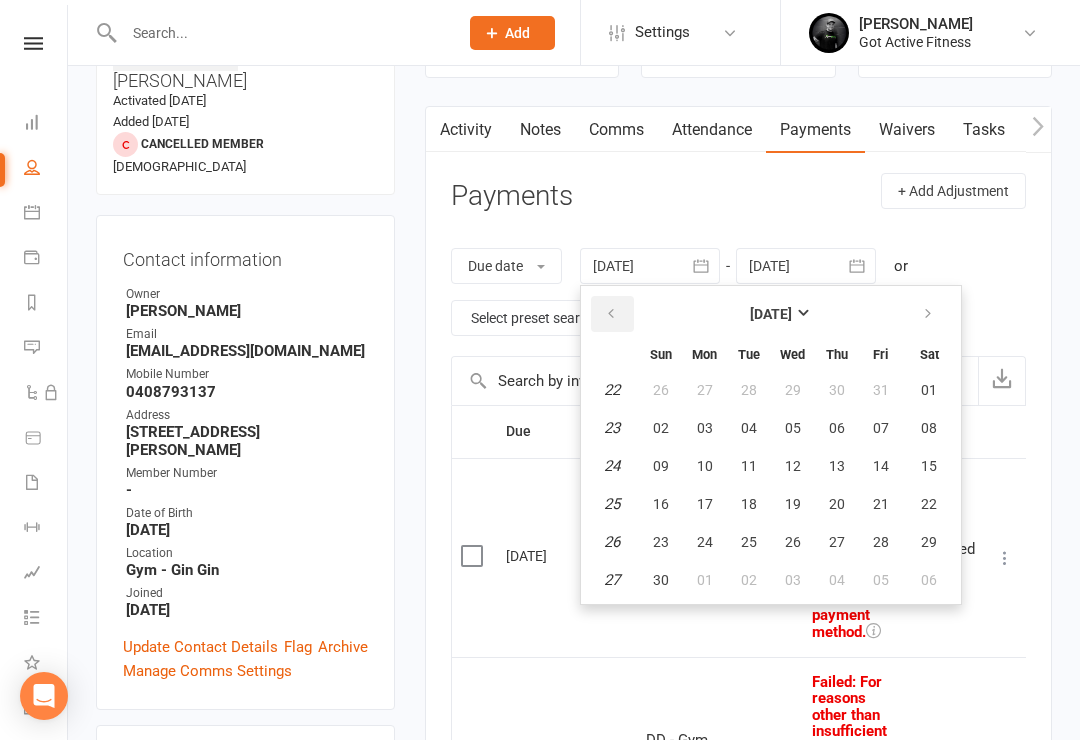 click at bounding box center (611, 314) 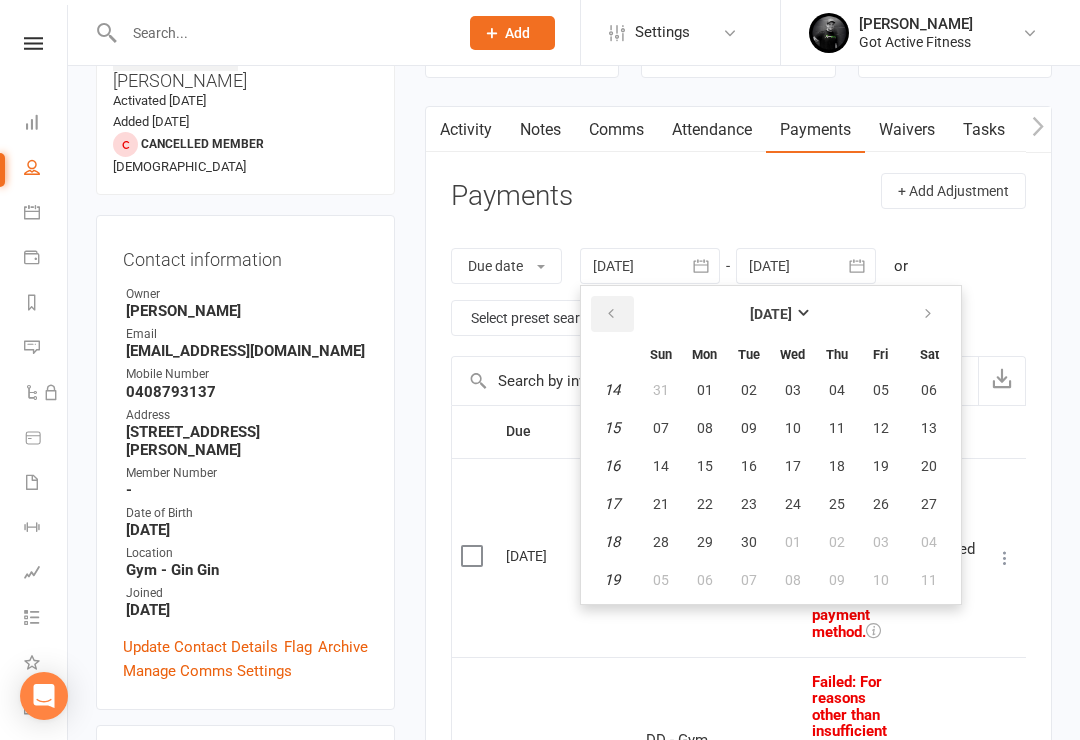 click at bounding box center (612, 314) 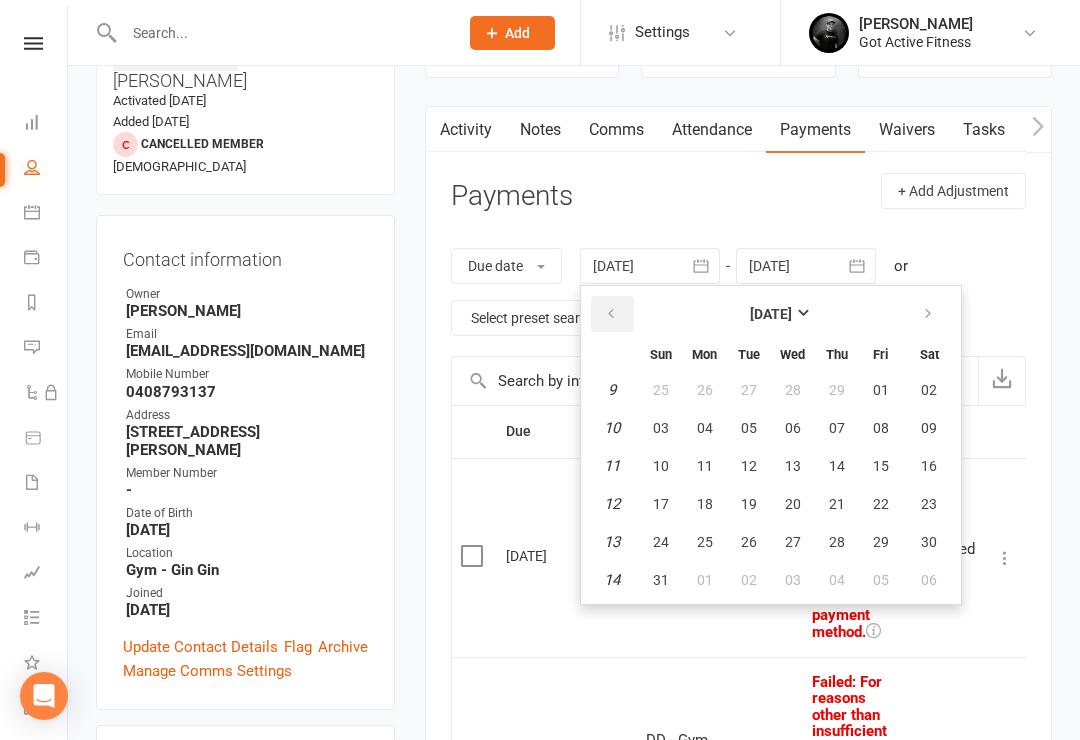 click at bounding box center [611, 314] 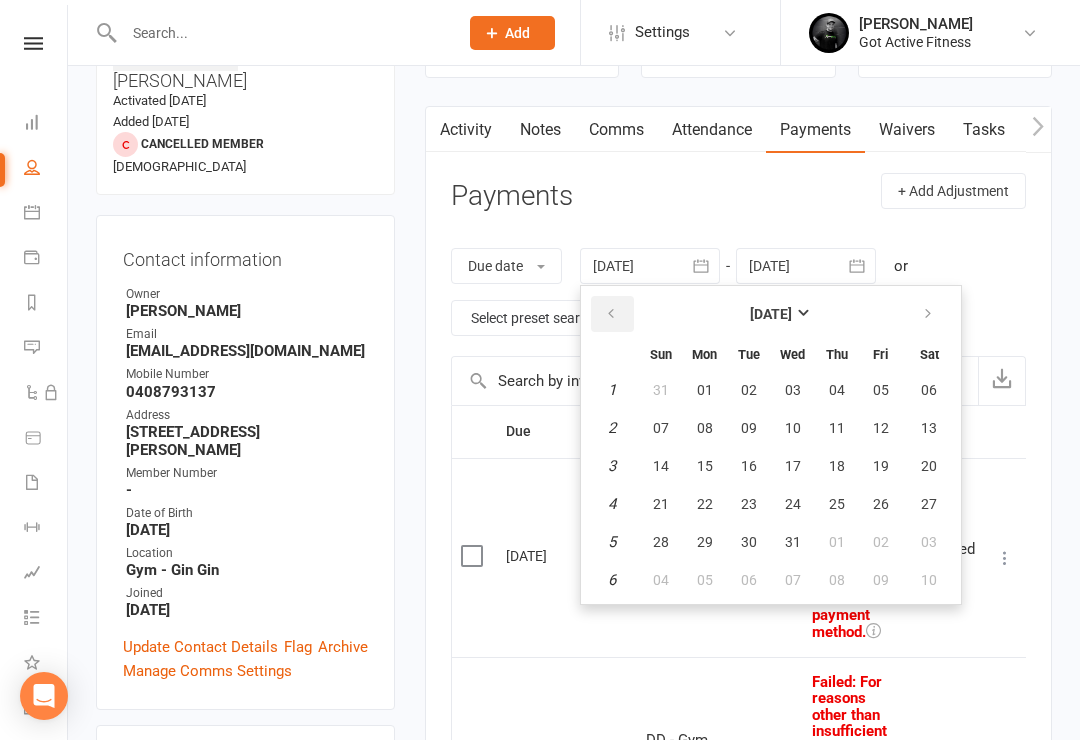 click at bounding box center (611, 314) 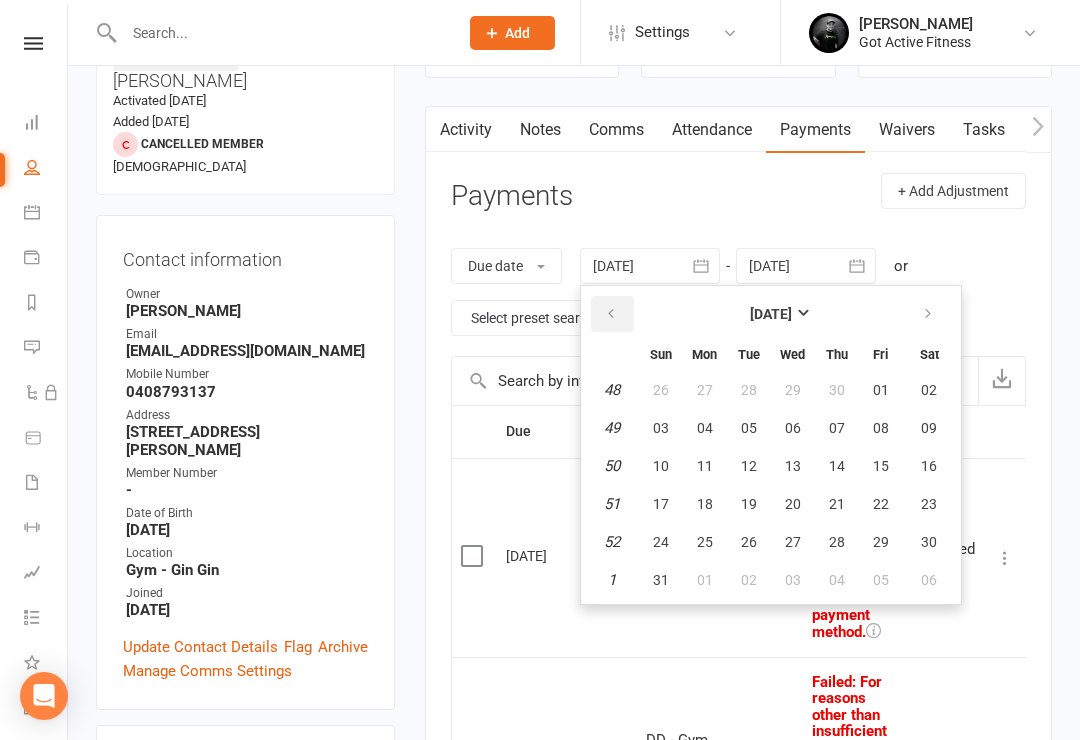 click at bounding box center [611, 314] 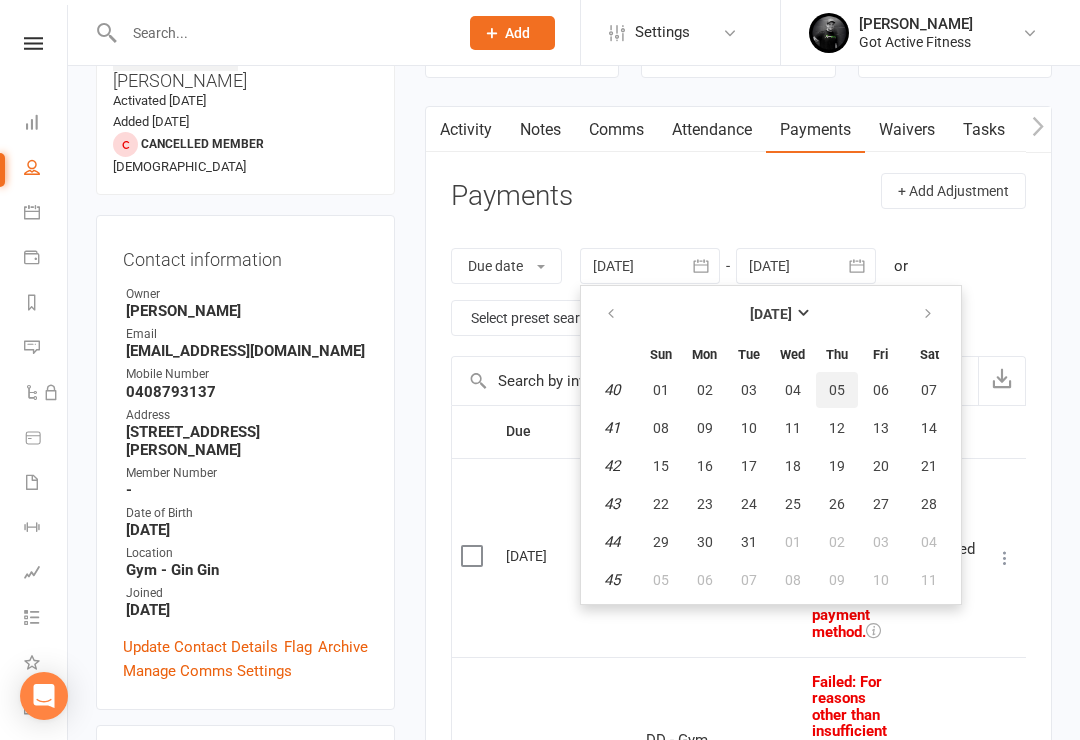 click on "05" at bounding box center (837, 390) 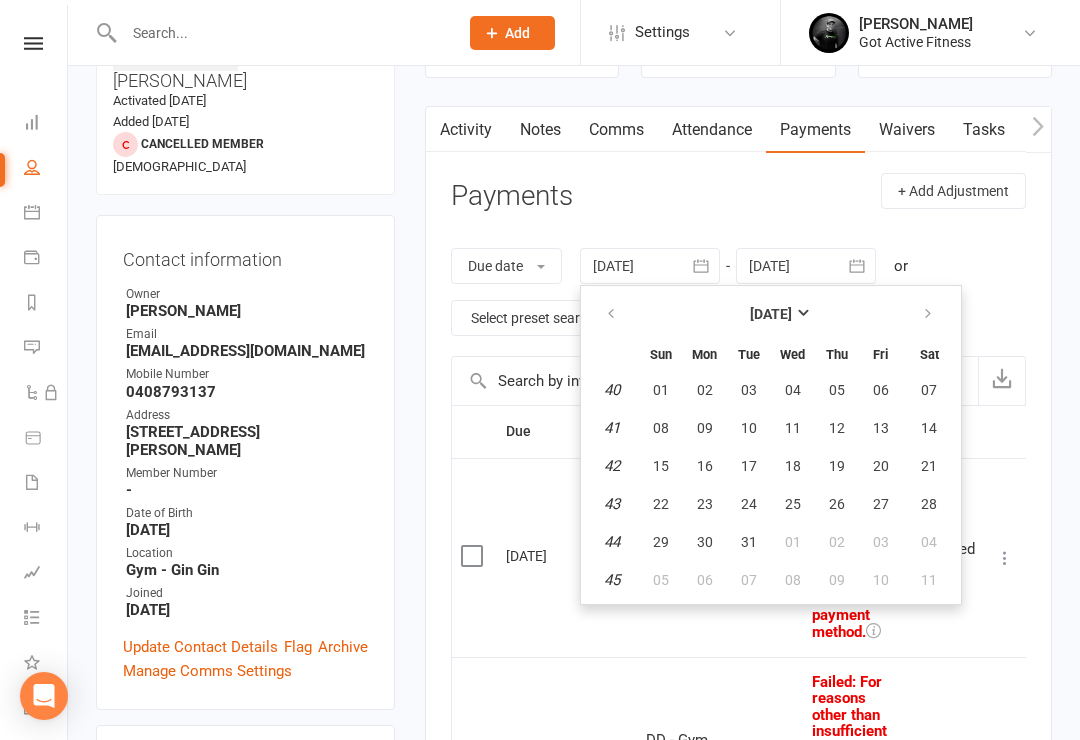 type on "[DATE]" 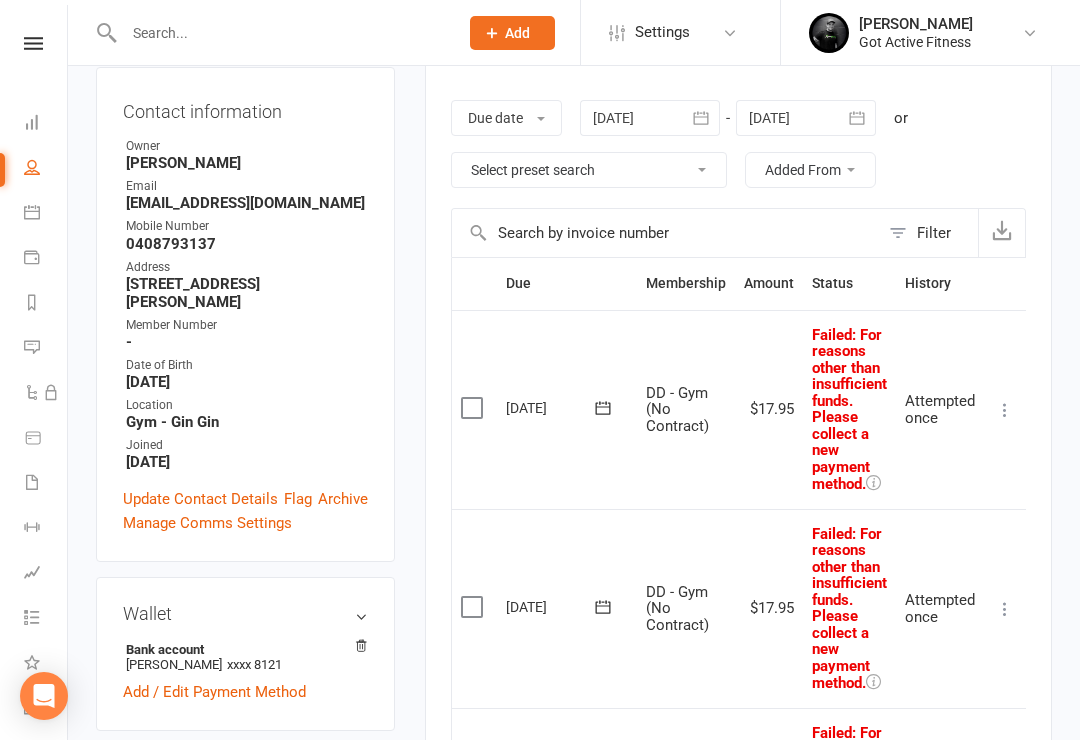 scroll, scrollTop: 305, scrollLeft: 0, axis: vertical 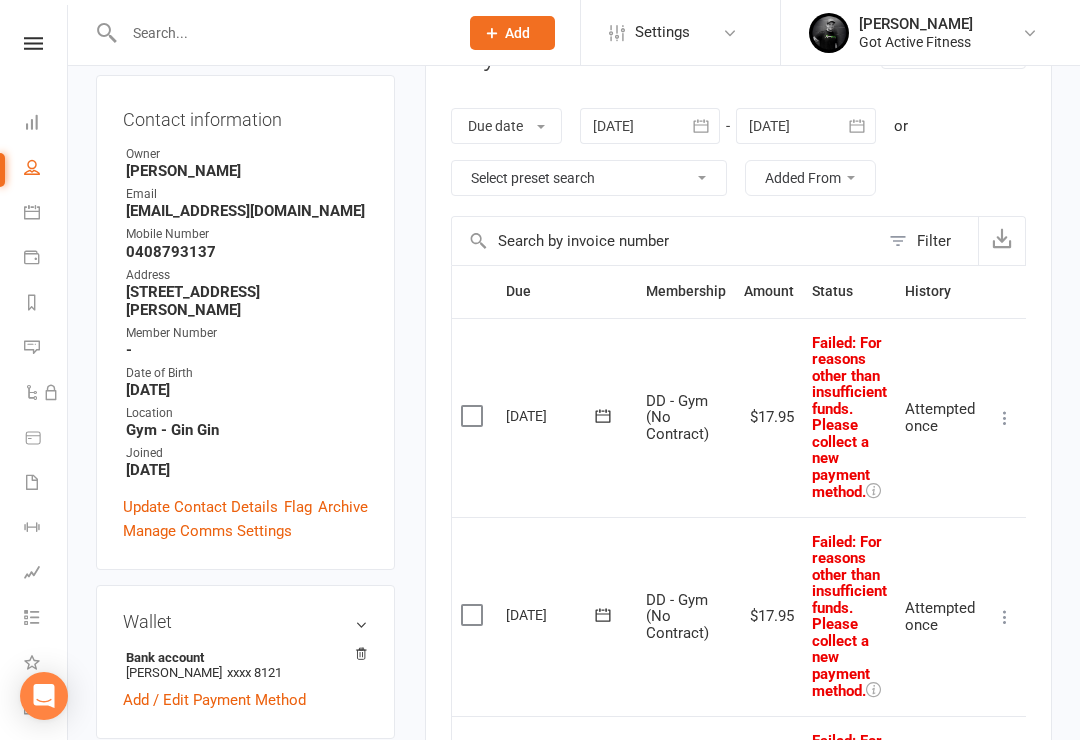 click at bounding box center [281, 33] 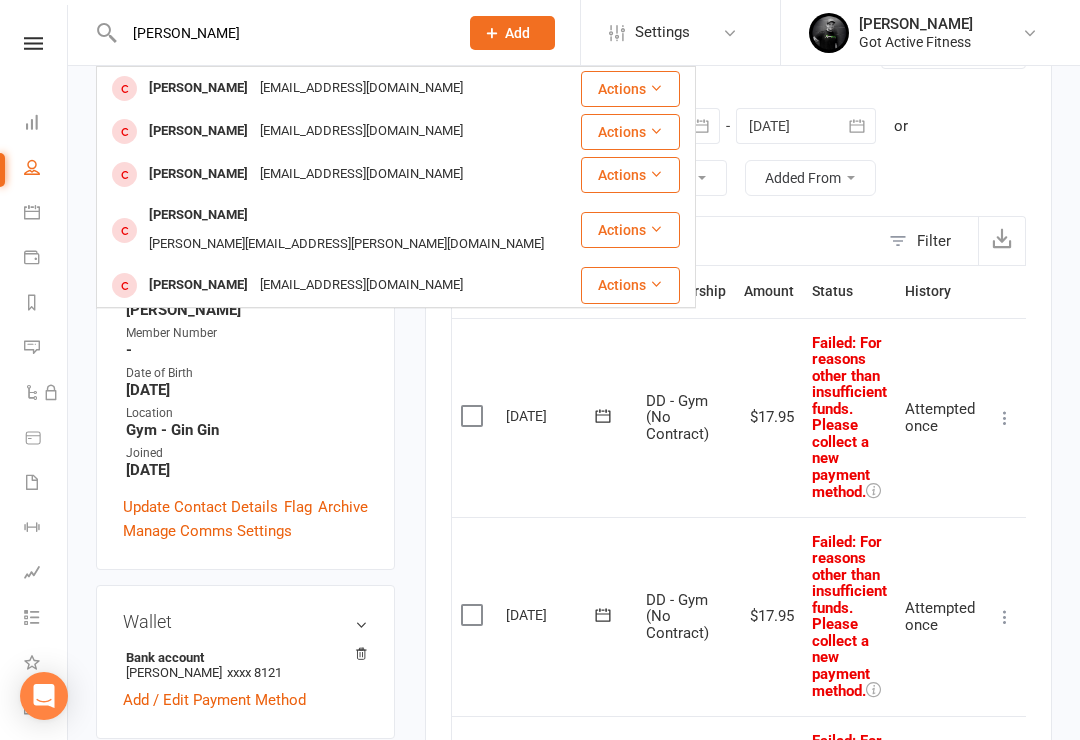 type on "[PERSON_NAME]" 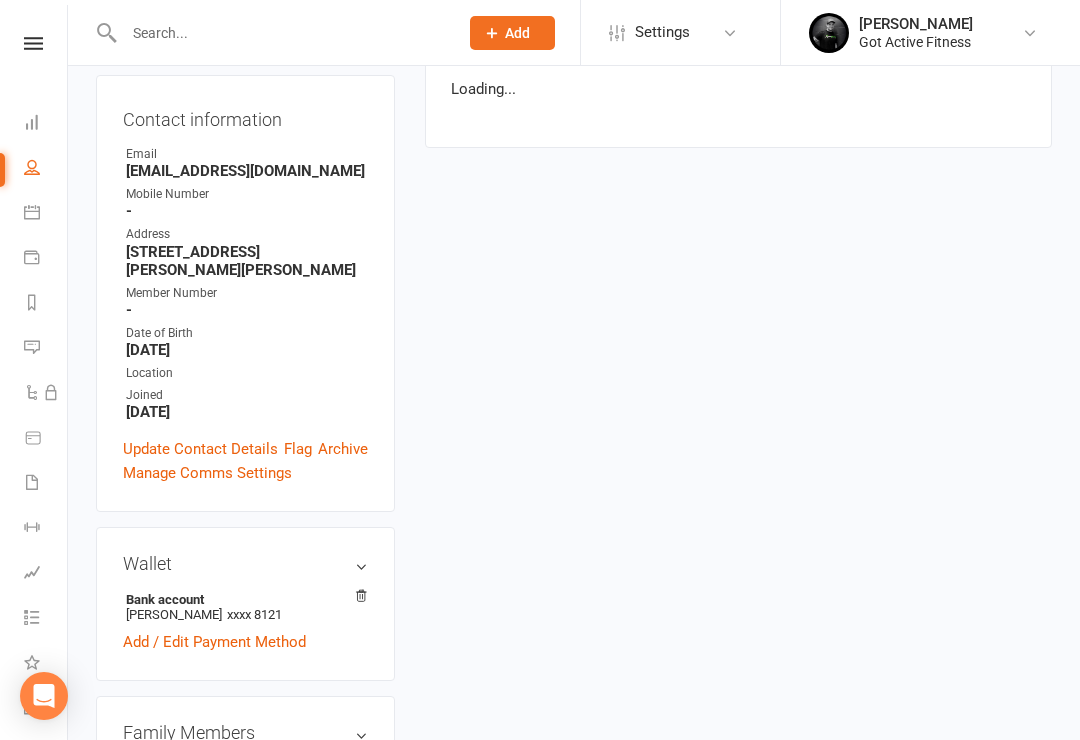 scroll, scrollTop: 0, scrollLeft: 0, axis: both 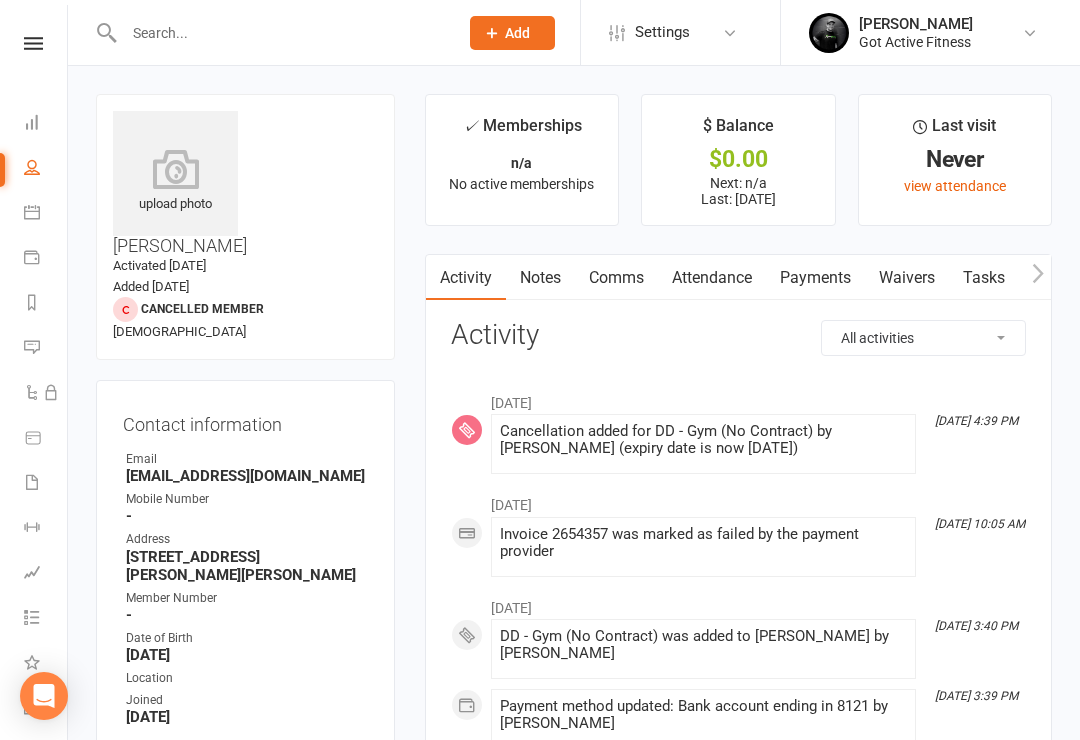click on "Payments" at bounding box center (815, 278) 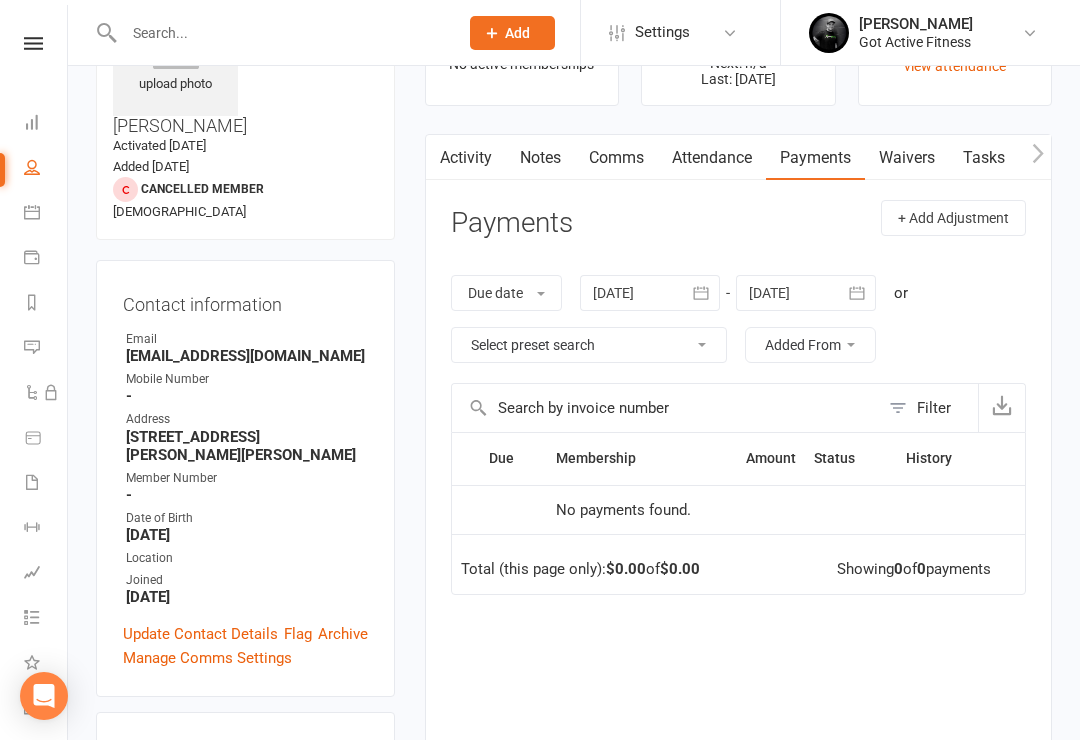 scroll, scrollTop: 114, scrollLeft: 0, axis: vertical 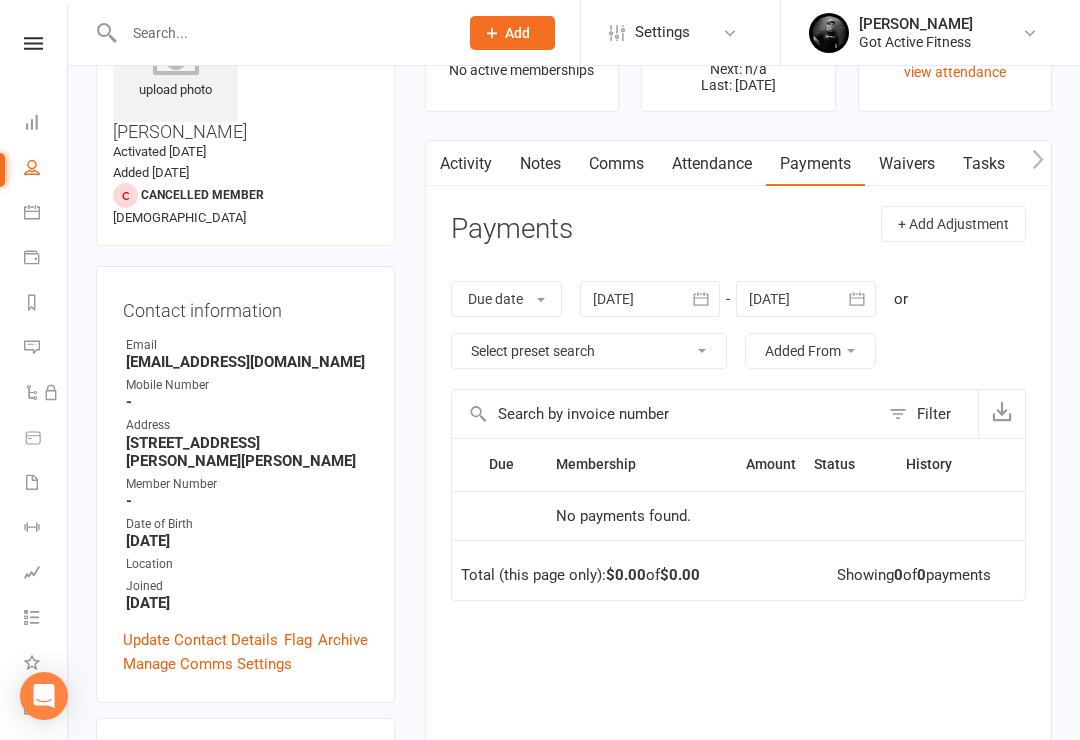 click at bounding box center (650, 299) 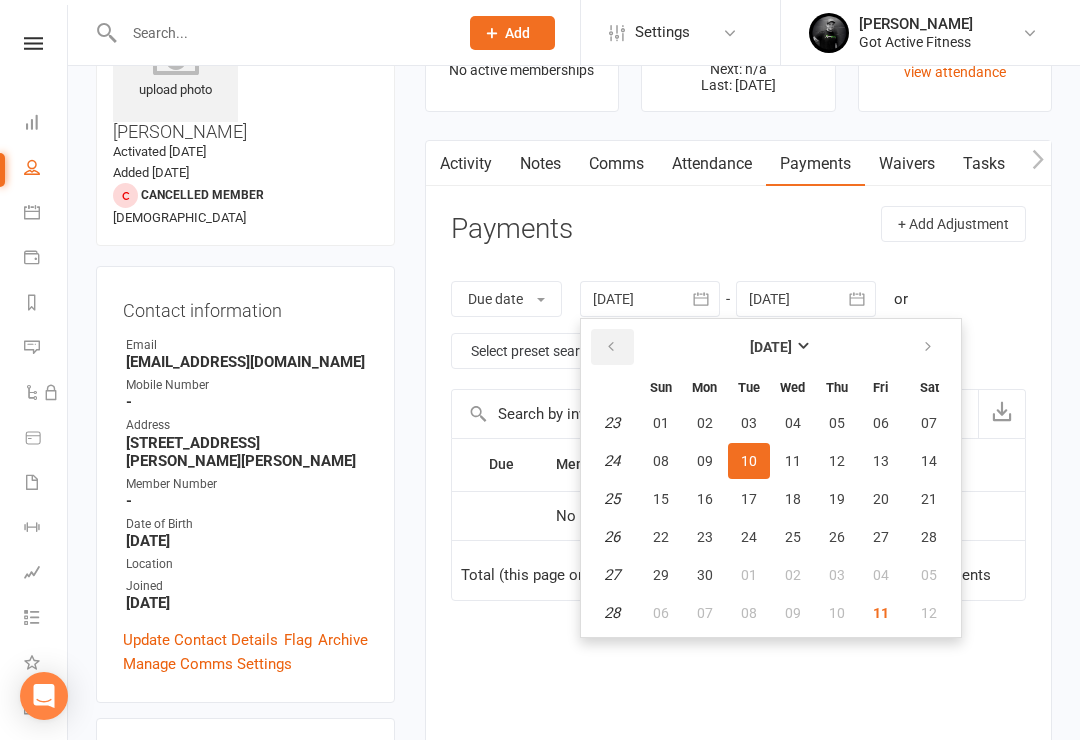 click at bounding box center [612, 347] 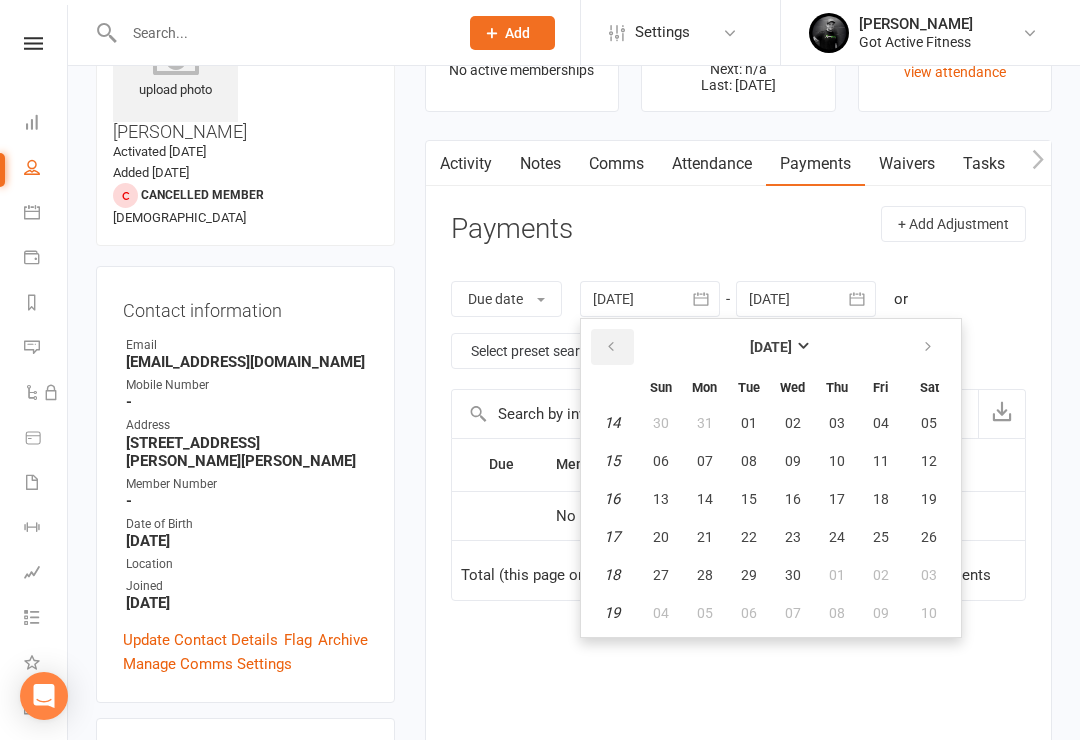 click at bounding box center (612, 347) 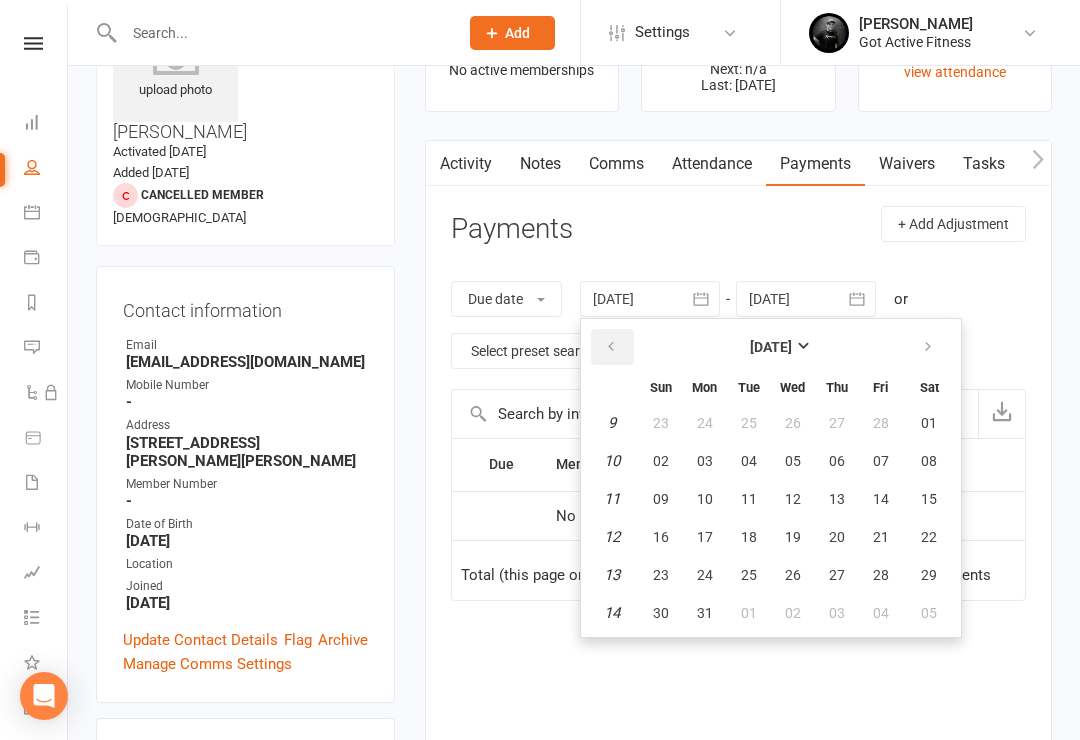 click at bounding box center [611, 347] 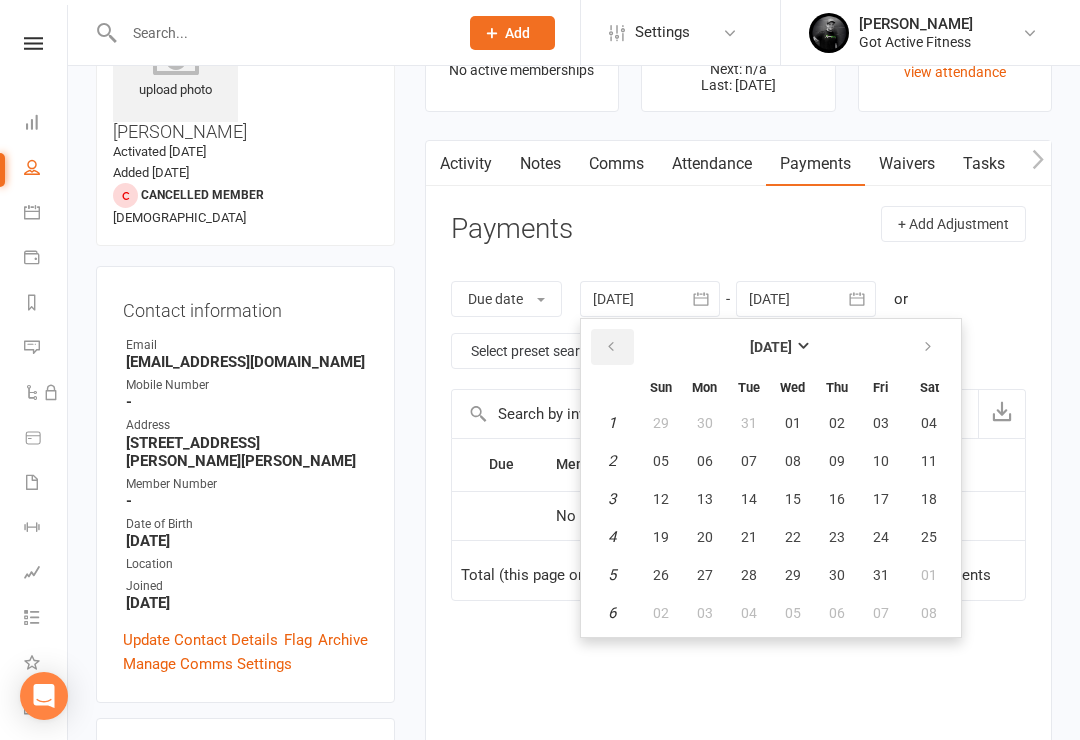 click at bounding box center [612, 347] 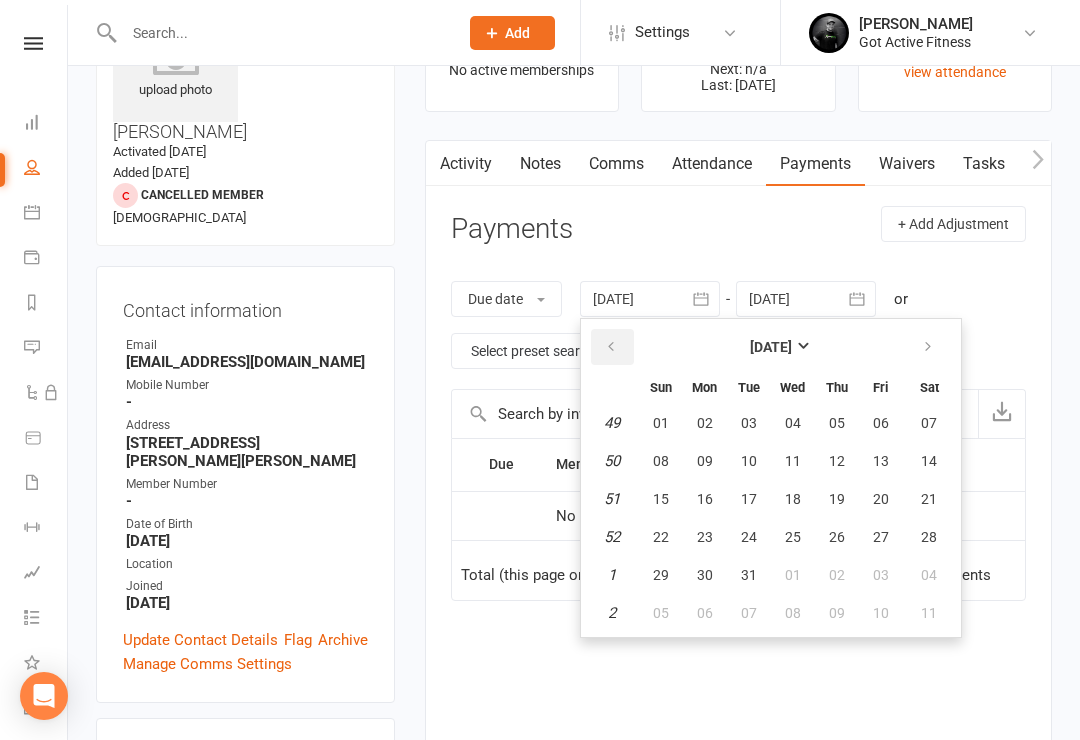 click at bounding box center [611, 347] 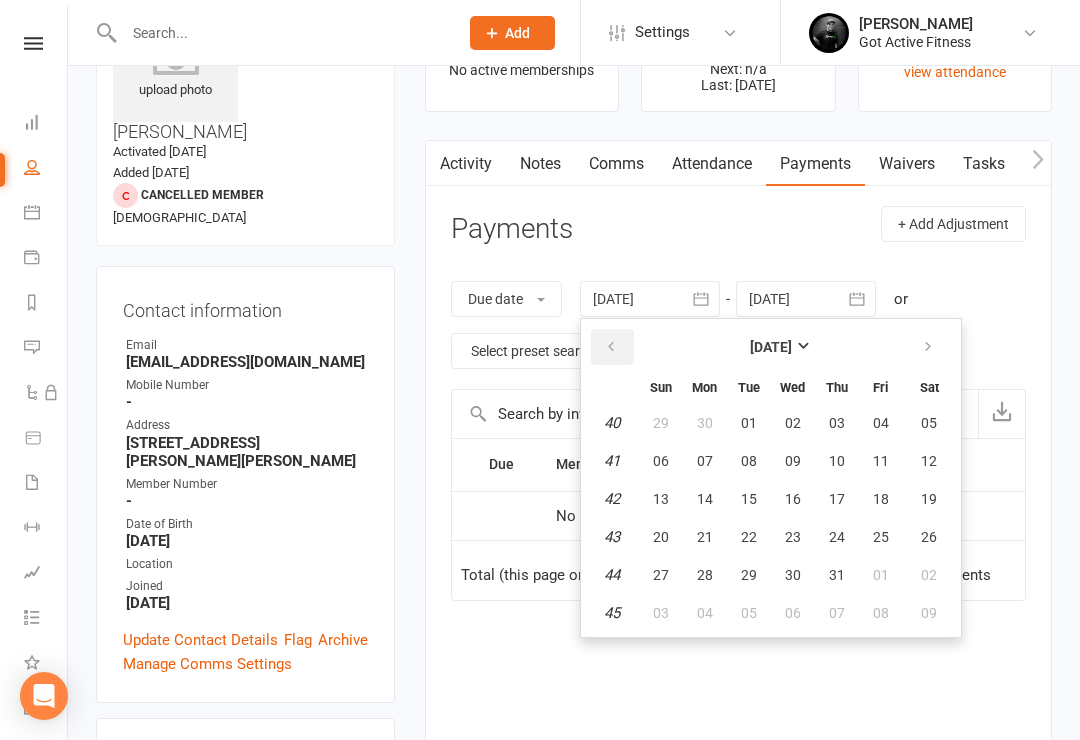 click at bounding box center (611, 347) 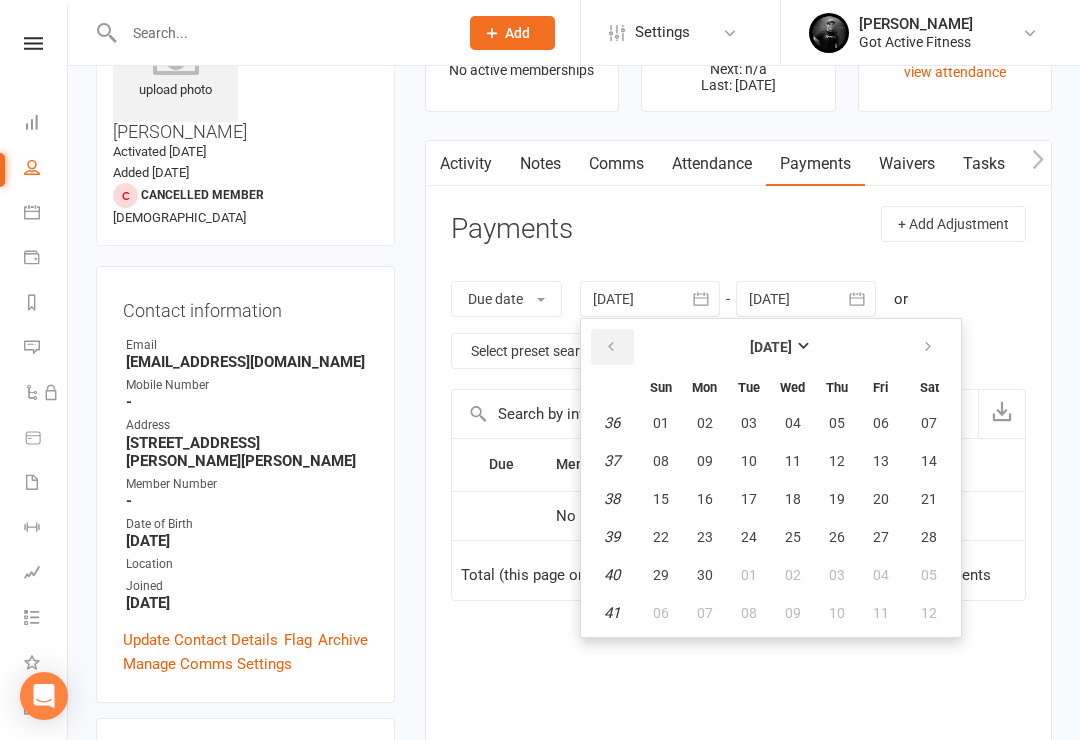 click at bounding box center [612, 347] 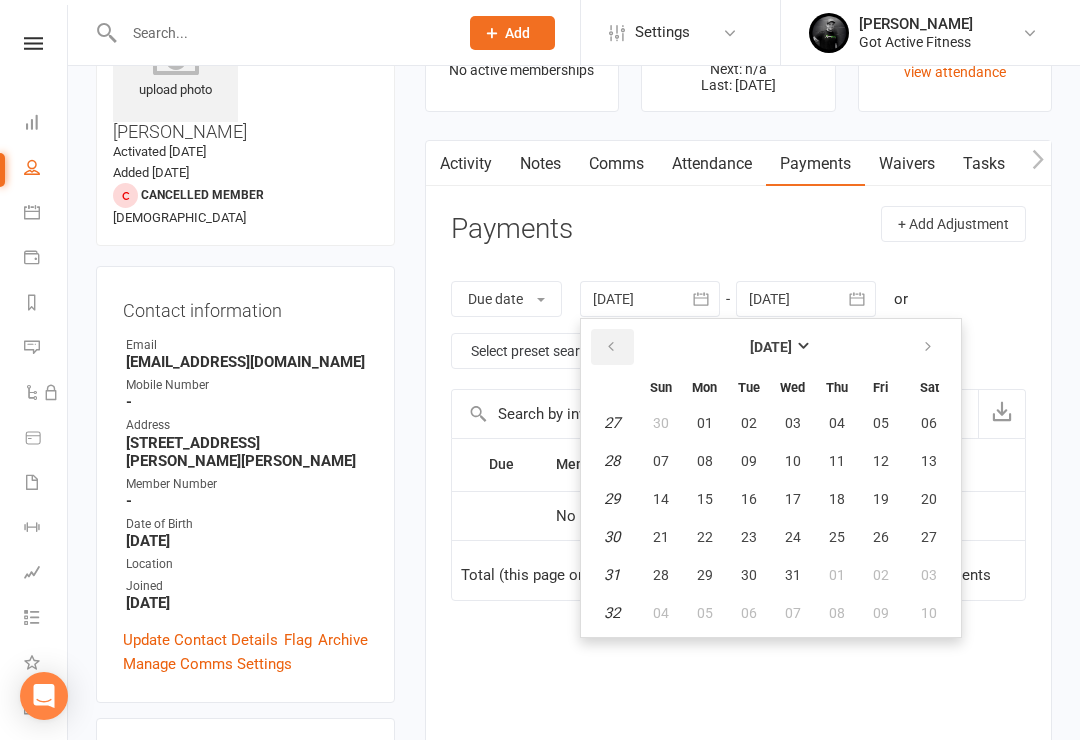 click at bounding box center (612, 347) 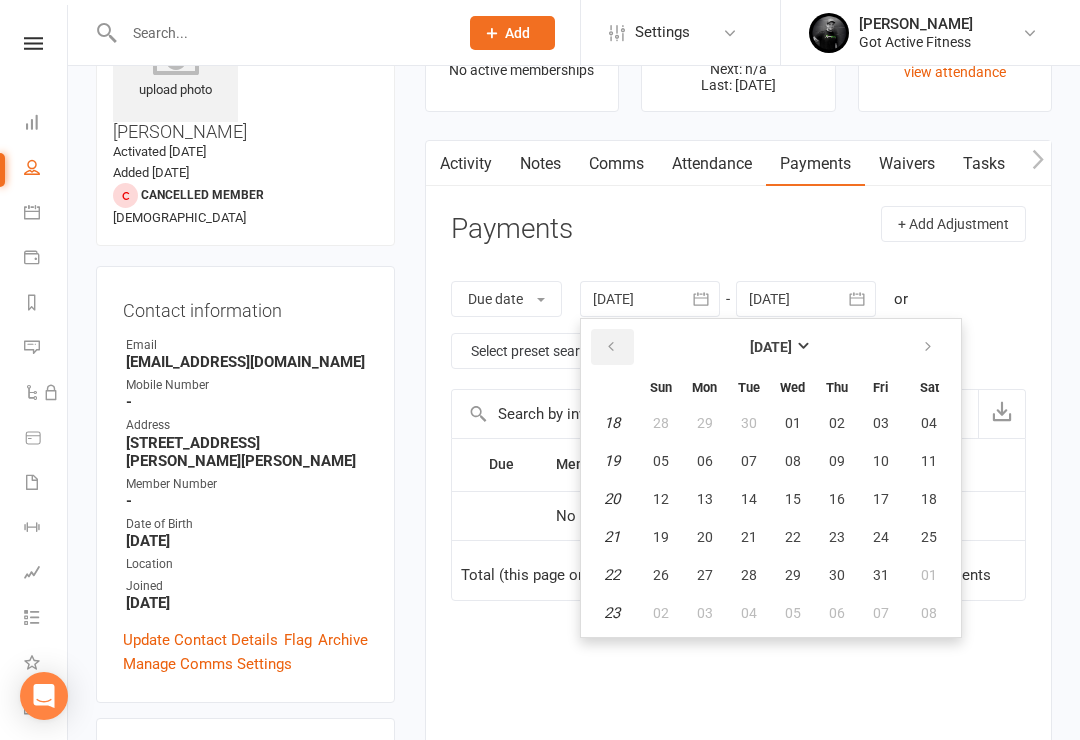 click at bounding box center (612, 347) 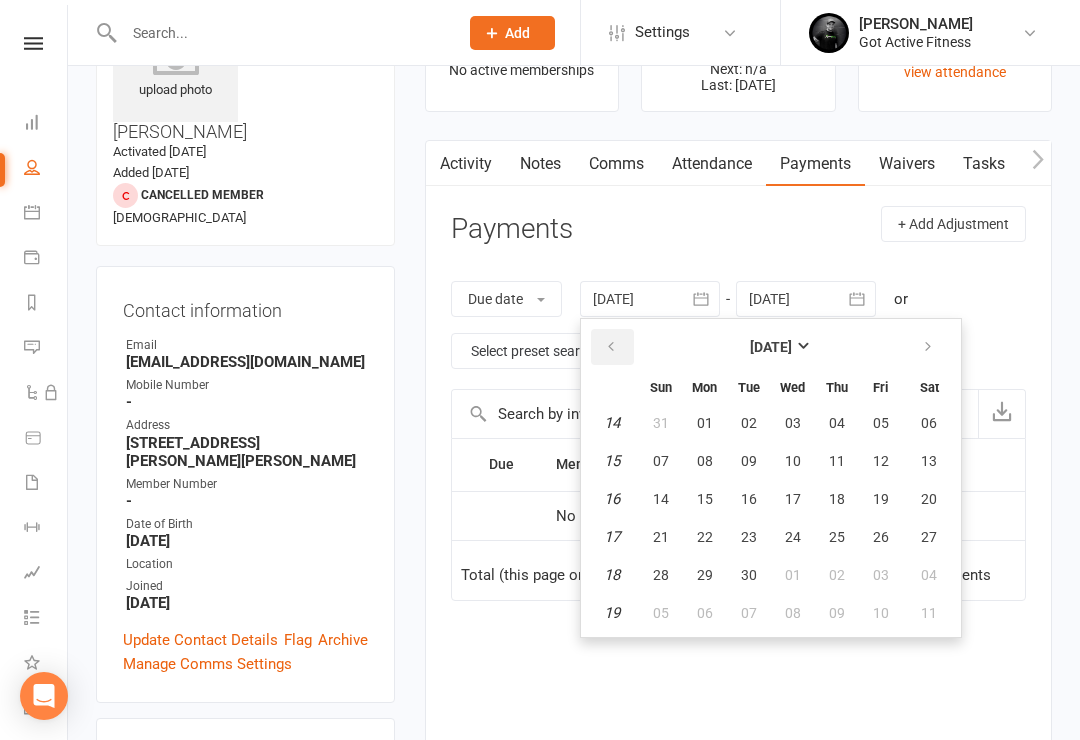 click at bounding box center (611, 347) 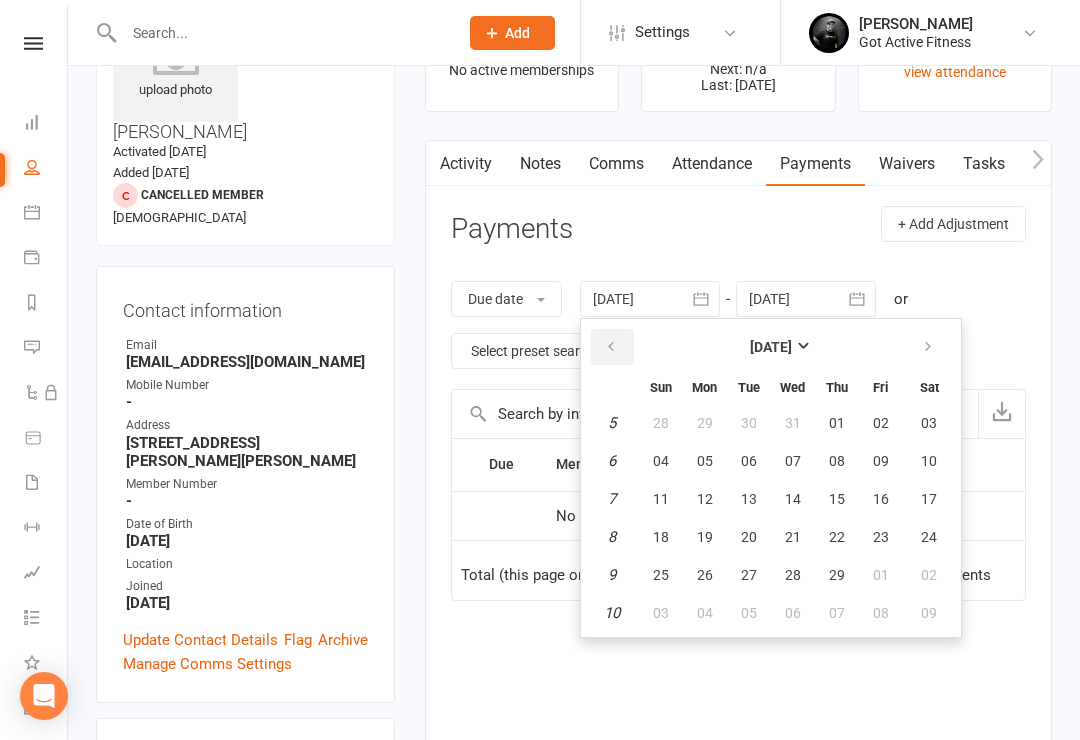 click at bounding box center (612, 347) 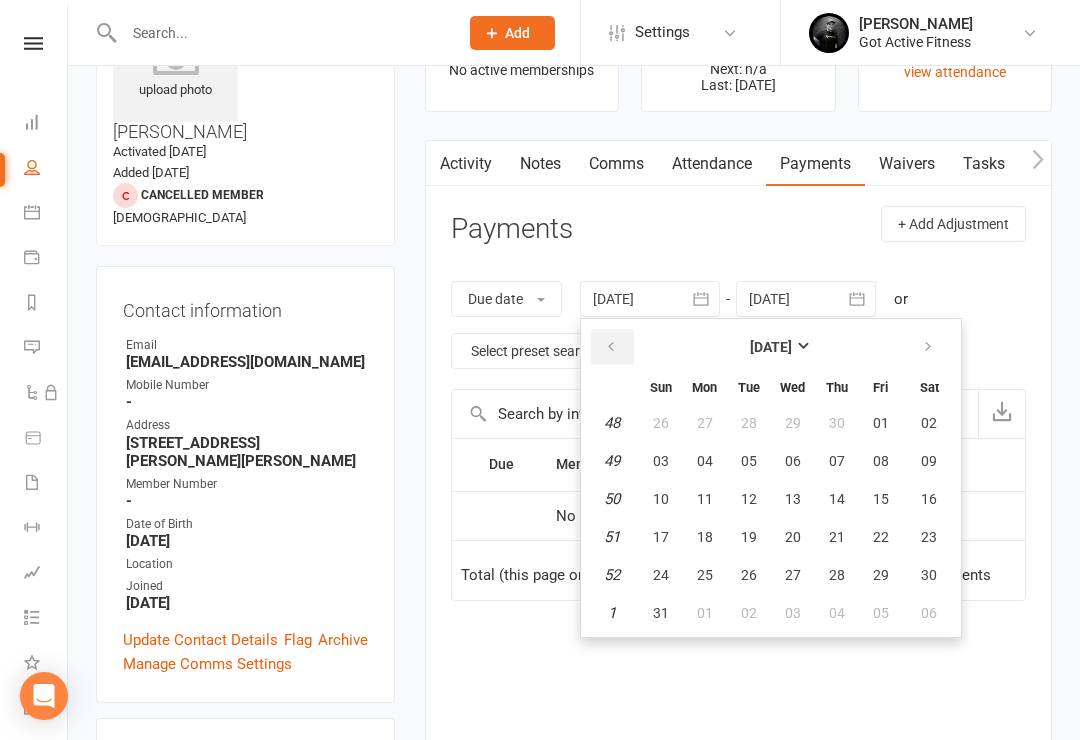 click at bounding box center (611, 347) 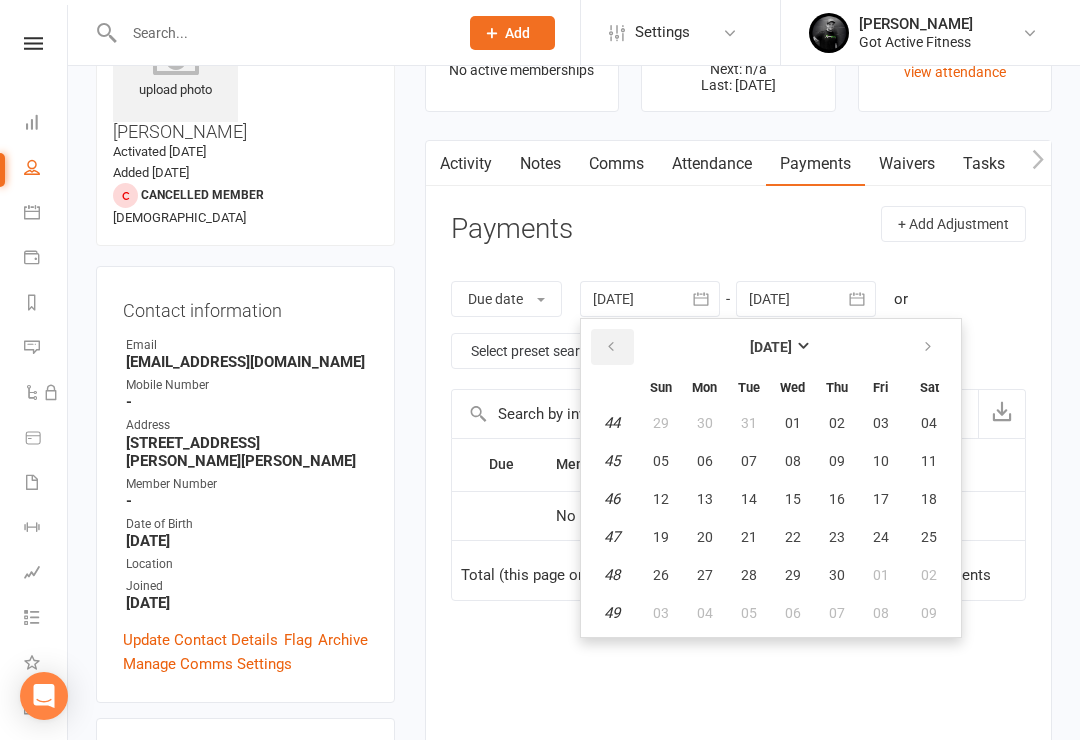 click at bounding box center (611, 347) 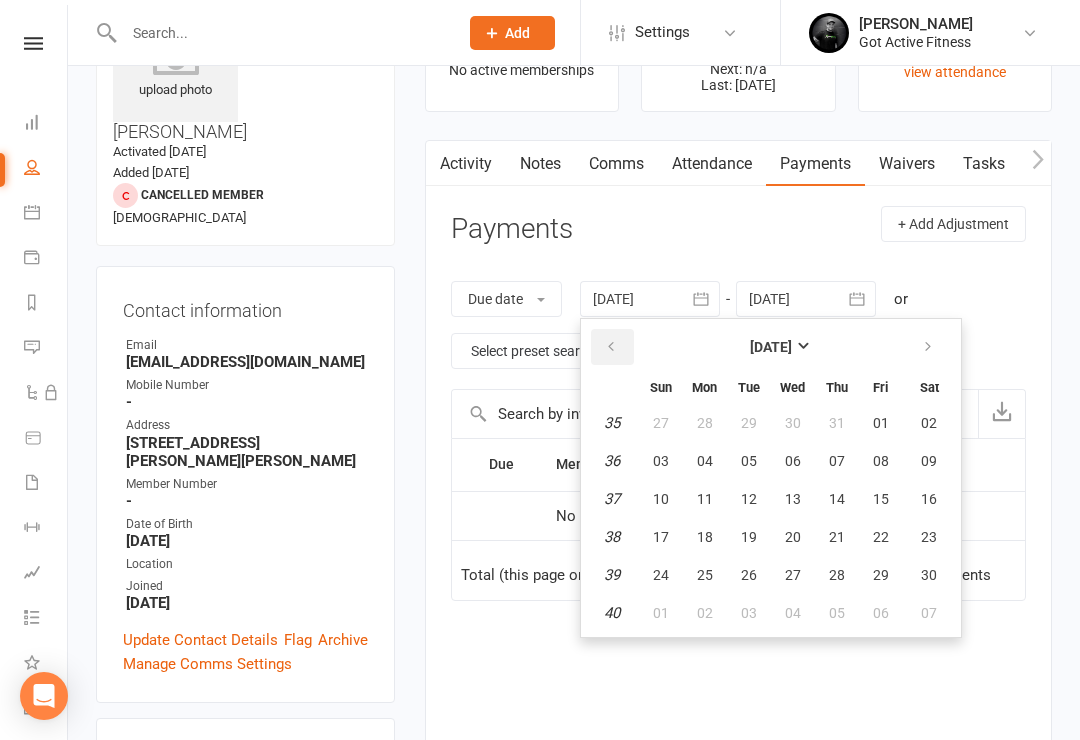 click at bounding box center (612, 347) 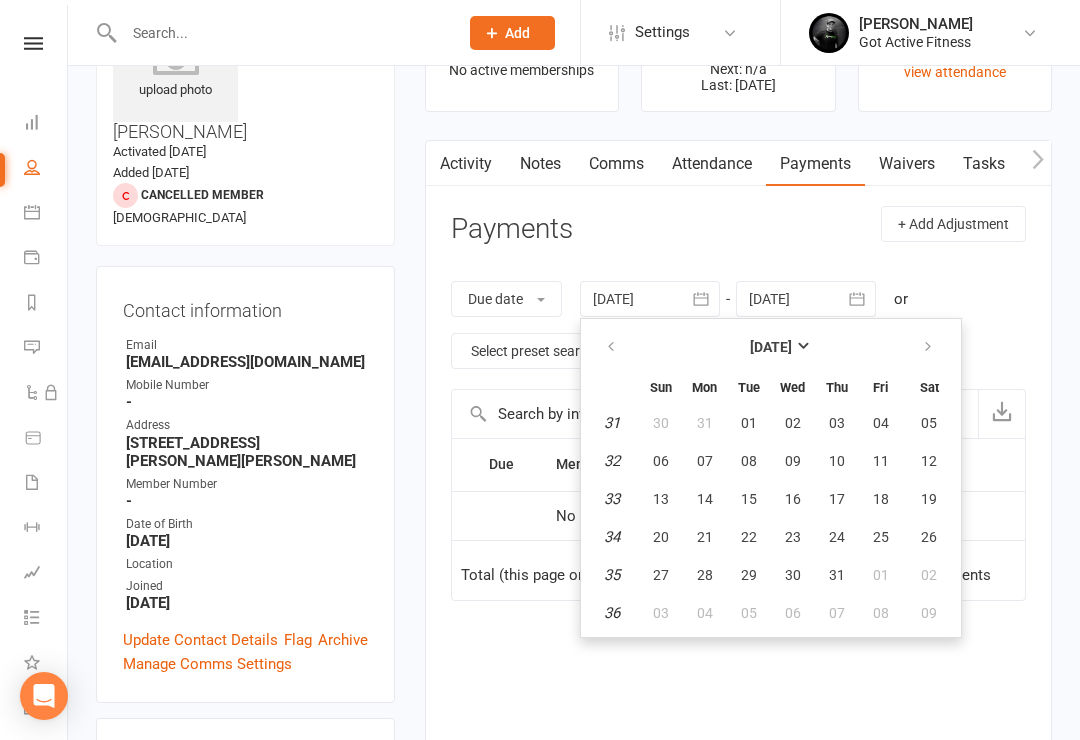 click on "[DATE]
Sun Mon Tue Wed Thu Fri Sat
31
30
31
01
02
03
04
05
32
06
07
08
09
10
11
12
33
13
14
15
16
17
18
19
34
20
21
22
23
24
25
26
35
27
28
29
30
31
01
02
36
03
04" at bounding box center (771, 478) 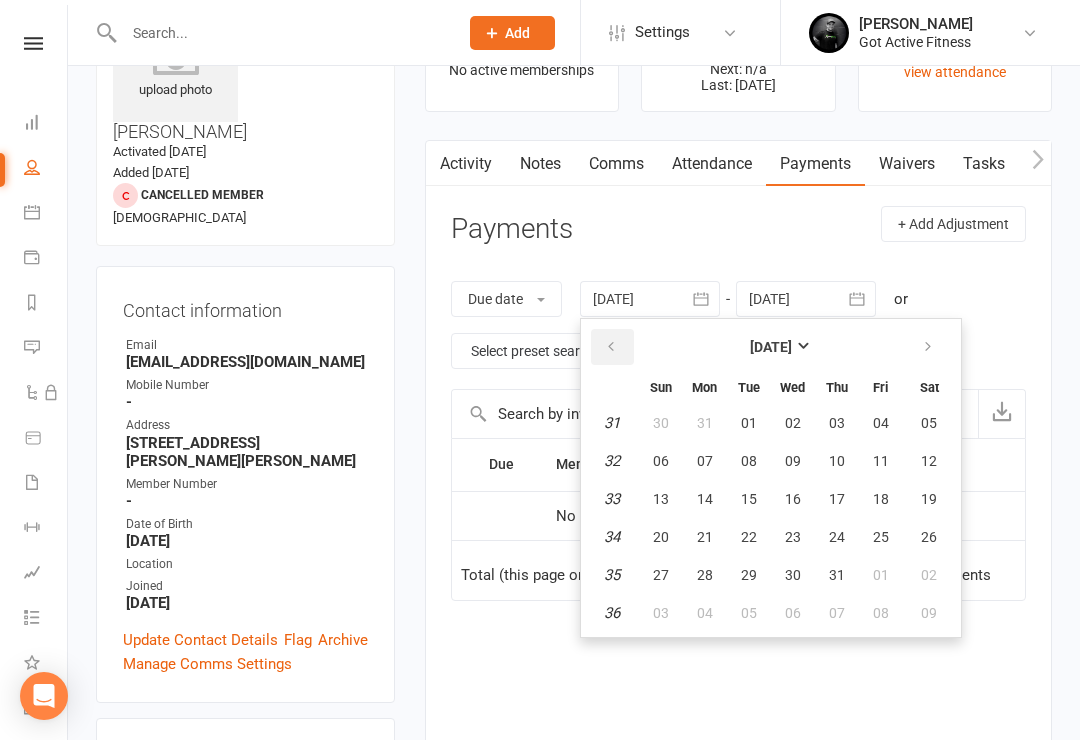 click at bounding box center [612, 347] 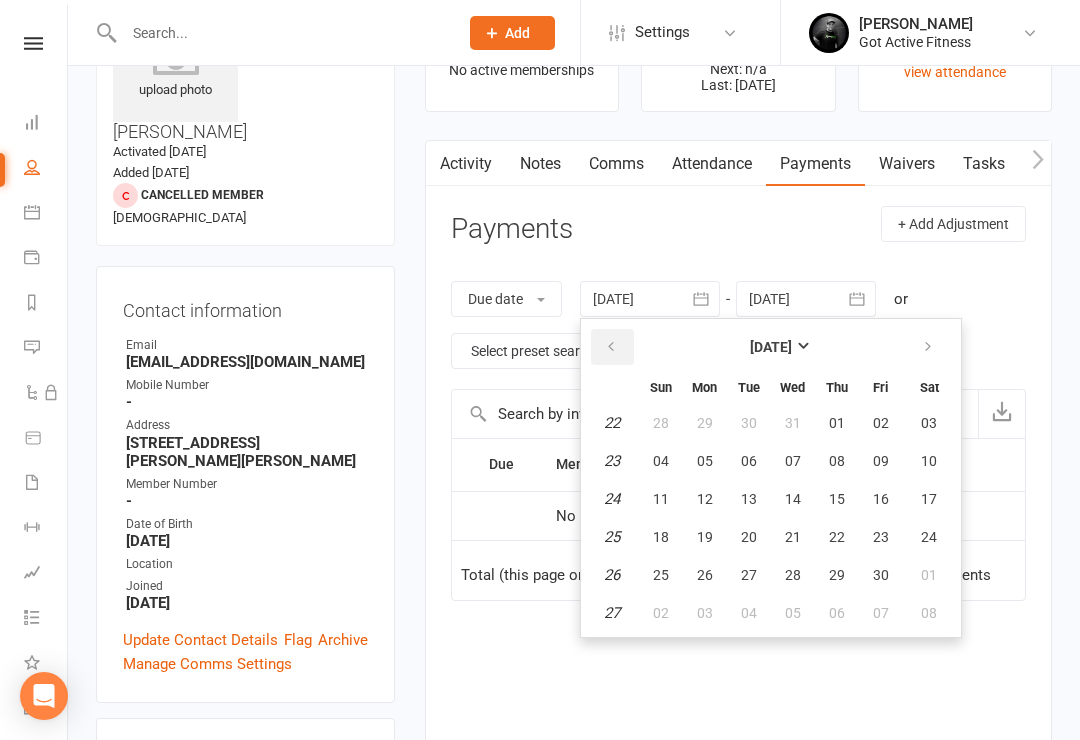 click at bounding box center [612, 347] 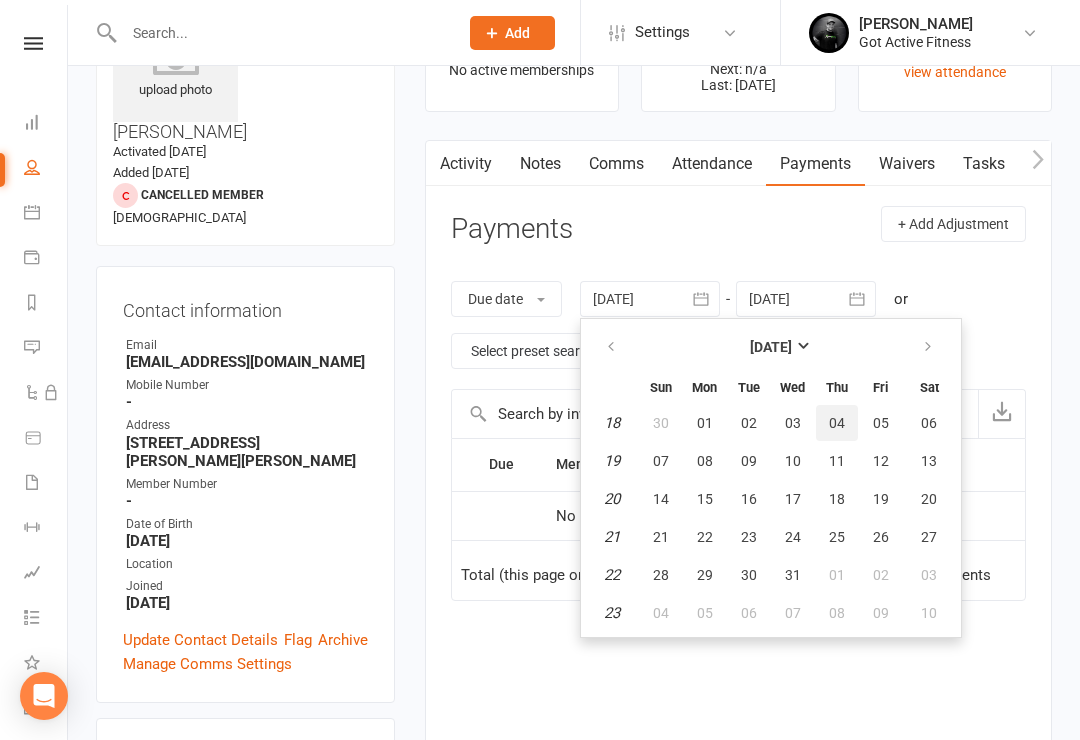 click on "04" at bounding box center [837, 423] 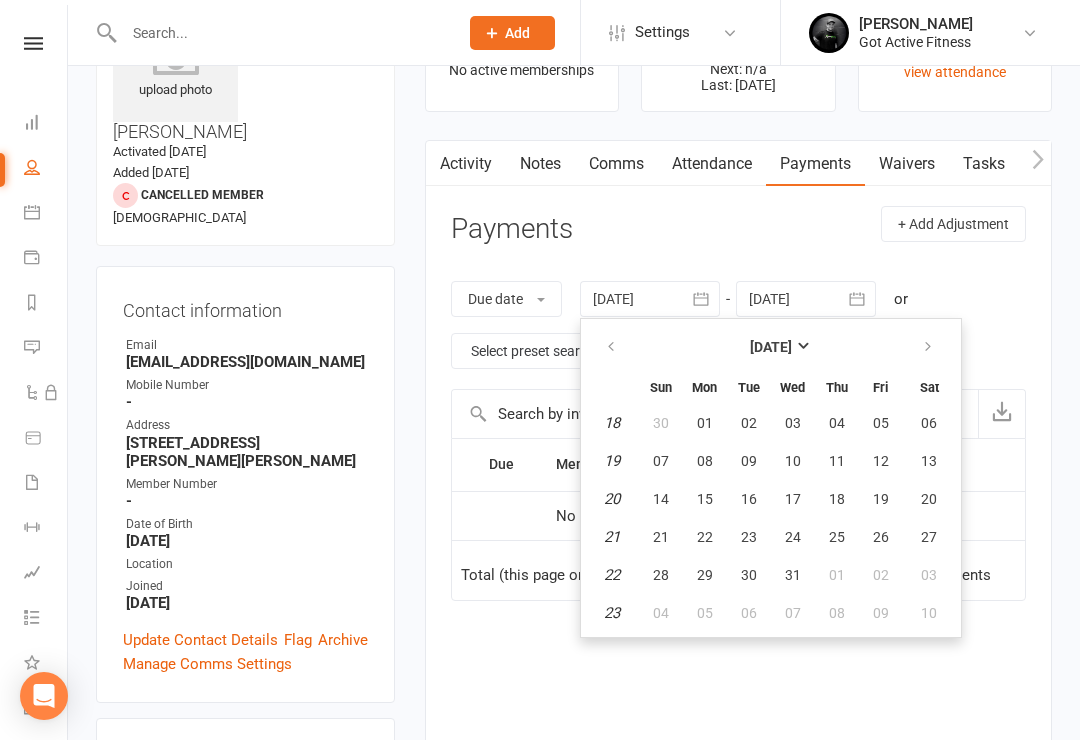 type on "[DATE]" 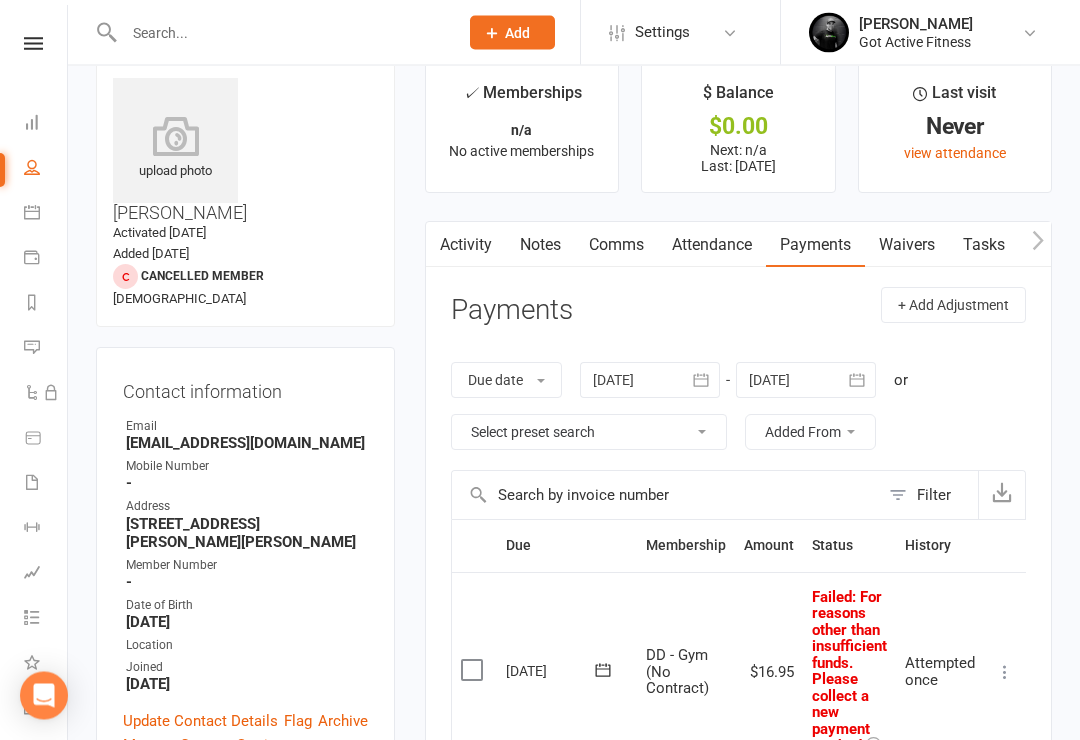 scroll, scrollTop: 0, scrollLeft: 0, axis: both 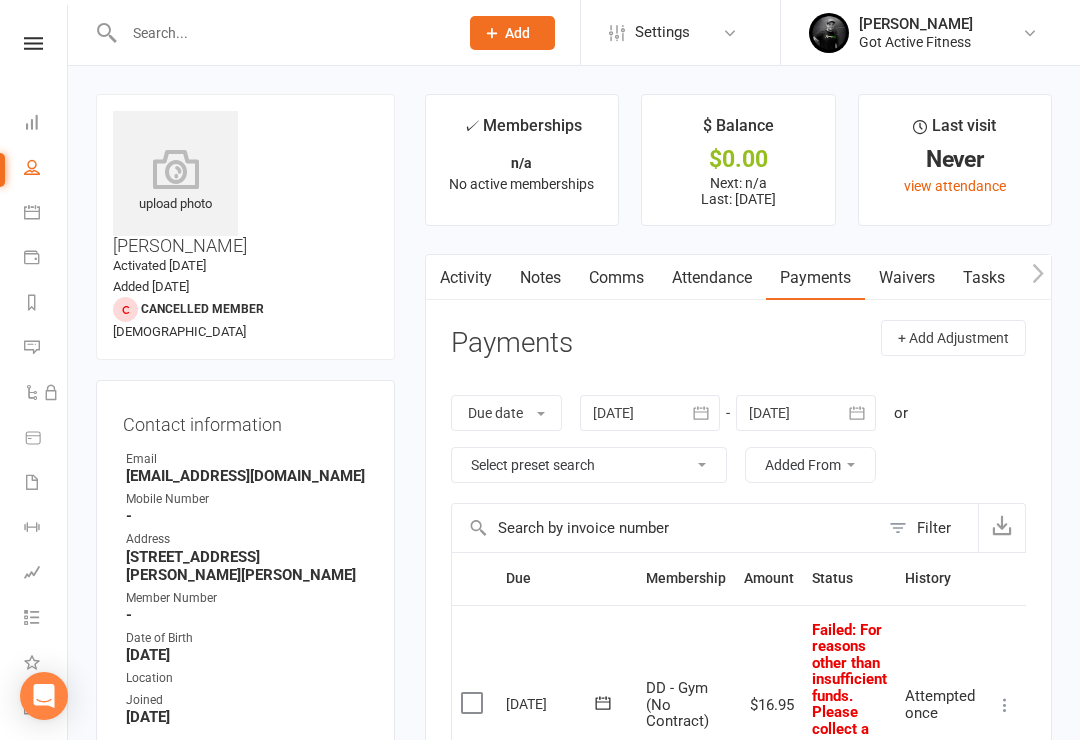 click at bounding box center (281, 33) 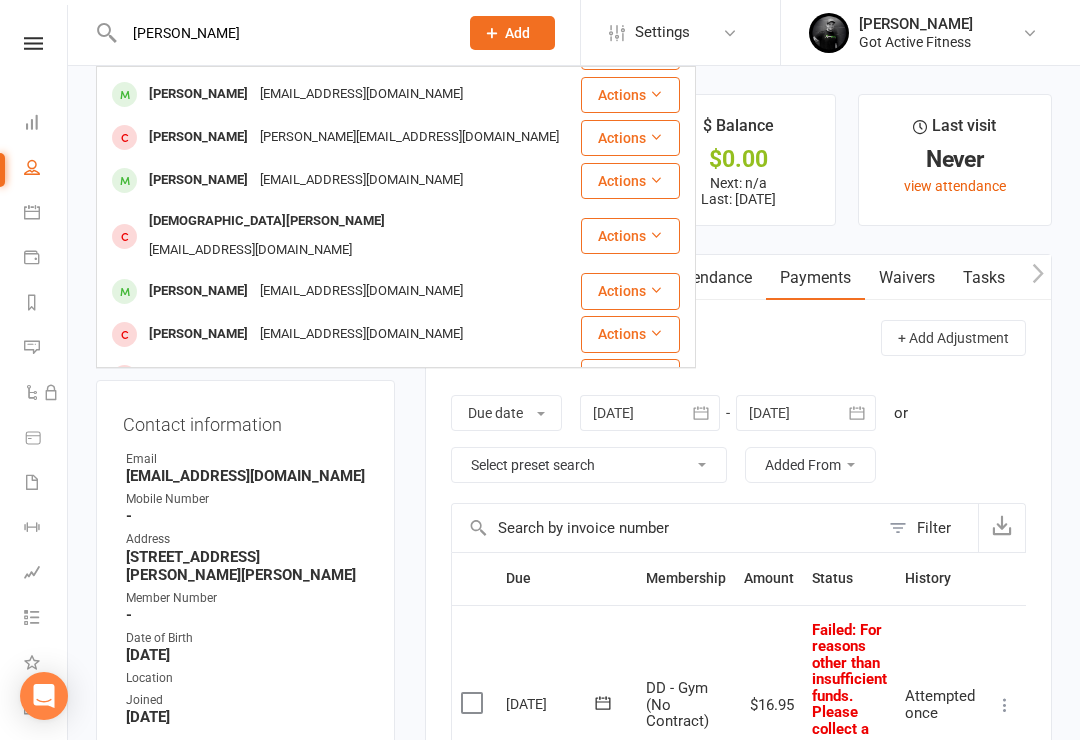 scroll, scrollTop: 170, scrollLeft: 0, axis: vertical 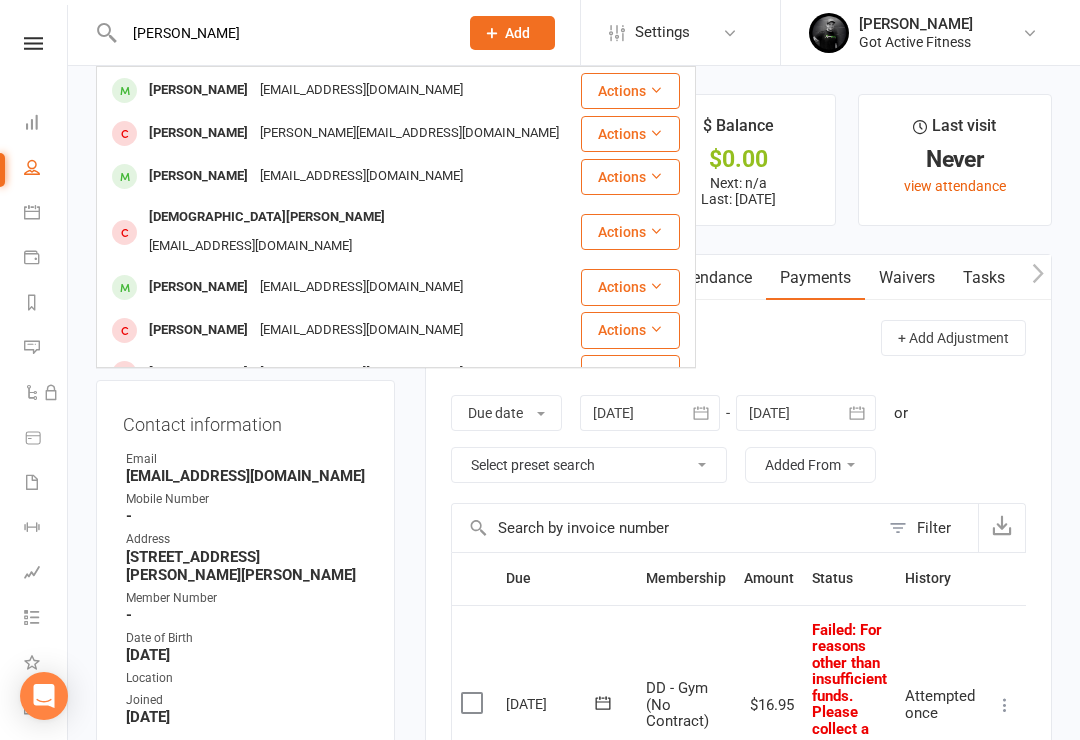 type on "[PERSON_NAME]" 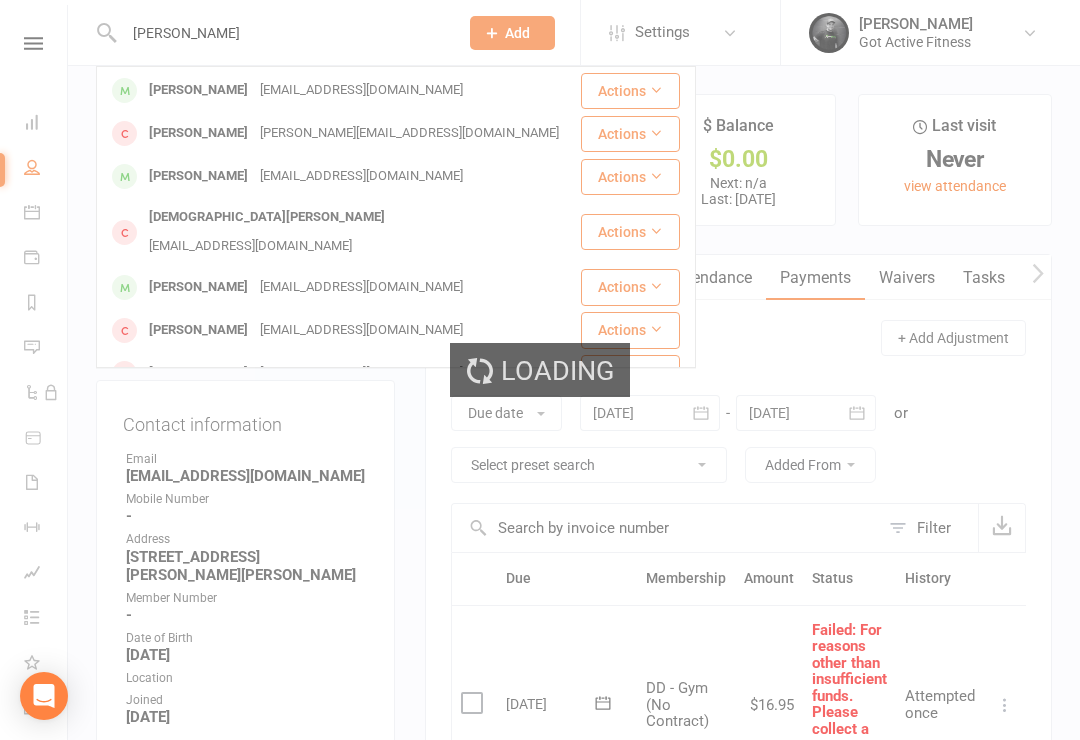 type 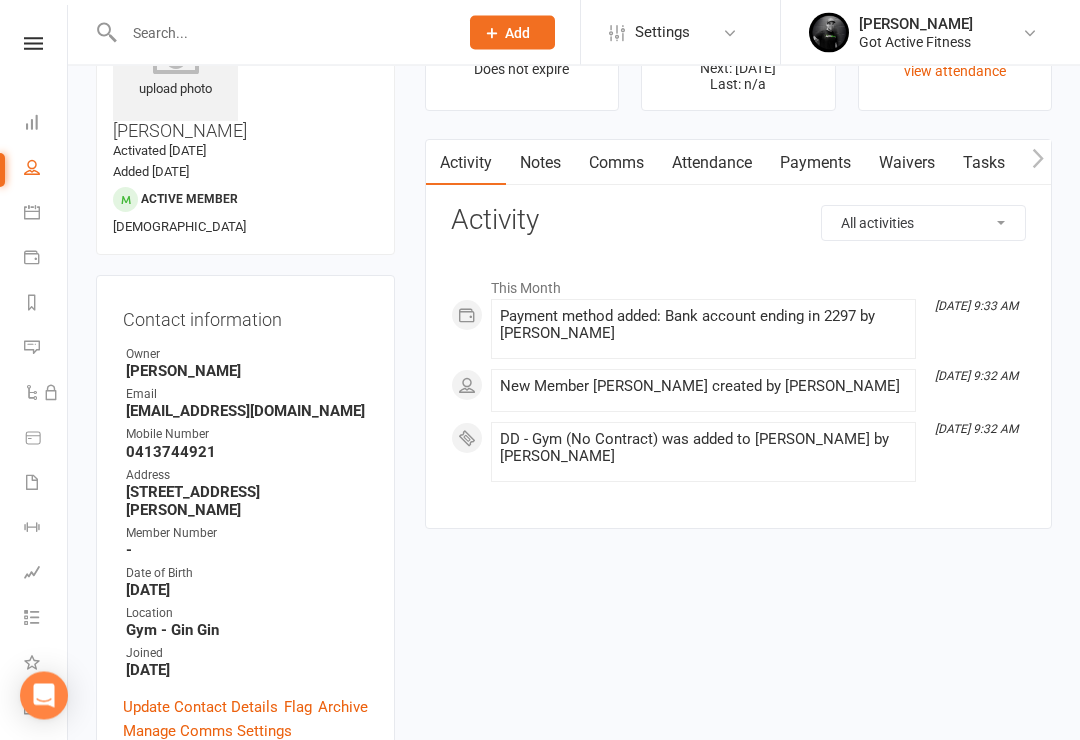 click on "Update Contact Details" at bounding box center (200, 708) 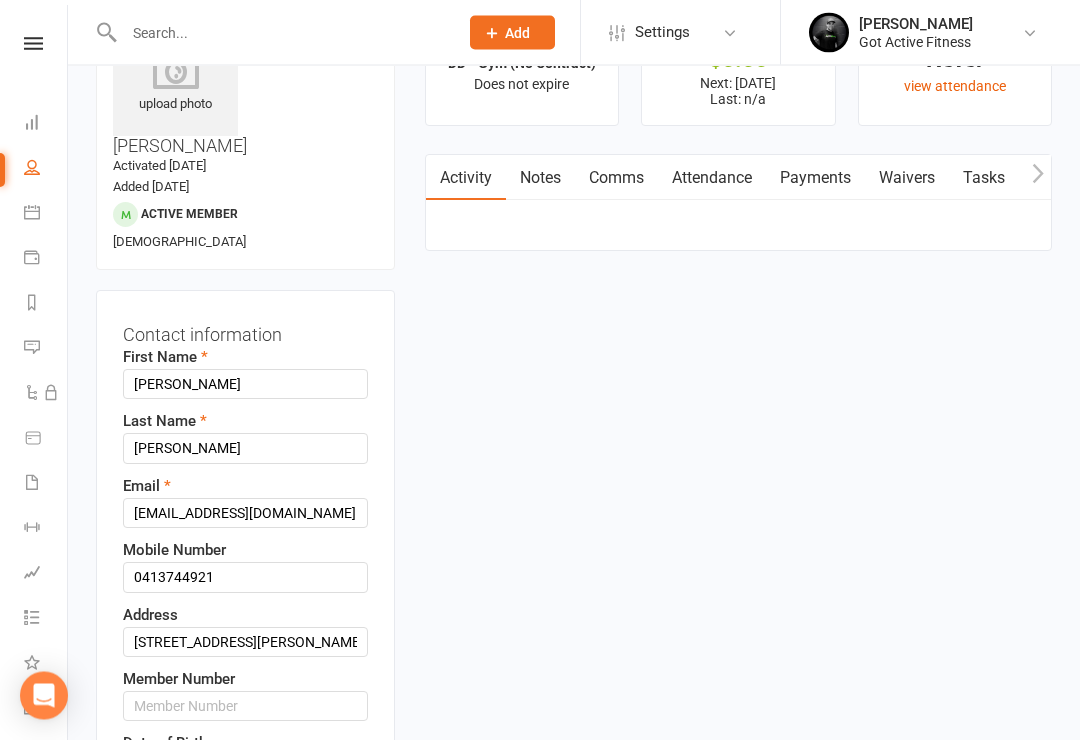scroll, scrollTop: 94, scrollLeft: 0, axis: vertical 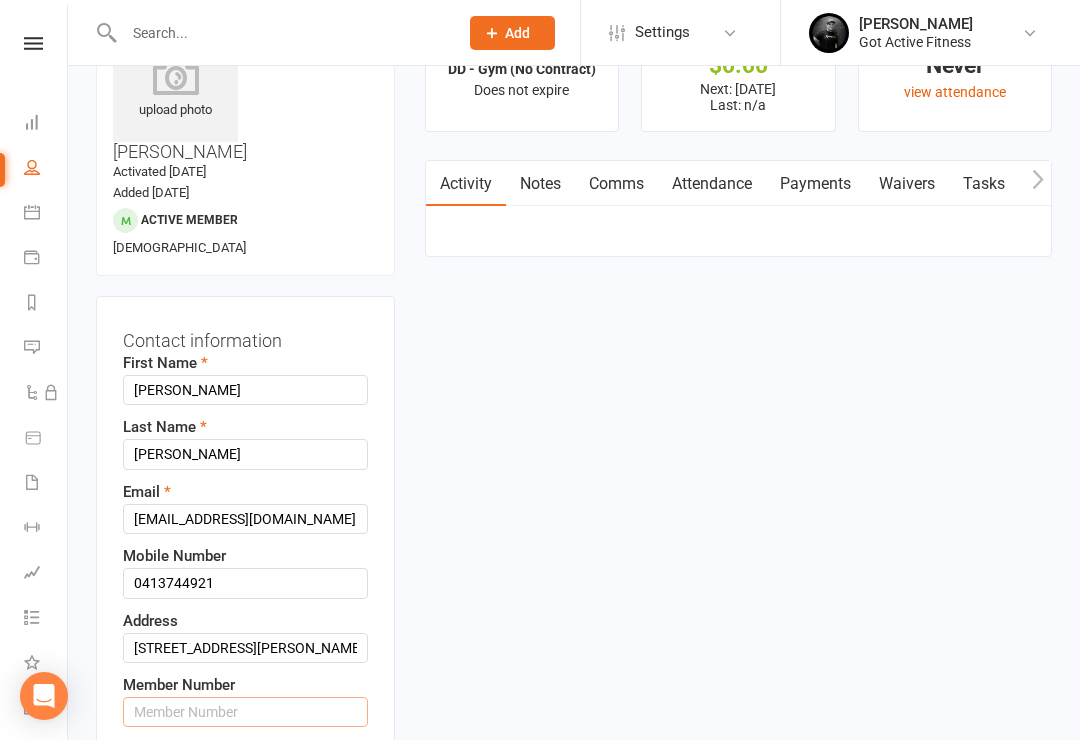 click at bounding box center (245, 712) 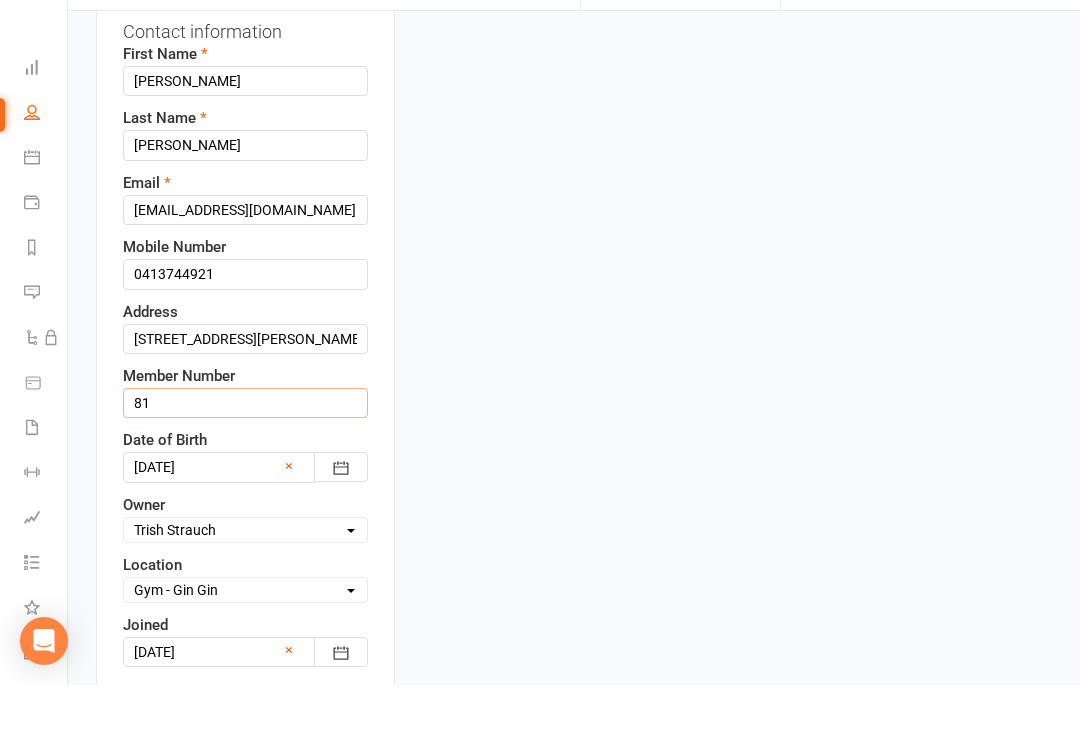 scroll, scrollTop: 355, scrollLeft: 0, axis: vertical 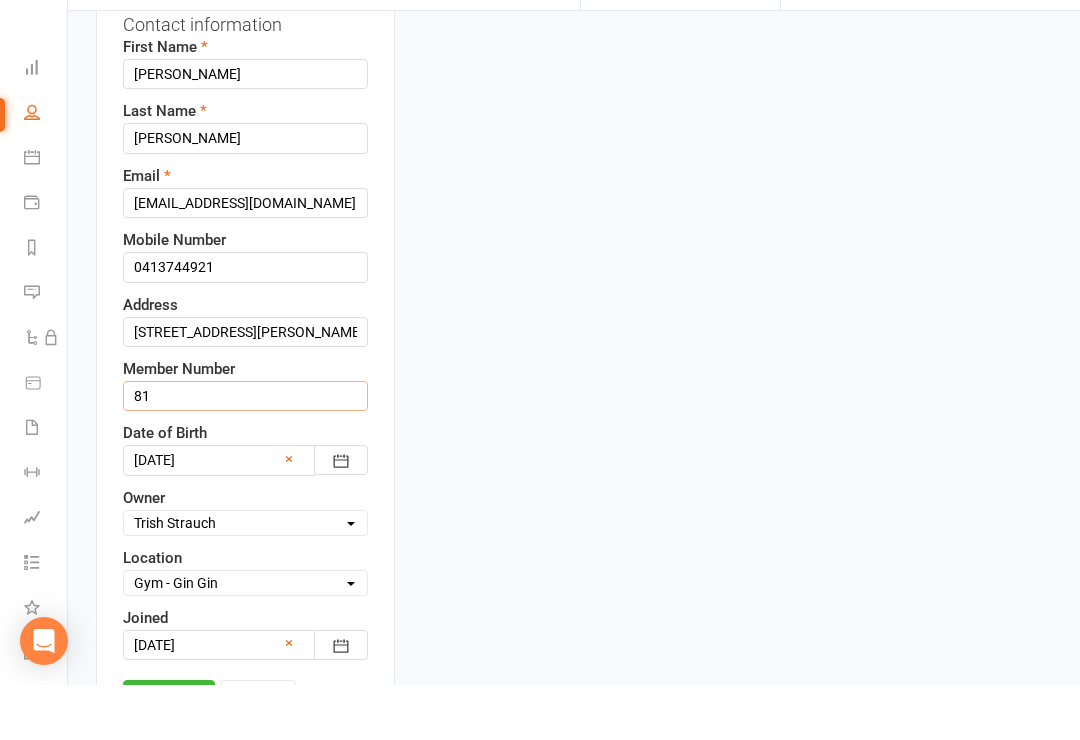 type on "81" 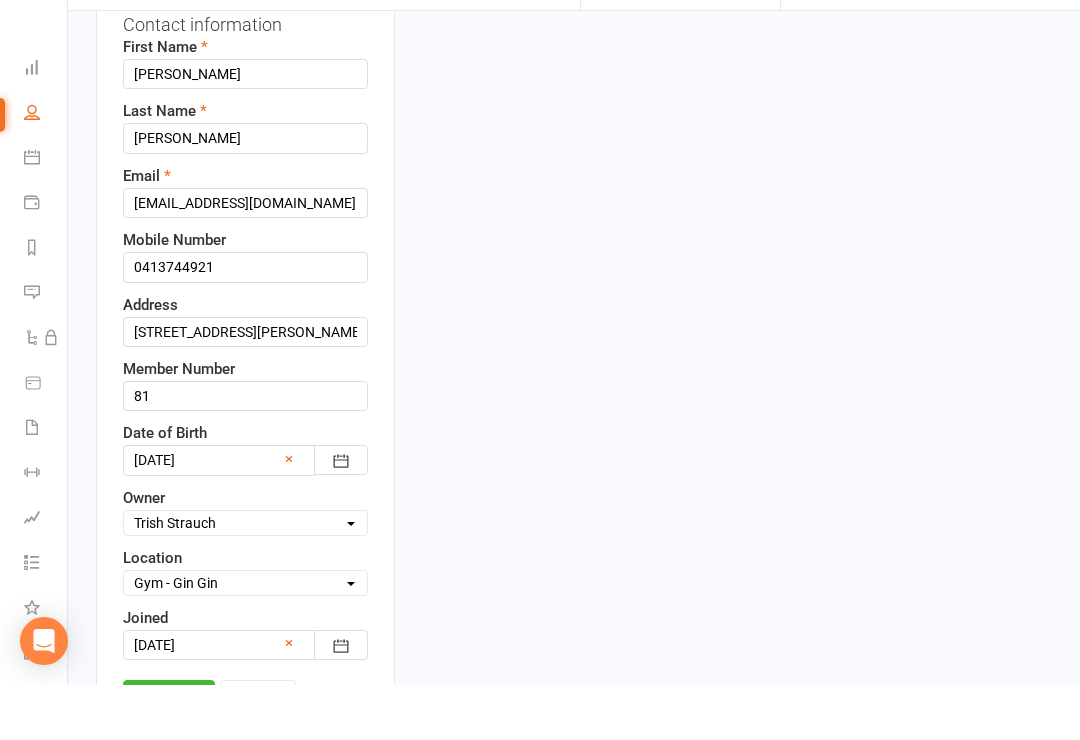 click on "Save" at bounding box center [169, 753] 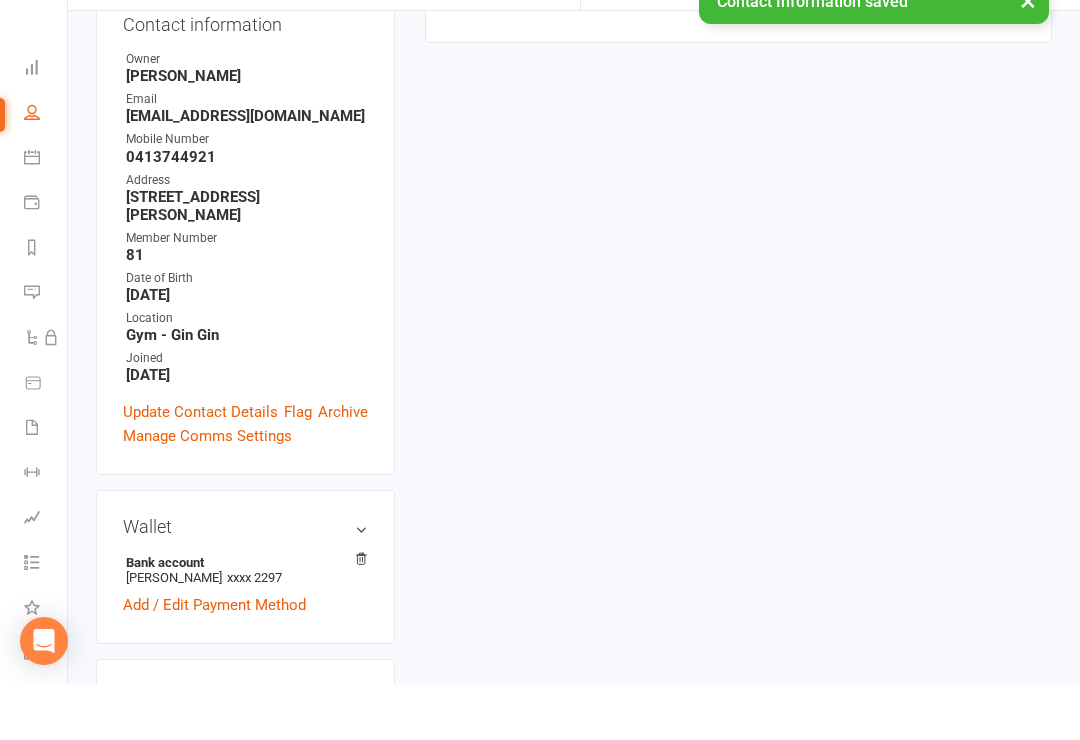 scroll, scrollTop: 411, scrollLeft: 0, axis: vertical 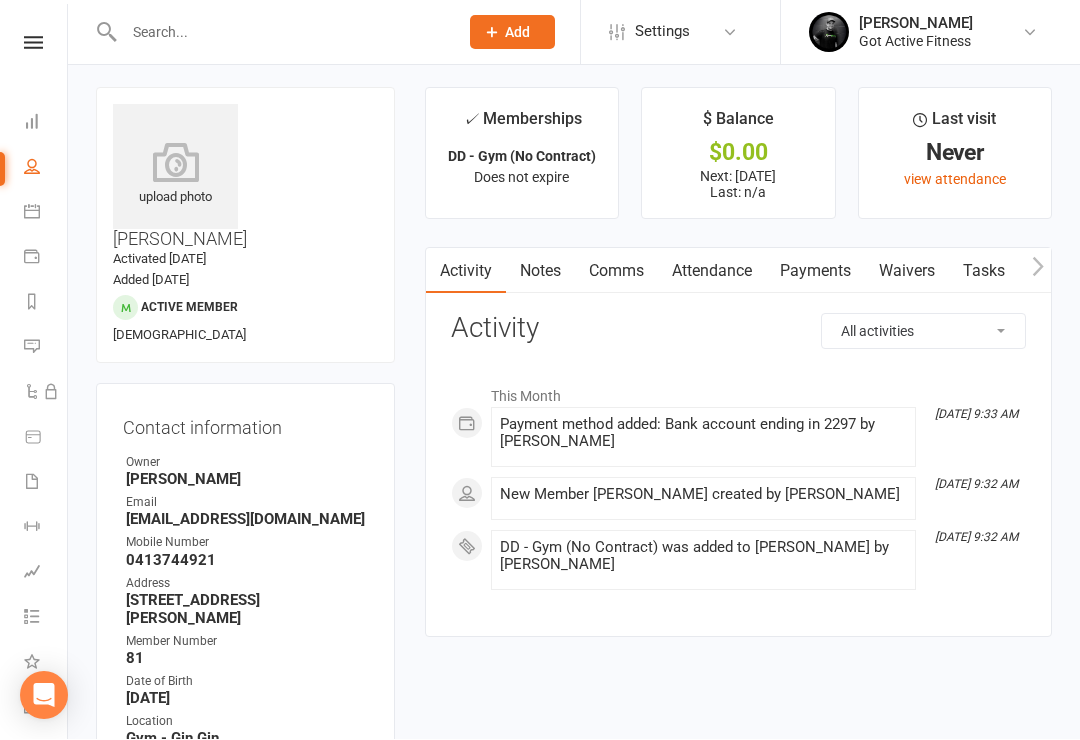 click at bounding box center [281, 33] 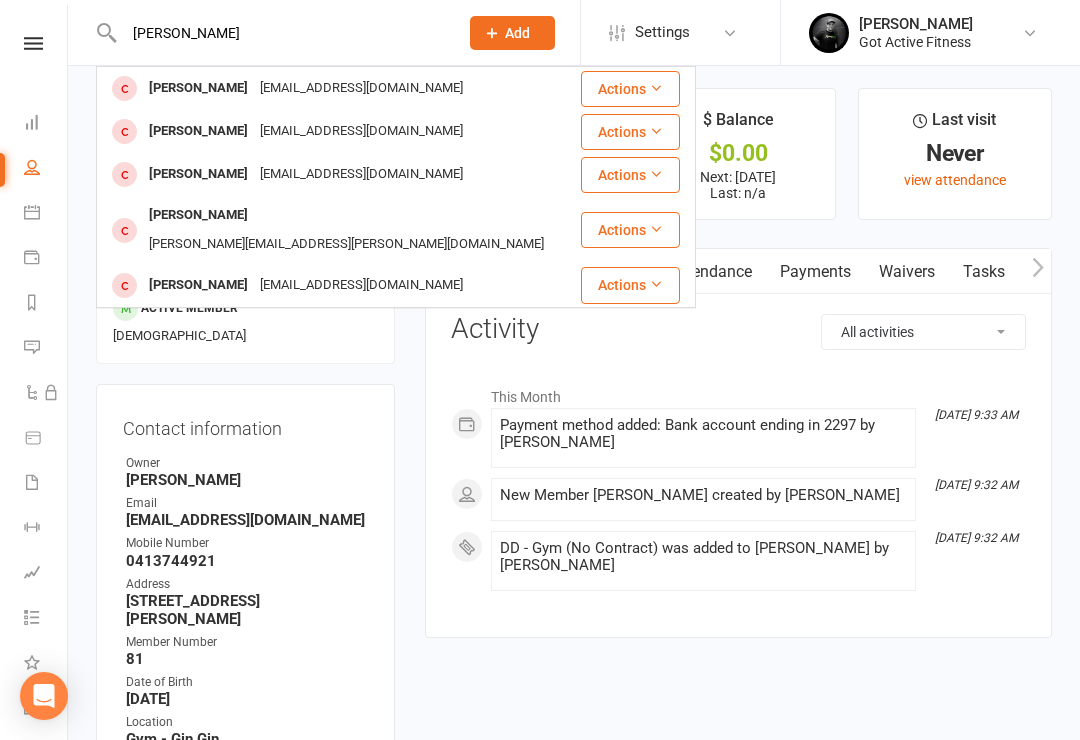 type on "[PERSON_NAME]" 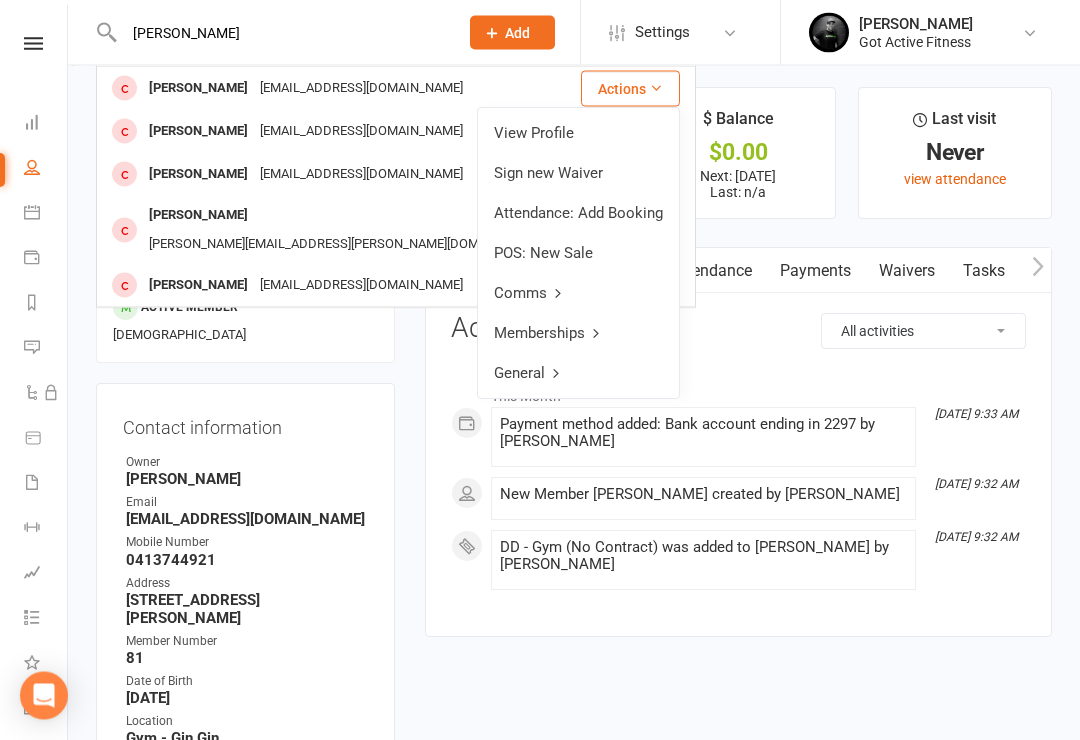 scroll, scrollTop: 7, scrollLeft: 0, axis: vertical 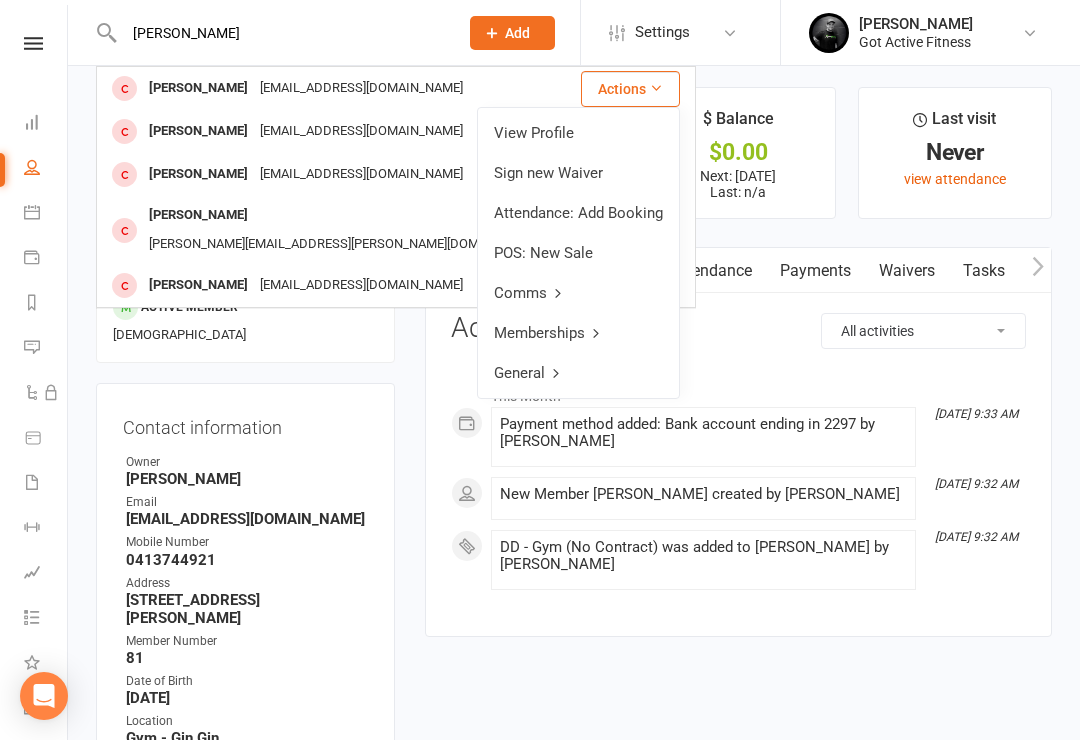click on "[PERSON_NAME]" at bounding box center [247, 479] 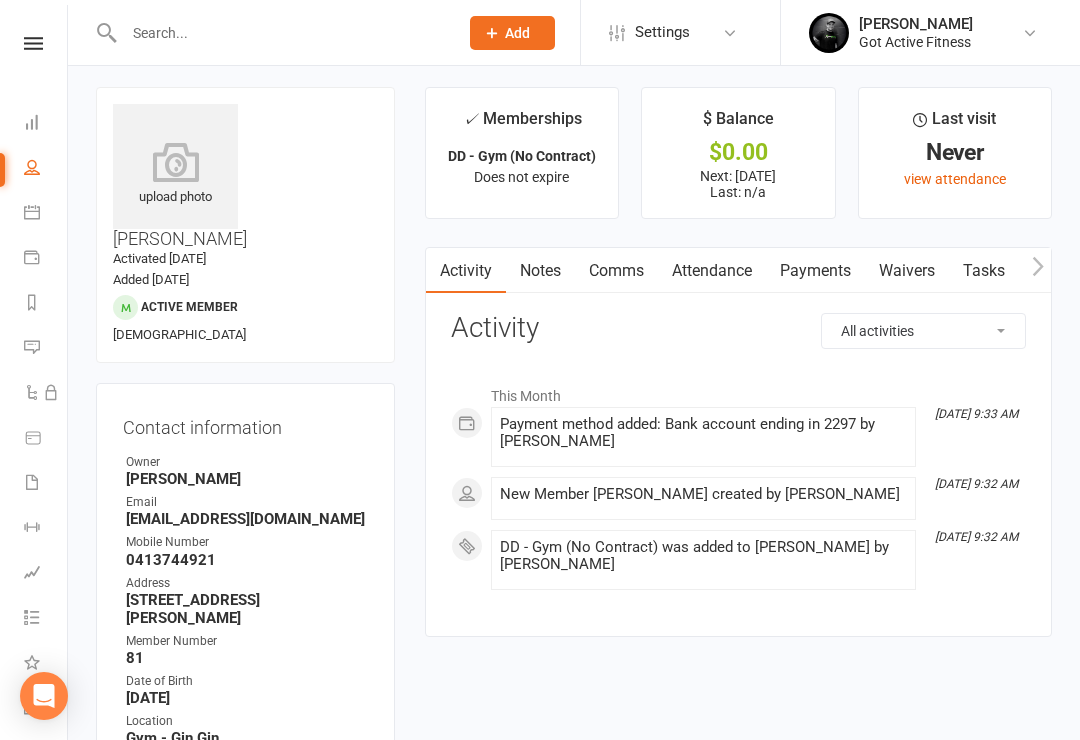 click at bounding box center [281, 33] 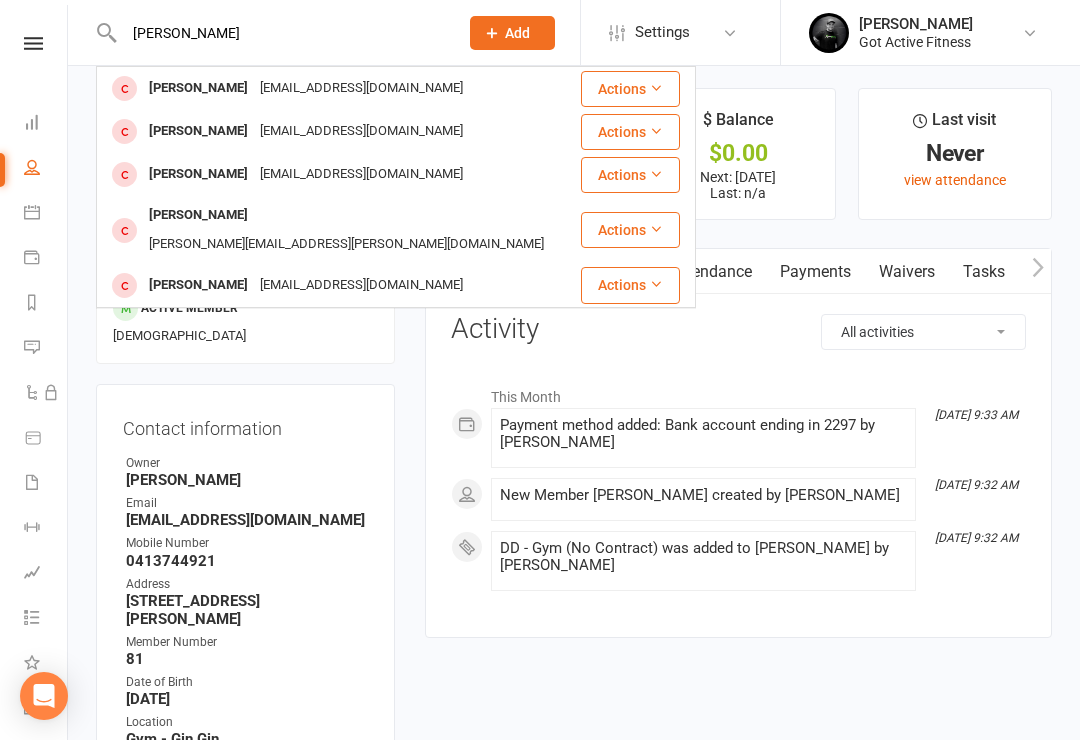 type on "[PERSON_NAME]" 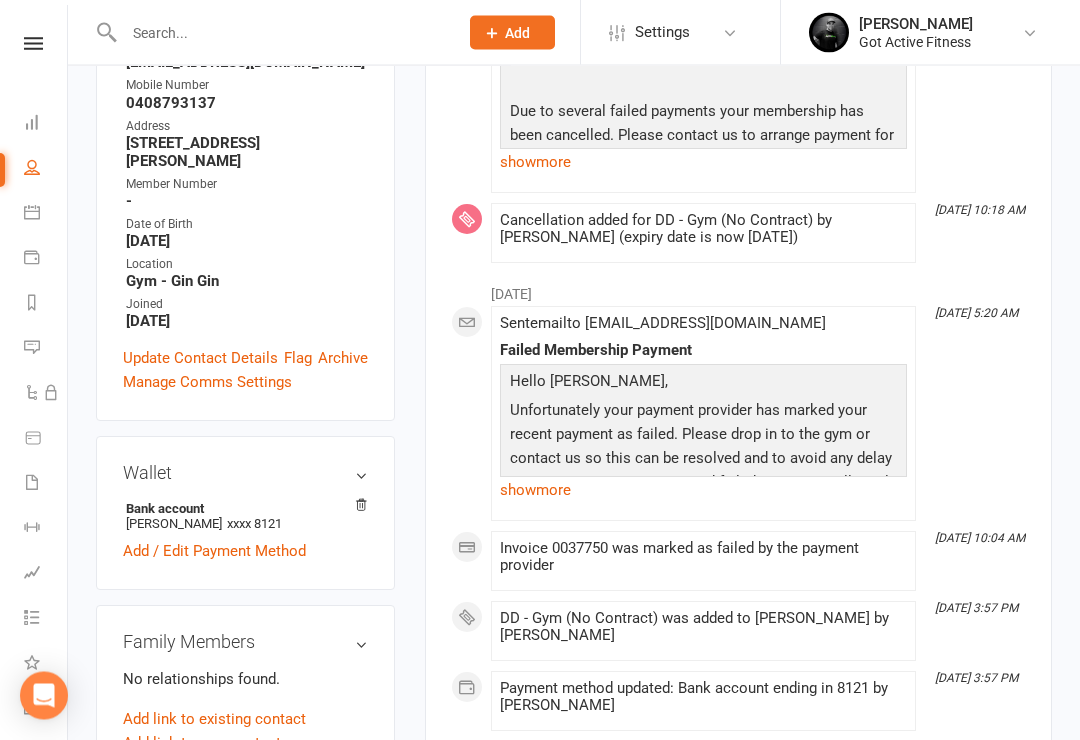 scroll, scrollTop: 455, scrollLeft: 0, axis: vertical 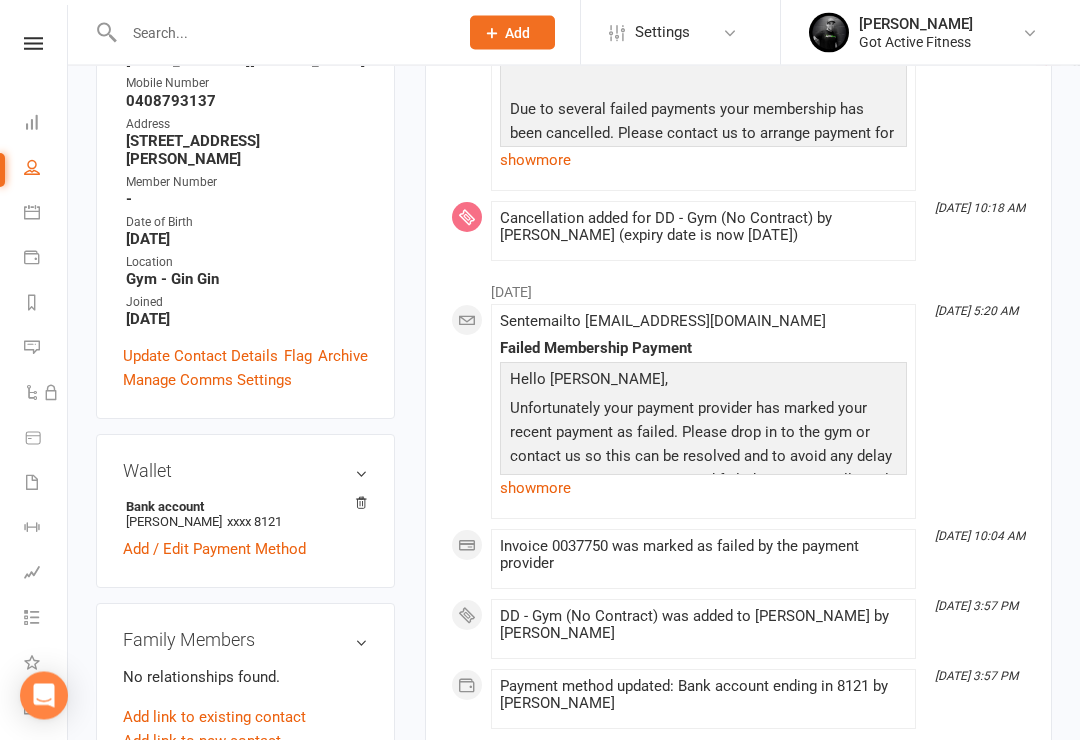 click on "Add / Edit Payment Method" at bounding box center [214, 550] 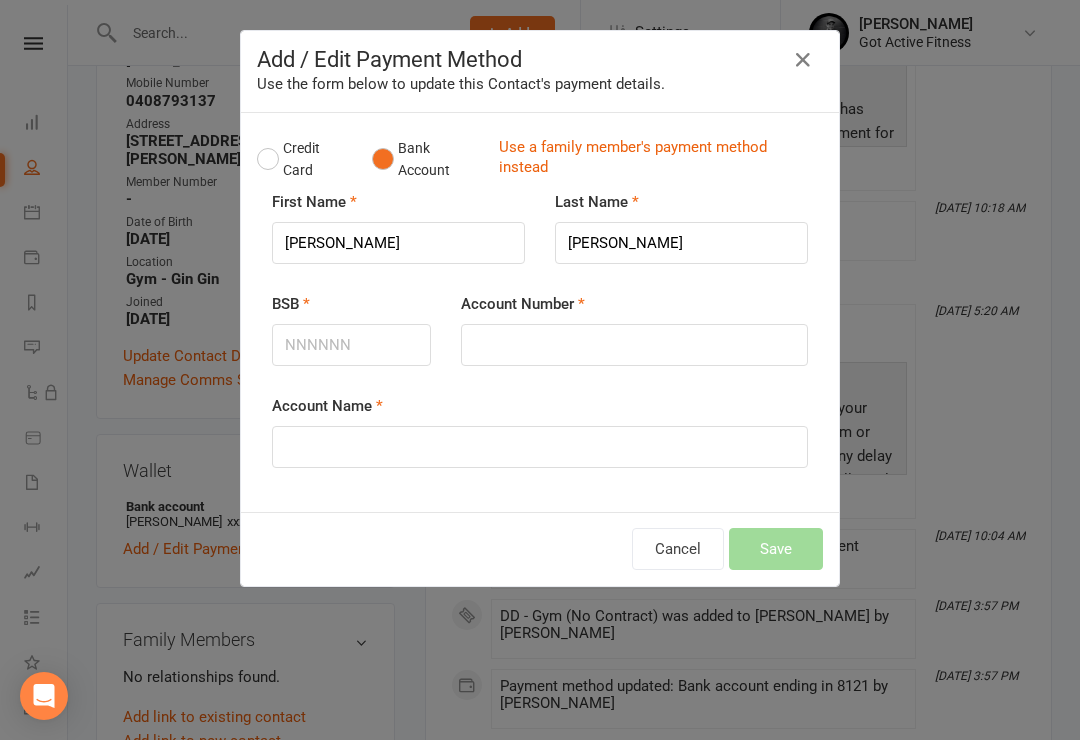 click on "Credit Card" at bounding box center (304, 159) 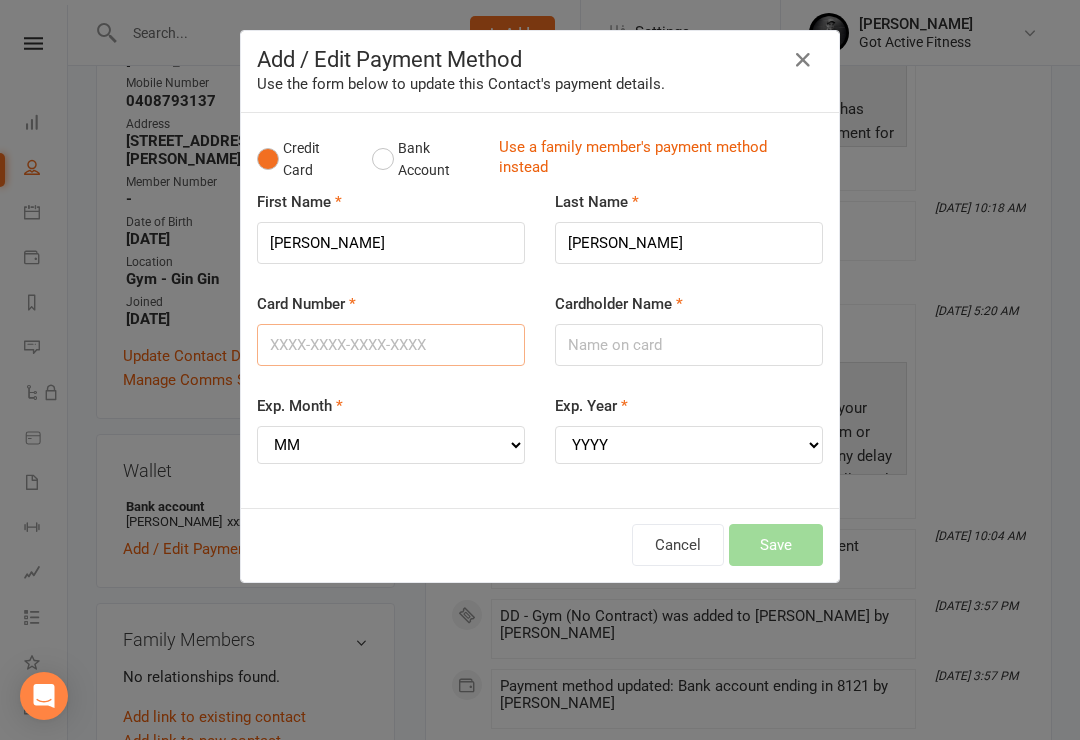 click on "Card Number" at bounding box center [391, 345] 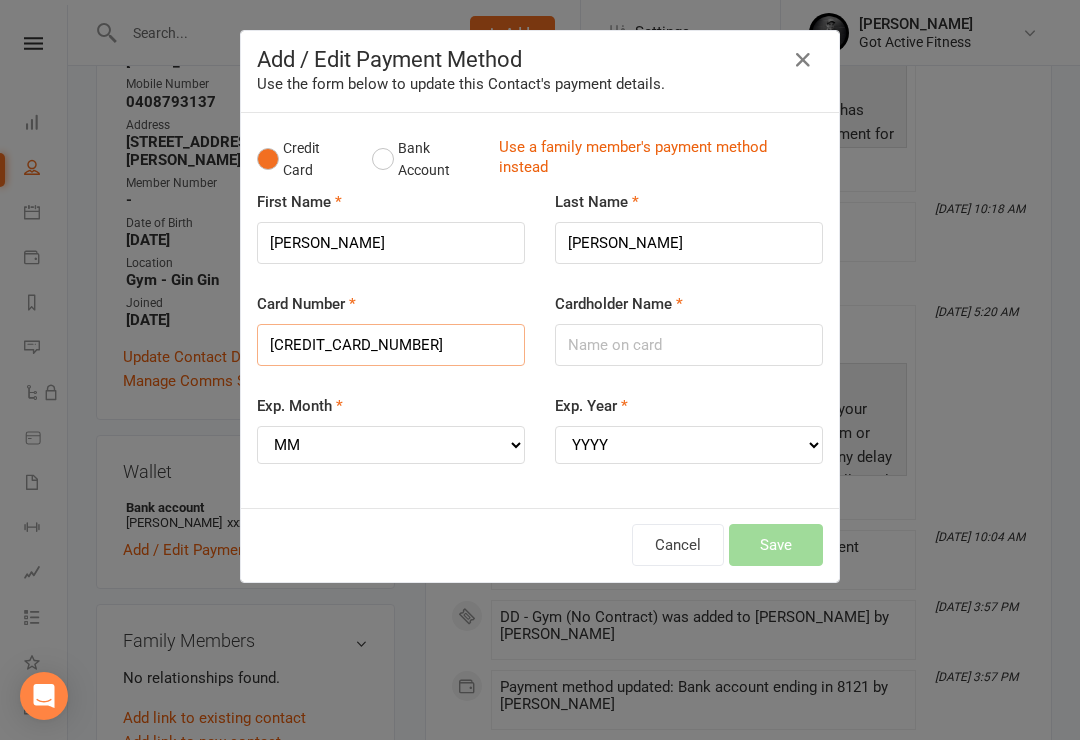 type on "[CREDIT_CARD_NUMBER]" 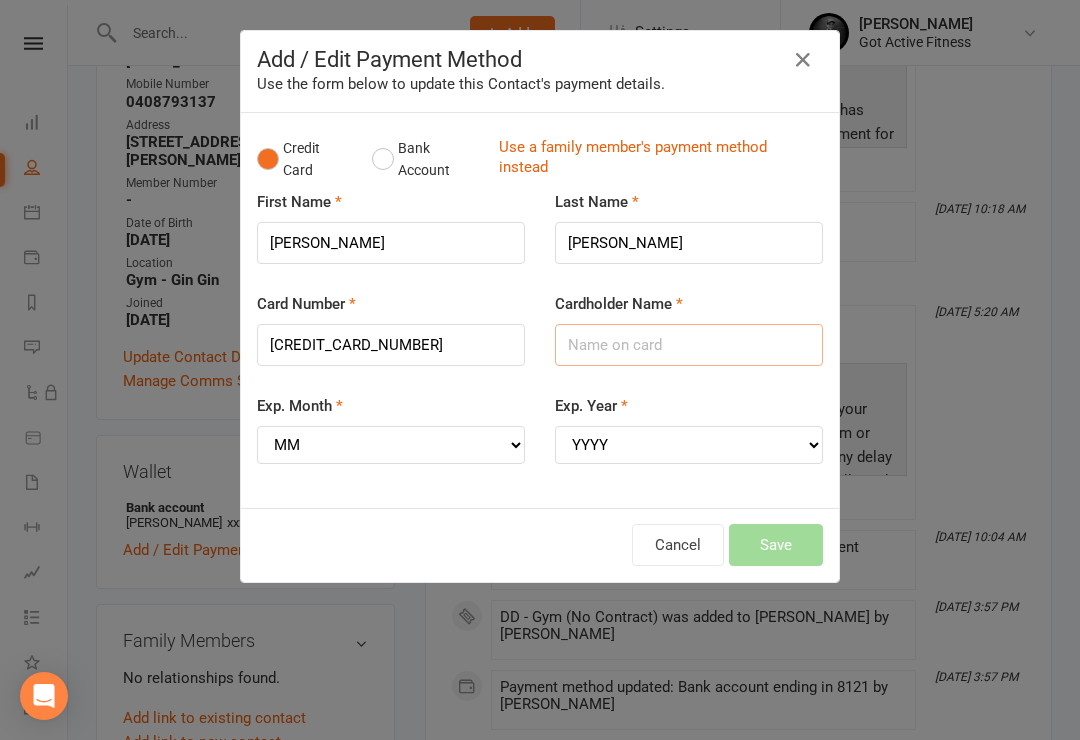 click on "Cardholder Name" at bounding box center (689, 345) 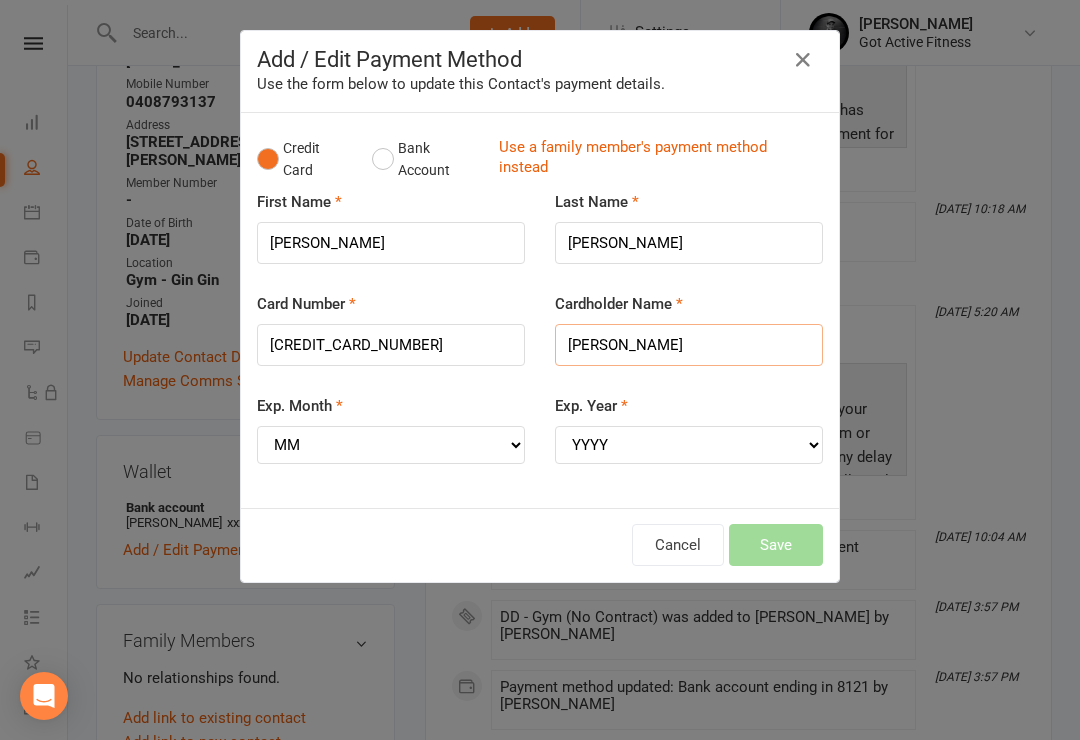 type on "[PERSON_NAME]" 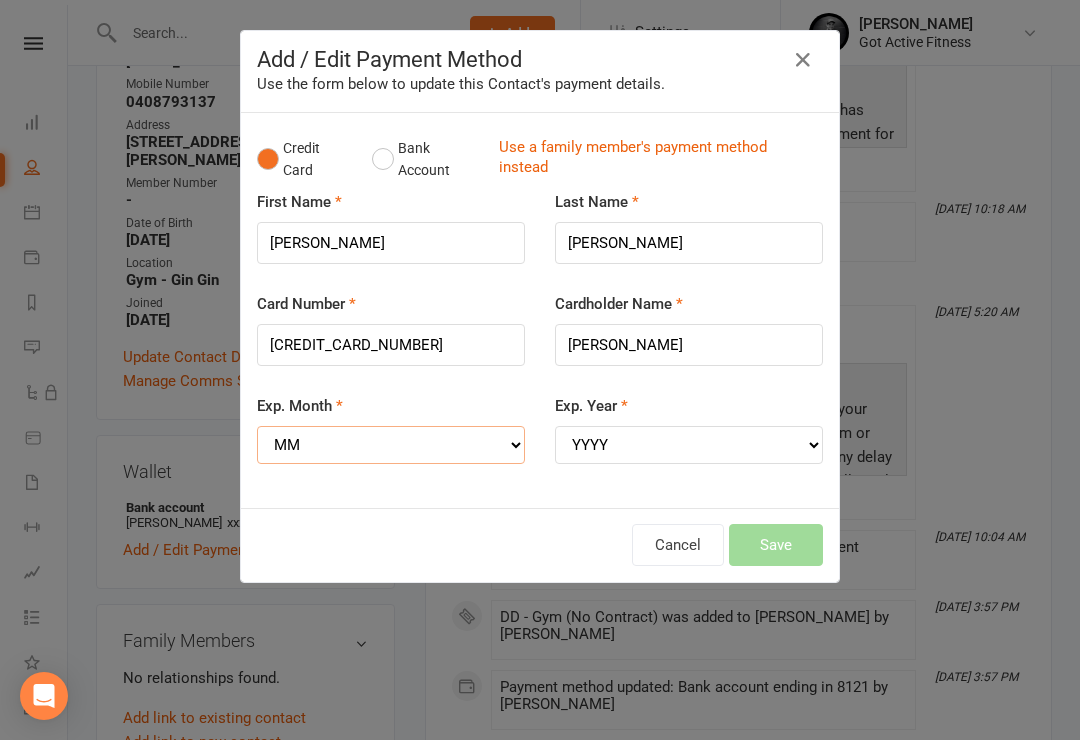 click on "MM 01 02 03 04 05 06 07 08 09 10 11 12" at bounding box center [391, 445] 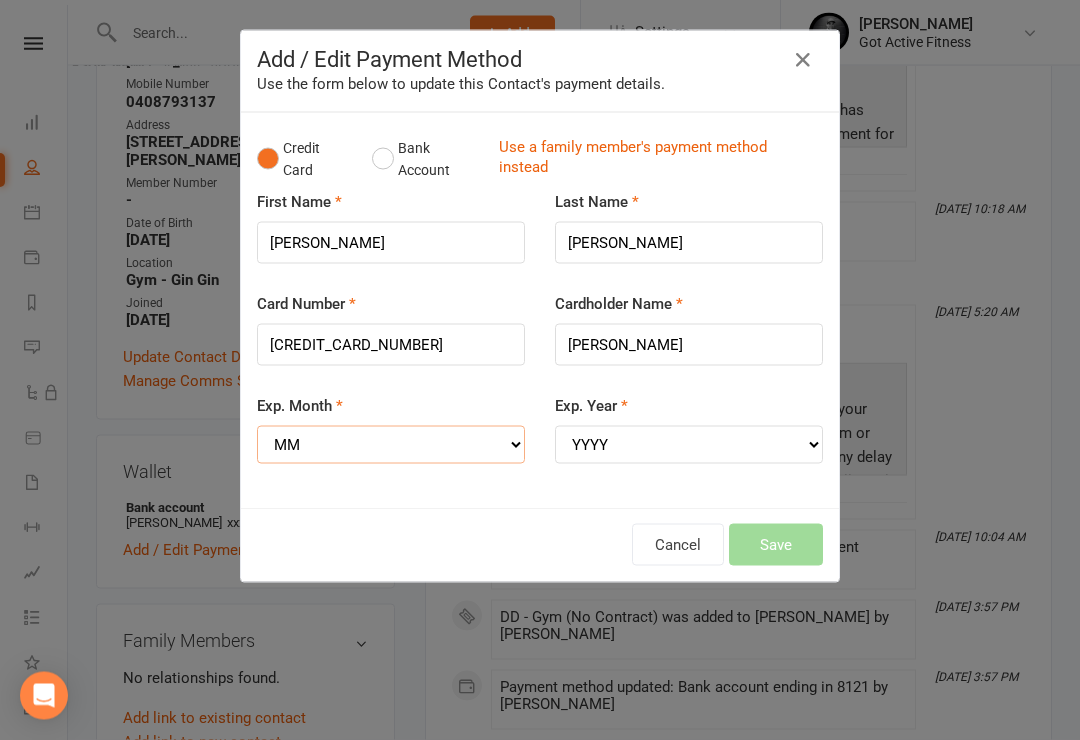 select on "04" 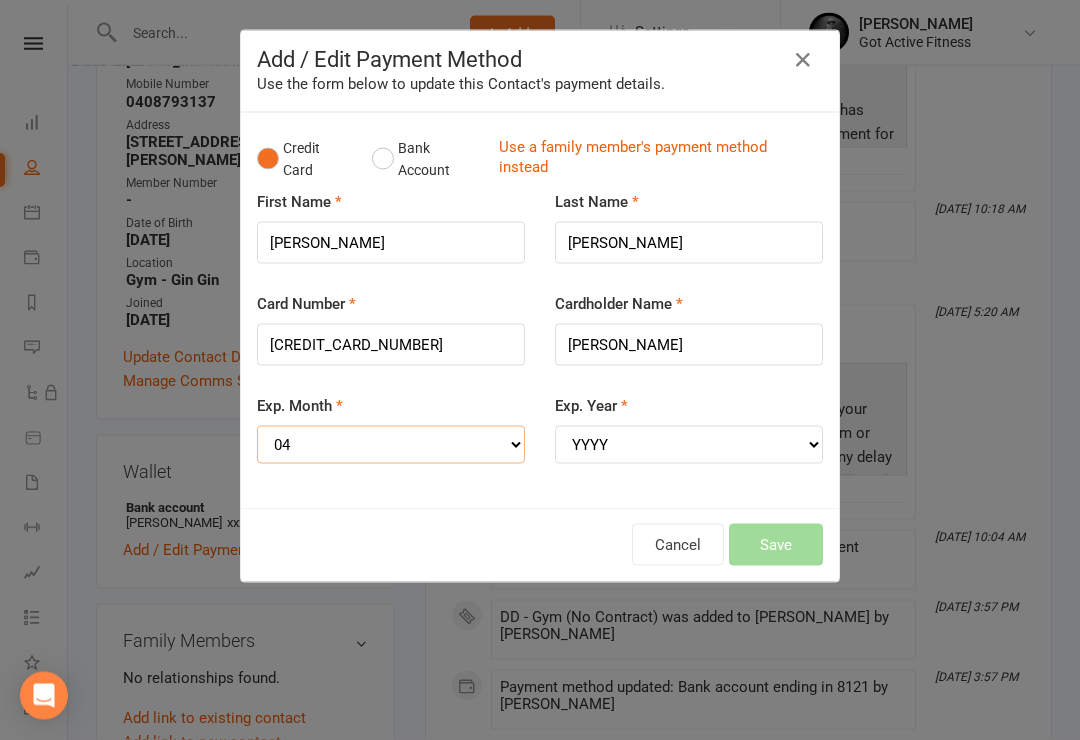 scroll, scrollTop: 456, scrollLeft: 0, axis: vertical 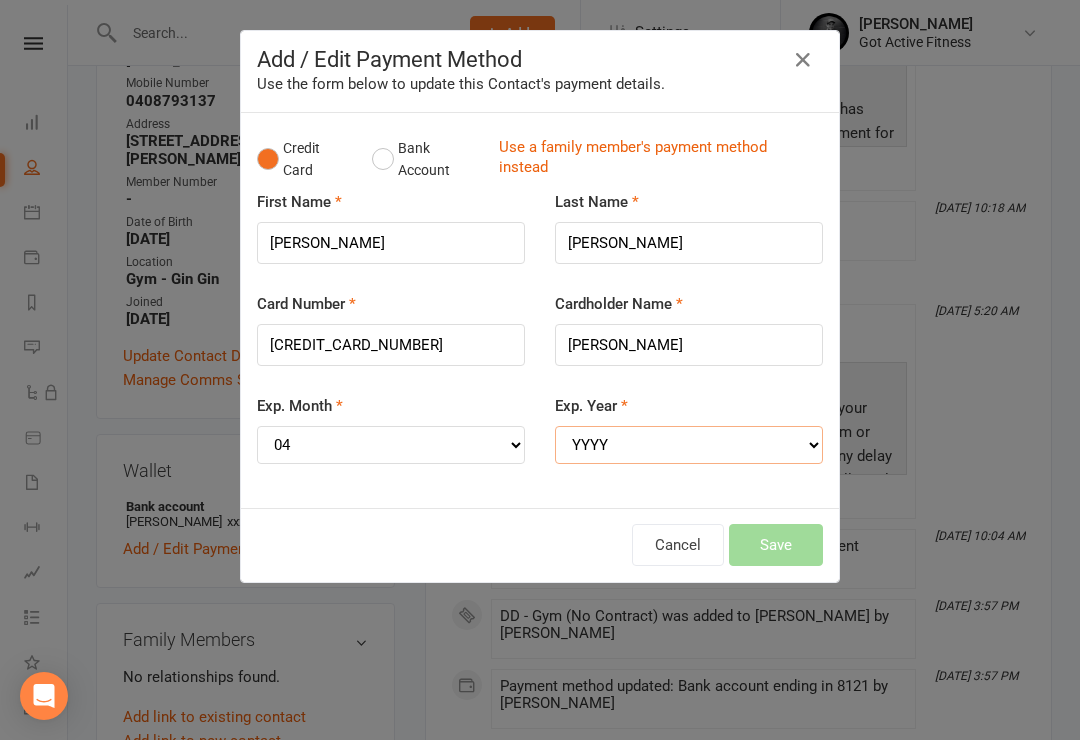 click on "YYYY 2025 2026 2027 2028 2029 2030 2031 2032 2033 2034" at bounding box center [689, 445] 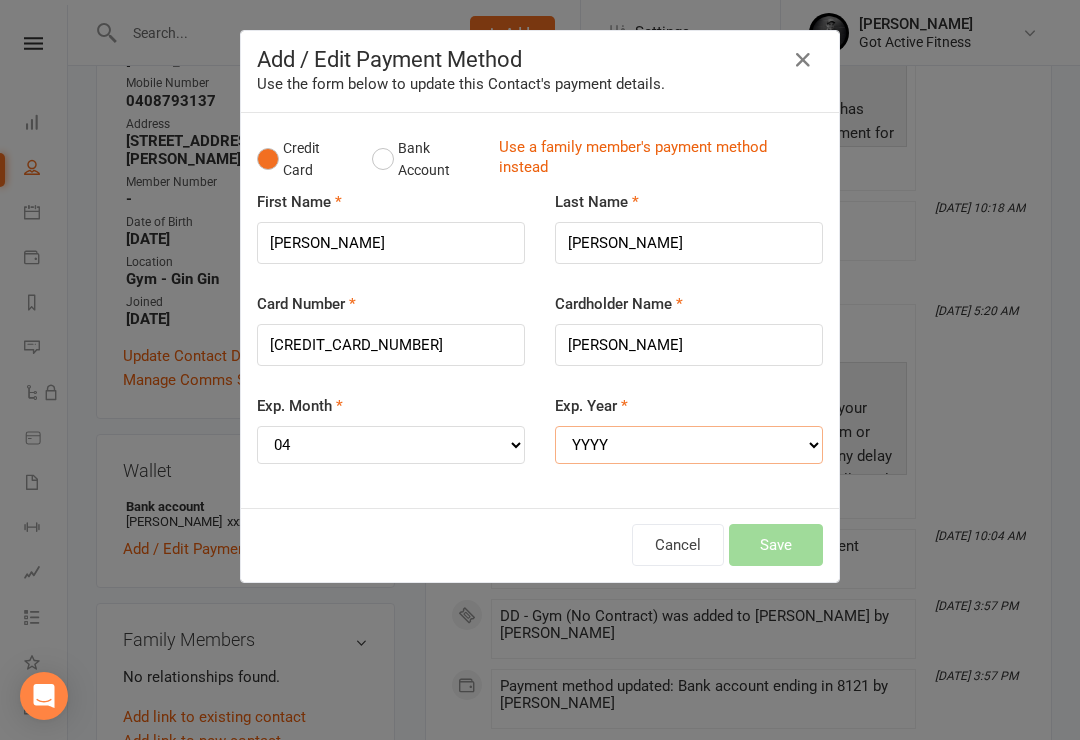 select on "2029" 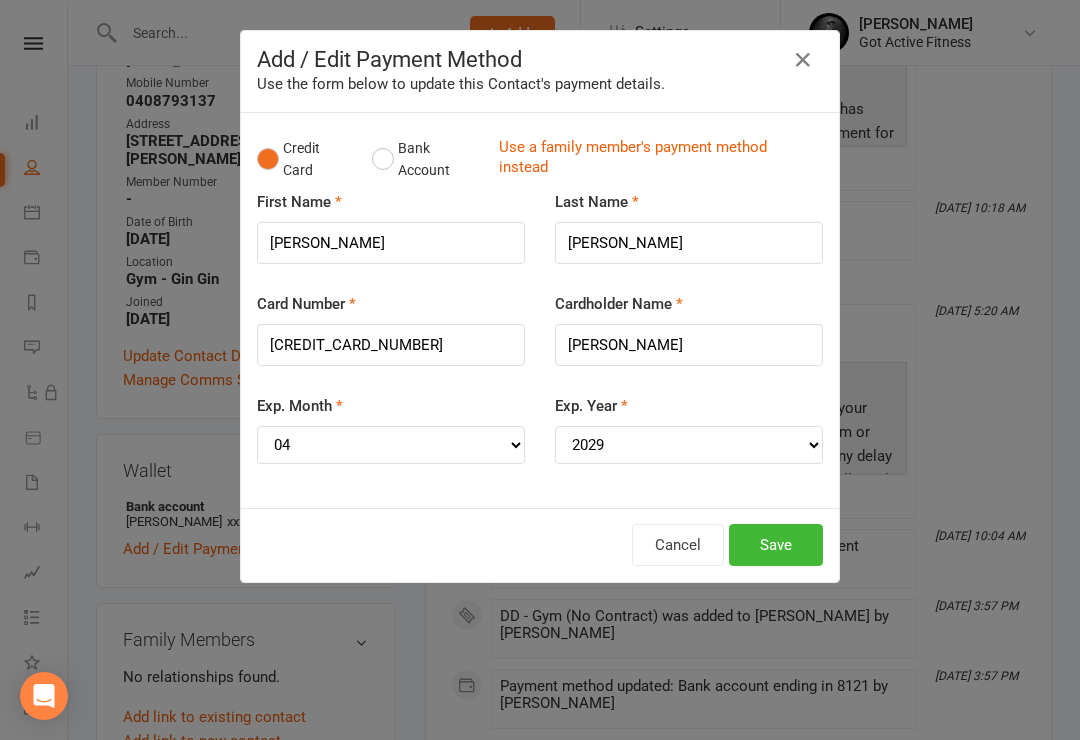 click on "Save" at bounding box center [776, 545] 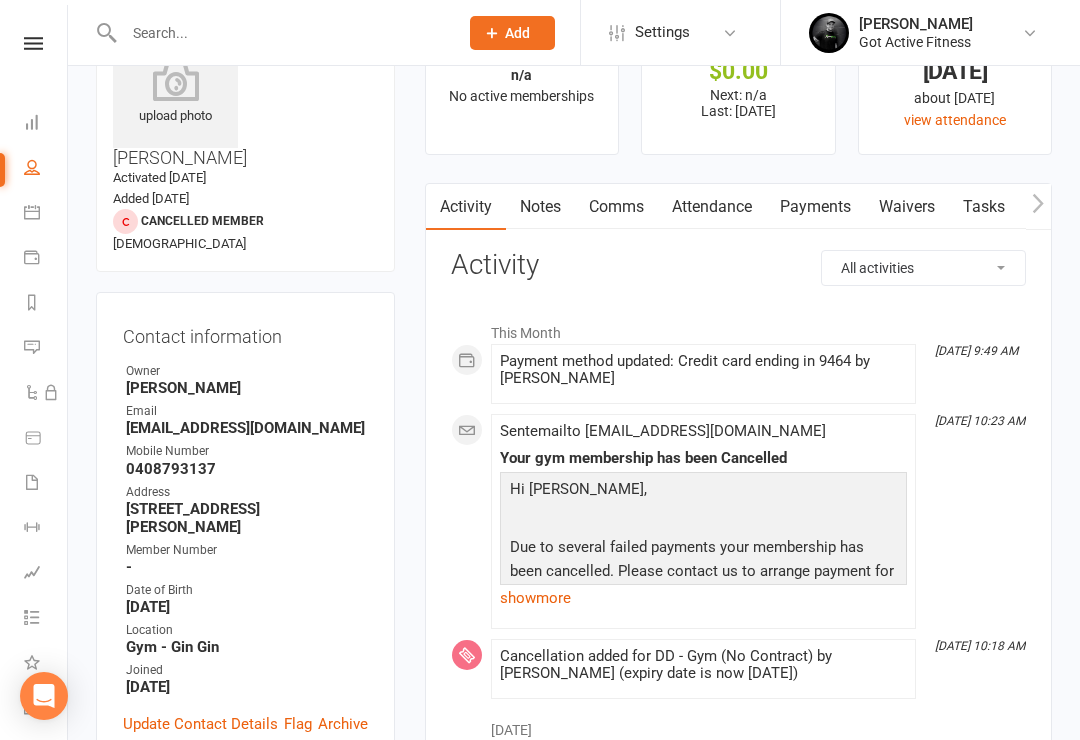 scroll, scrollTop: 87, scrollLeft: 0, axis: vertical 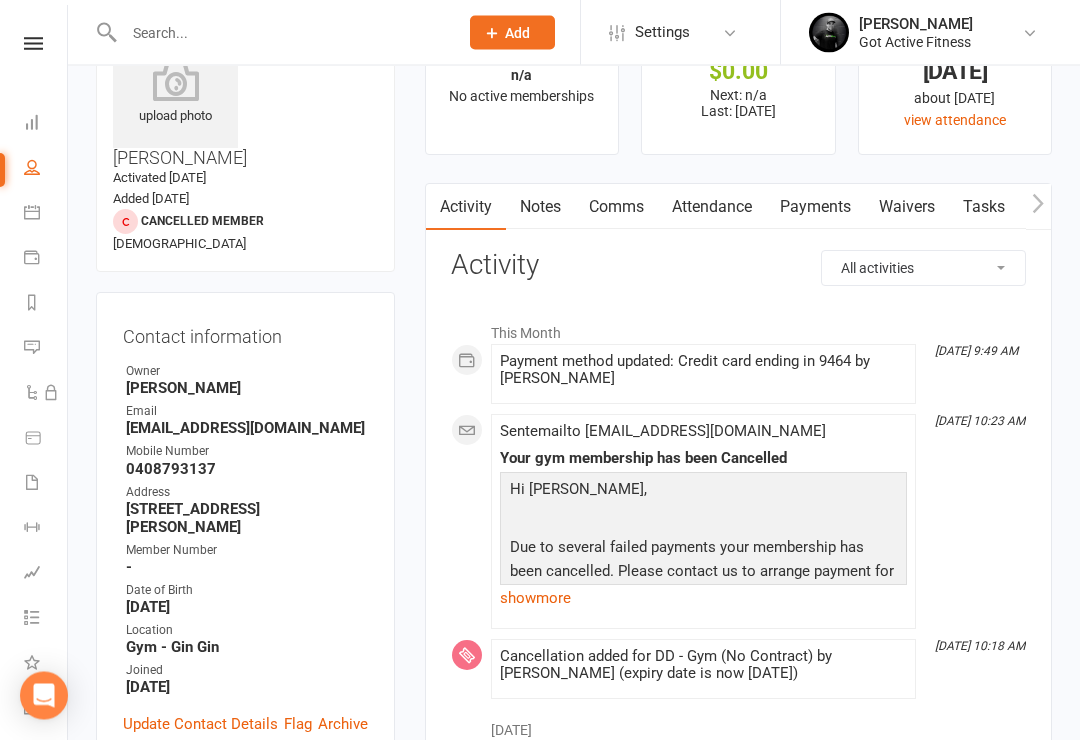 click on "Payments" at bounding box center (815, 208) 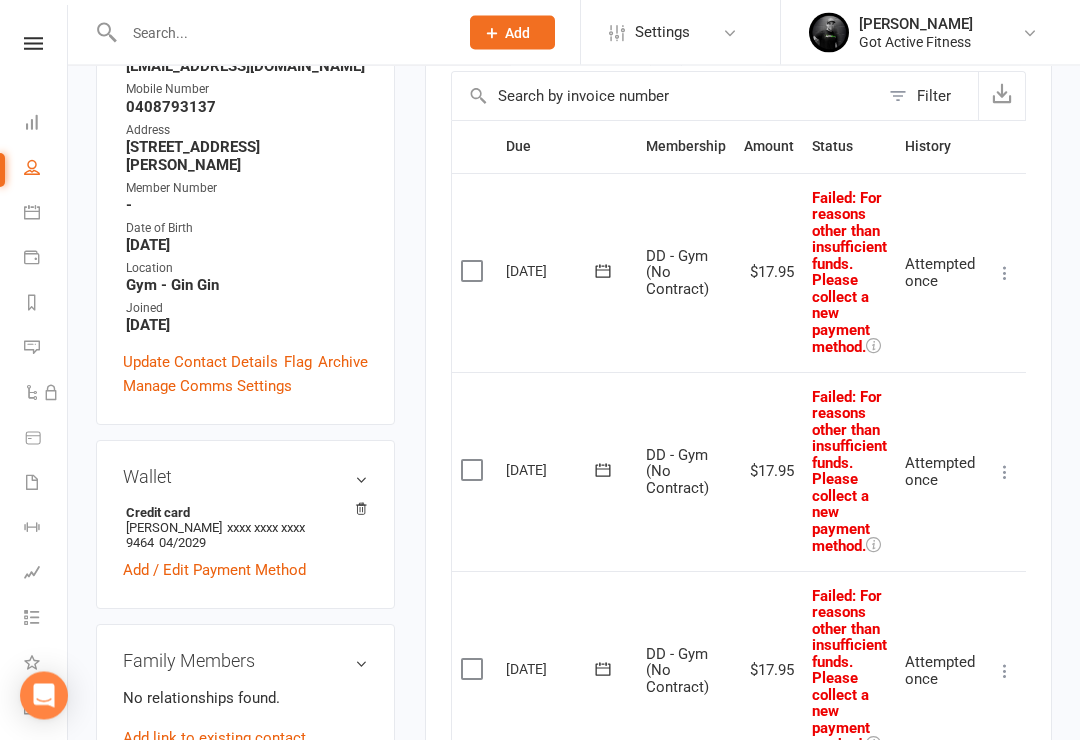 scroll, scrollTop: 450, scrollLeft: 0, axis: vertical 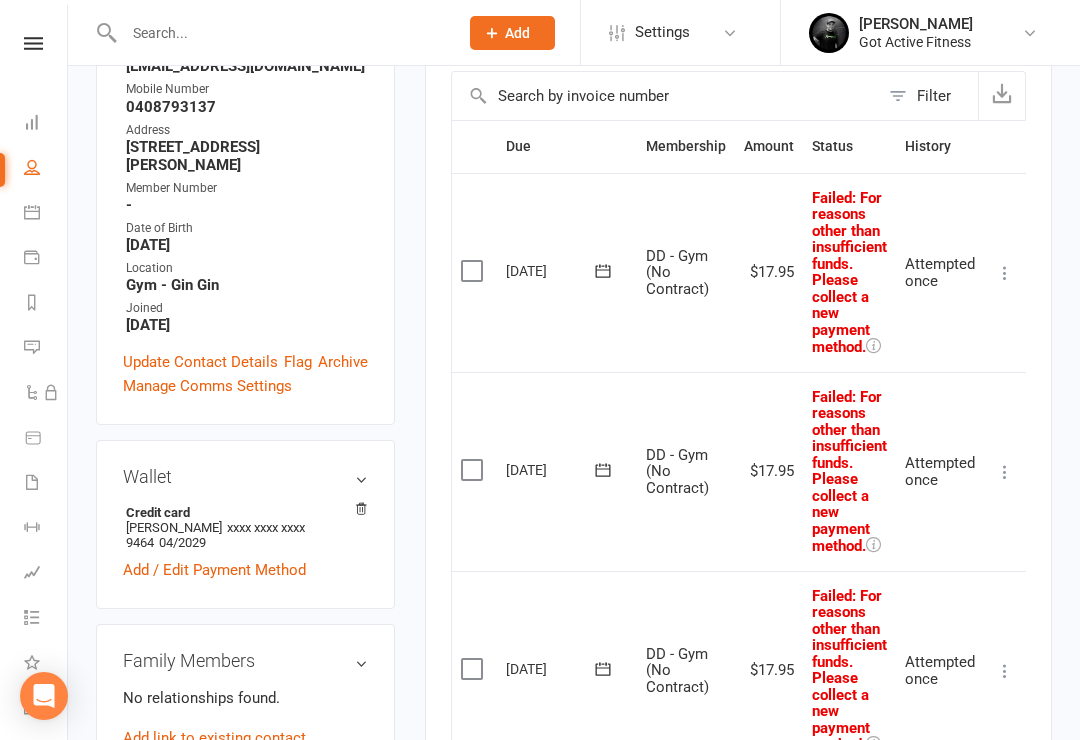 click on "[DATE]" at bounding box center (552, 270) 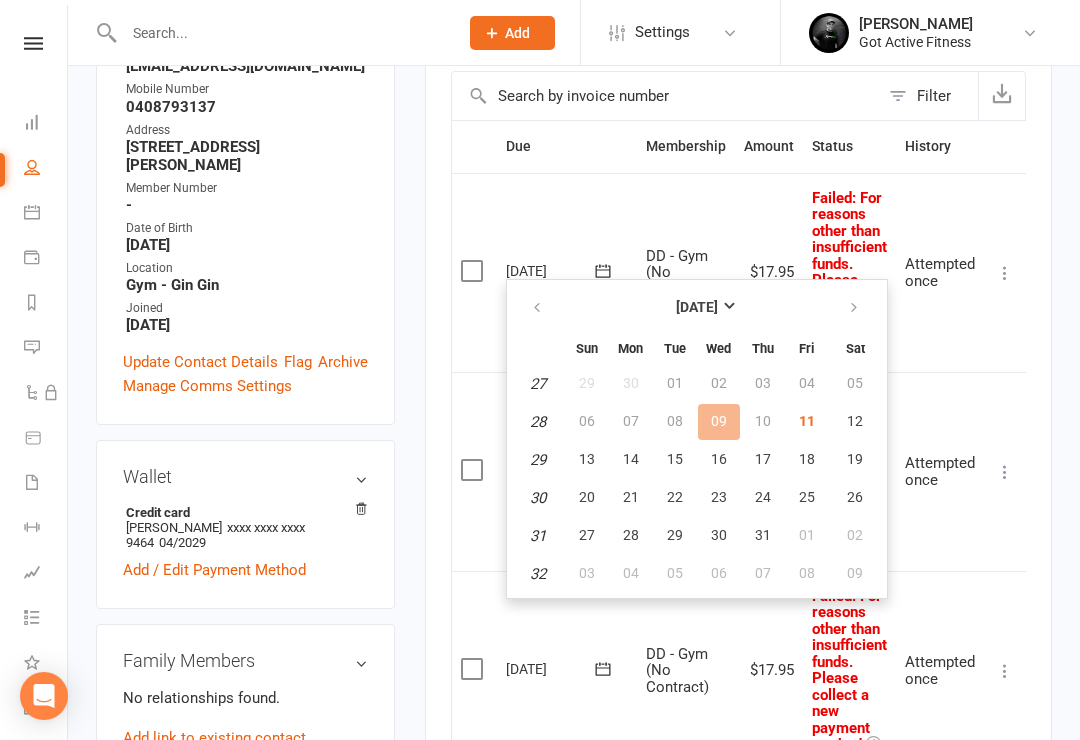 click on "[DATE] [DATE]" at bounding box center (567, 272) 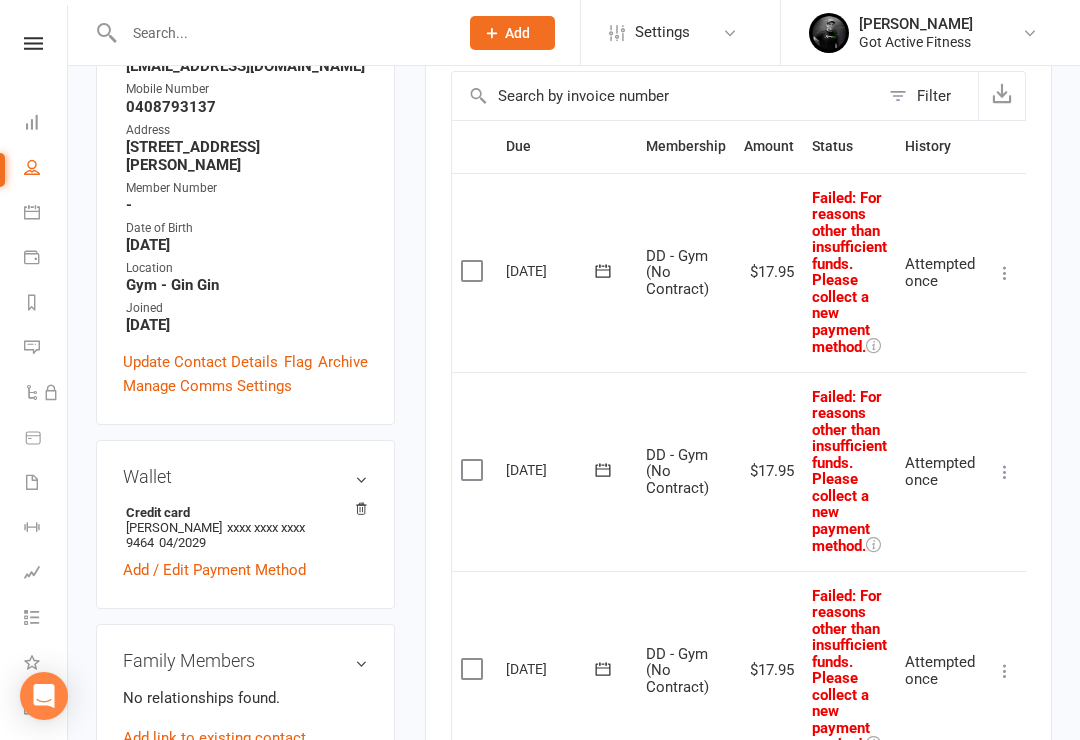 click at bounding box center (1005, 273) 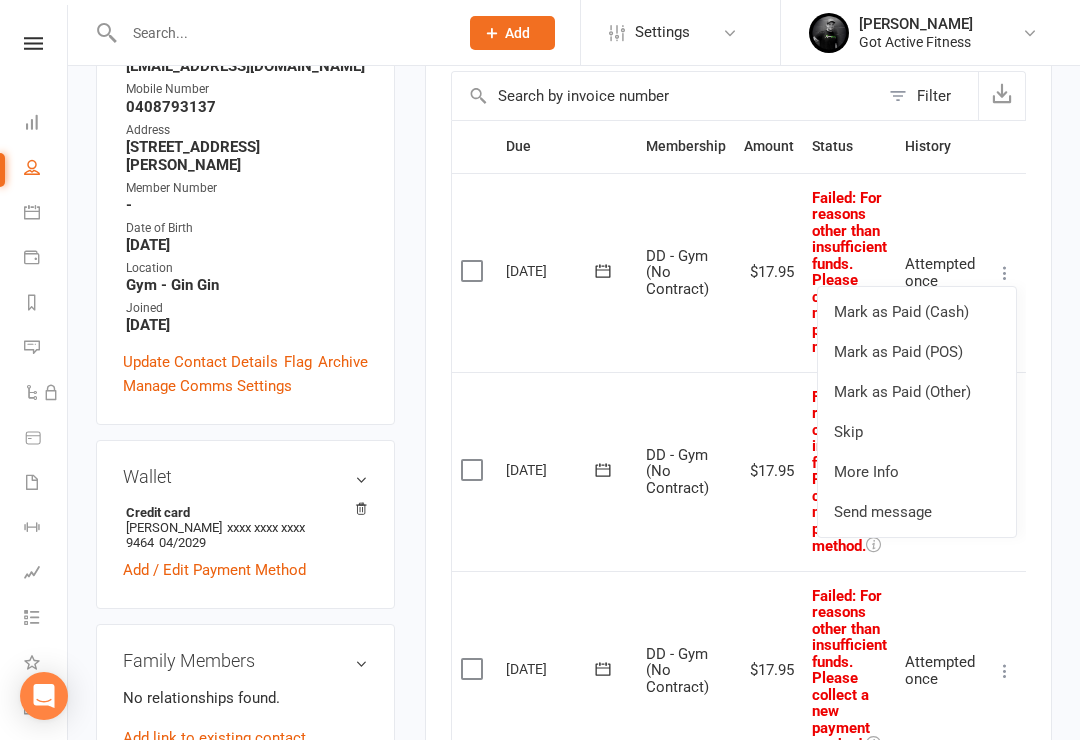 click on "[DATE]" at bounding box center [567, 272] 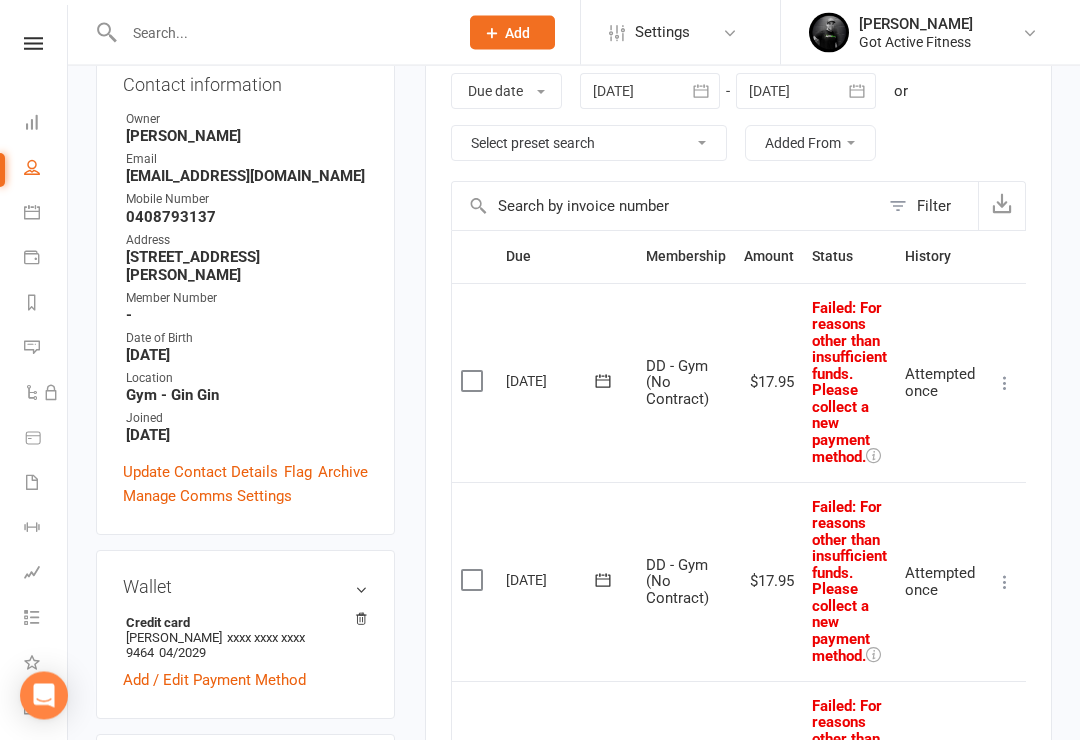scroll, scrollTop: 341, scrollLeft: 0, axis: vertical 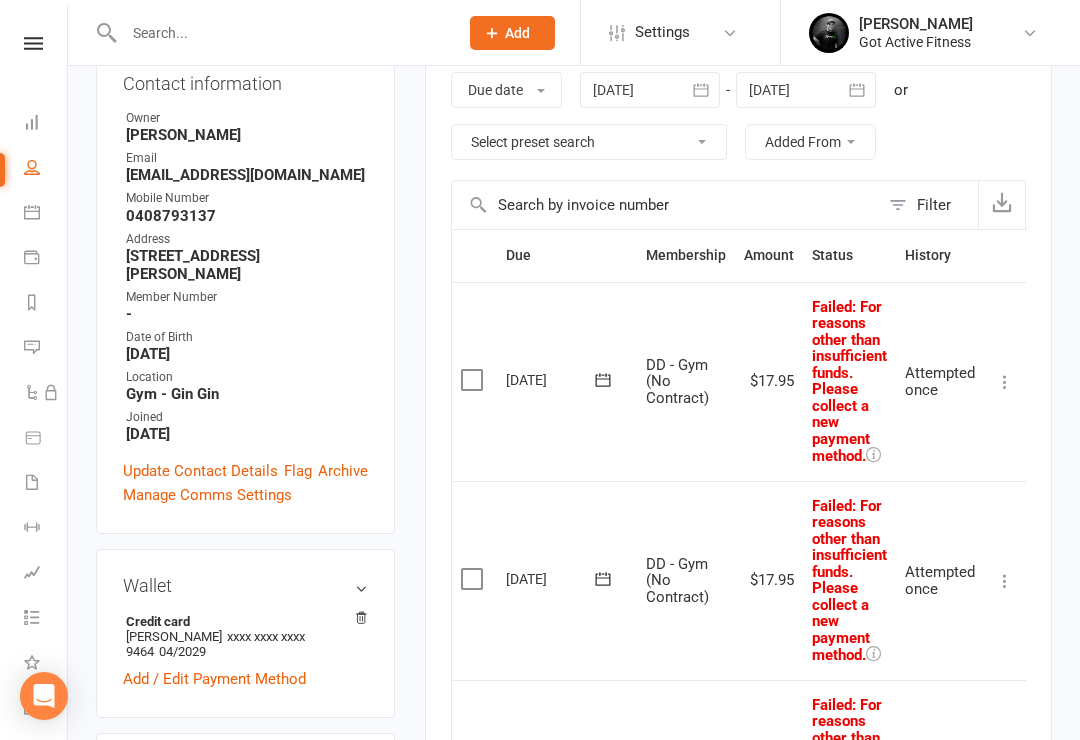 click 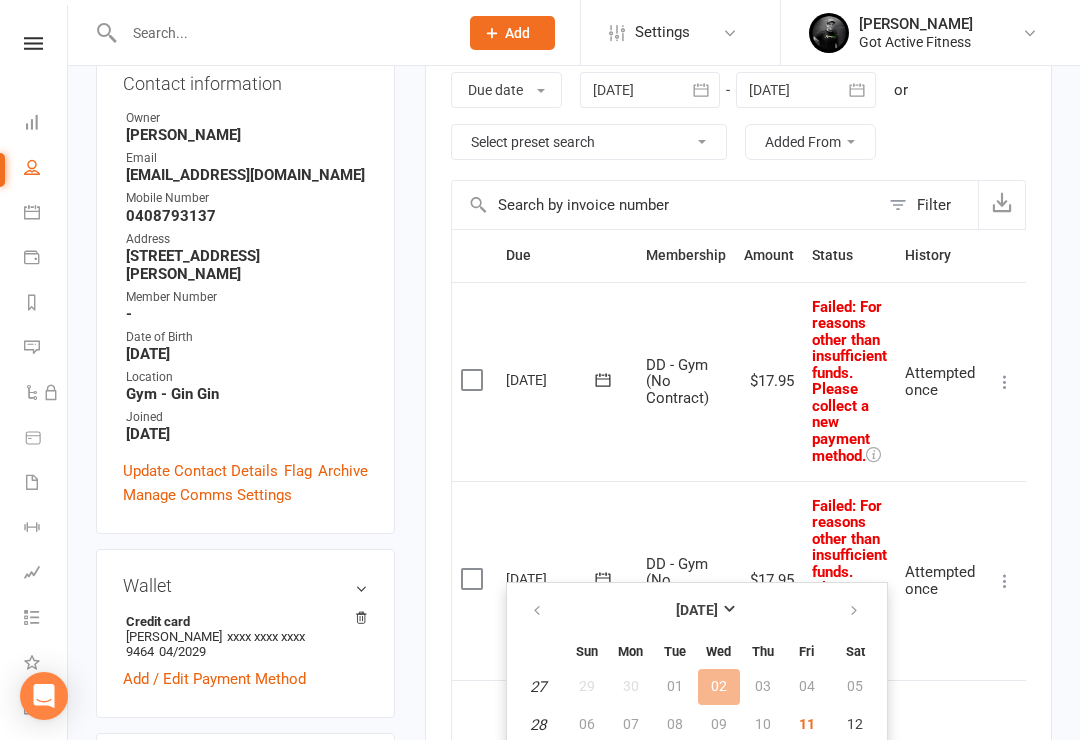 click on "Activity Notes Comms Attendance Payments Waivers Tasks Workouts
Payments + Add Adjustment Due date  Due date Date paid Date failed Date settled [DATE]
[DATE]
Sun Mon Tue Wed Thu Fri Sat
23
01
02
03
04
05
06
07
24
08
09
10
11
12
13
14
25
15
16
17
18
19
20
21
26
22
23
24
25
26
27
28
27
29" at bounding box center [738, 719] 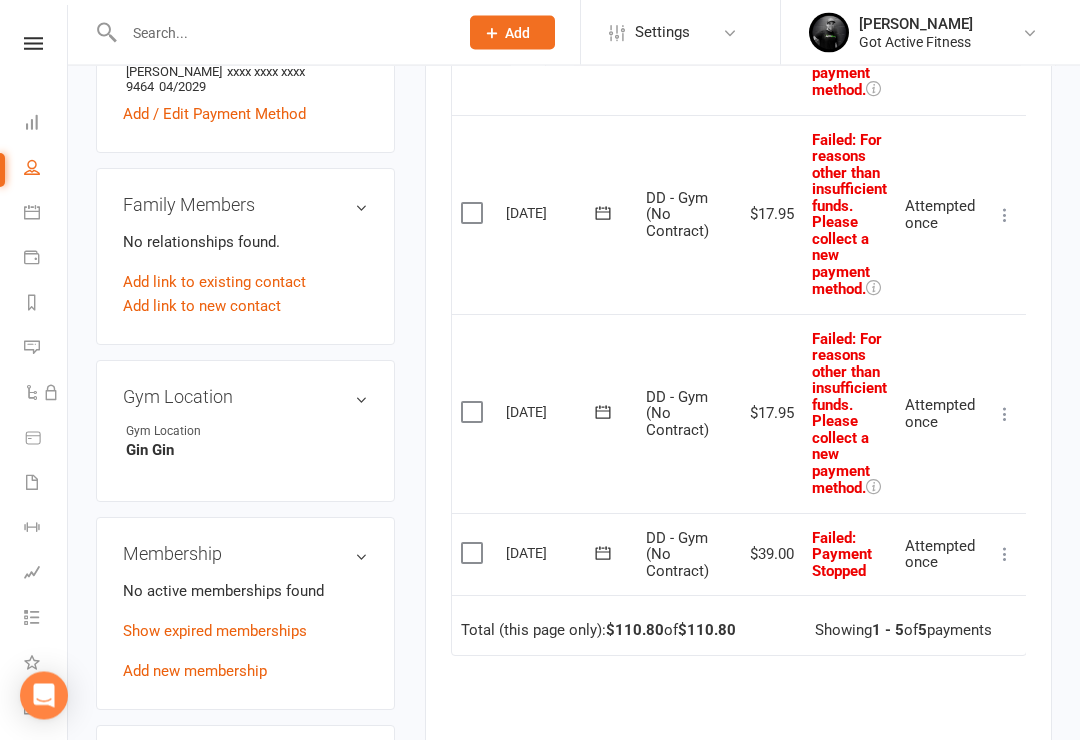 scroll, scrollTop: 931, scrollLeft: 0, axis: vertical 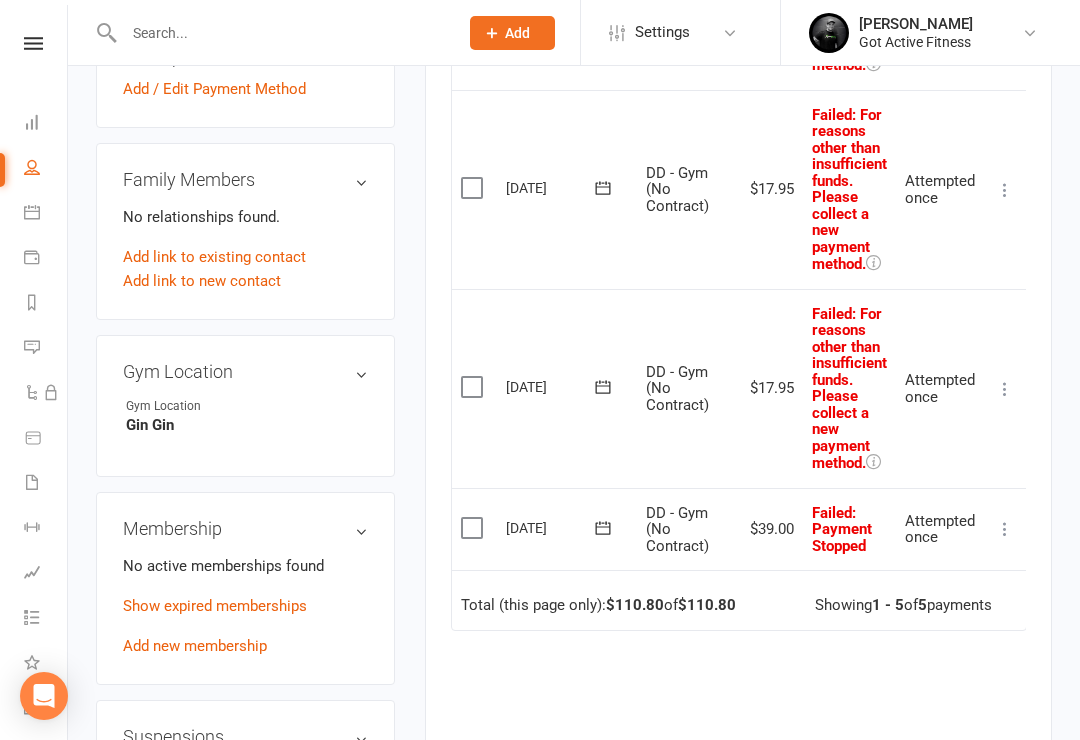click at bounding box center [474, 528] 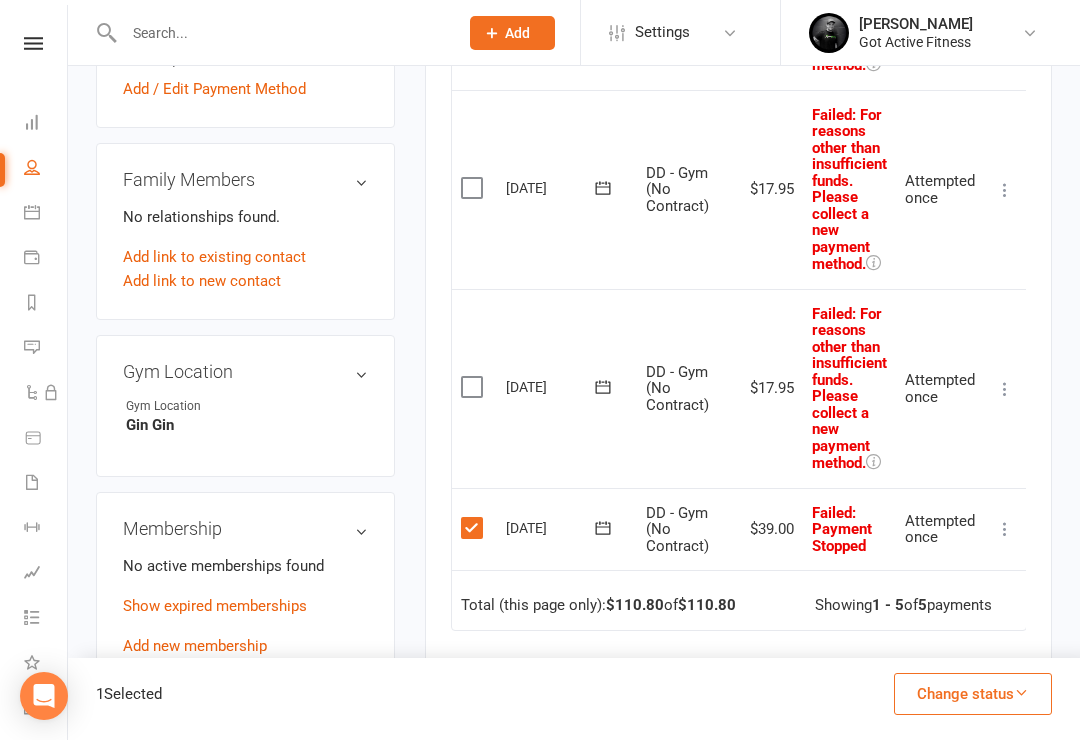 click on "Mark as Paid (Cash)  Mark as Paid (POS)  [PERSON_NAME] as Paid (Other)  Skip  More Info Send message" at bounding box center [1005, 529] 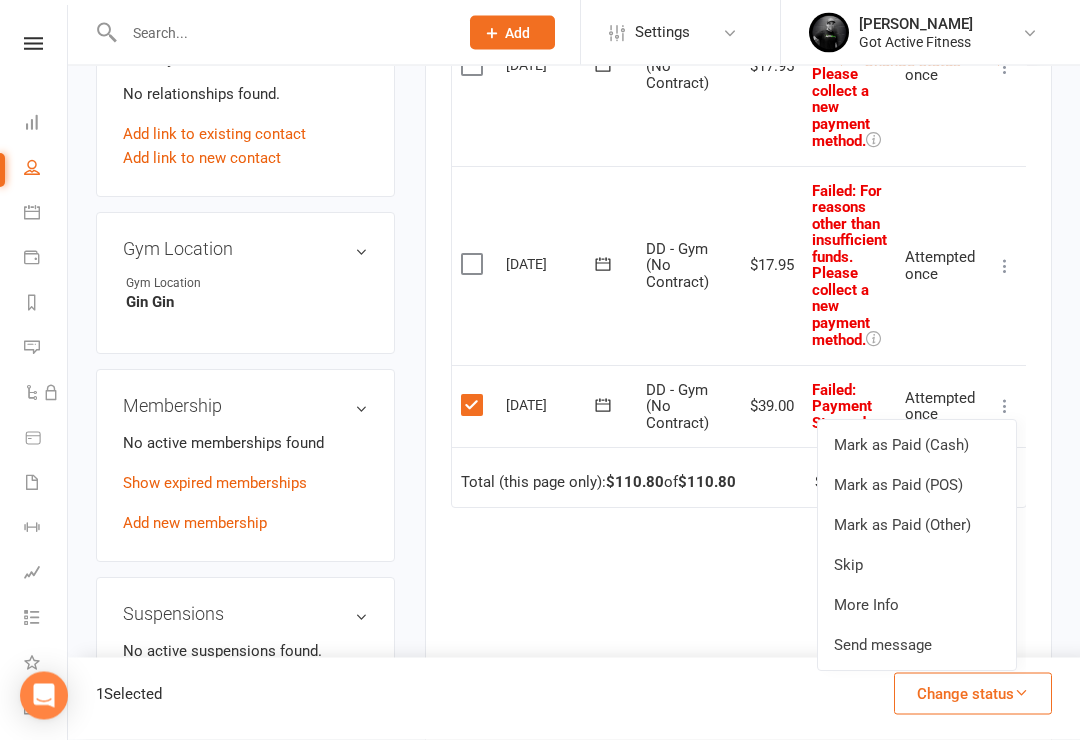 scroll, scrollTop: 1051, scrollLeft: 0, axis: vertical 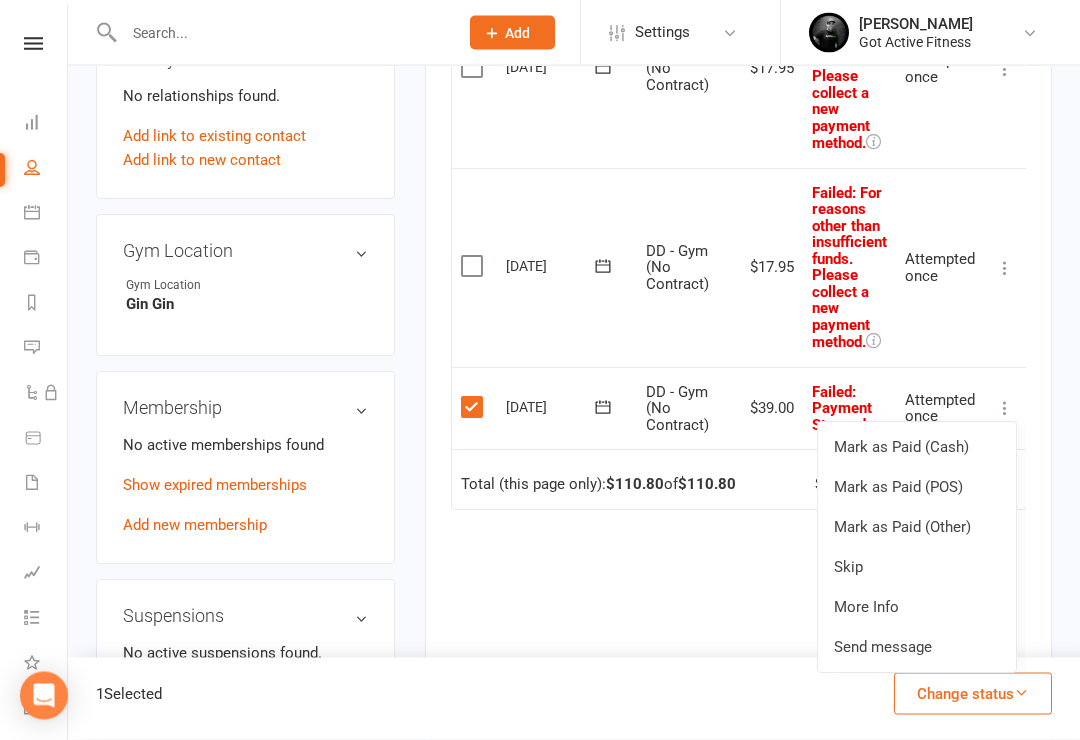 click on "Mark as Paid (Cash)" at bounding box center [917, 448] 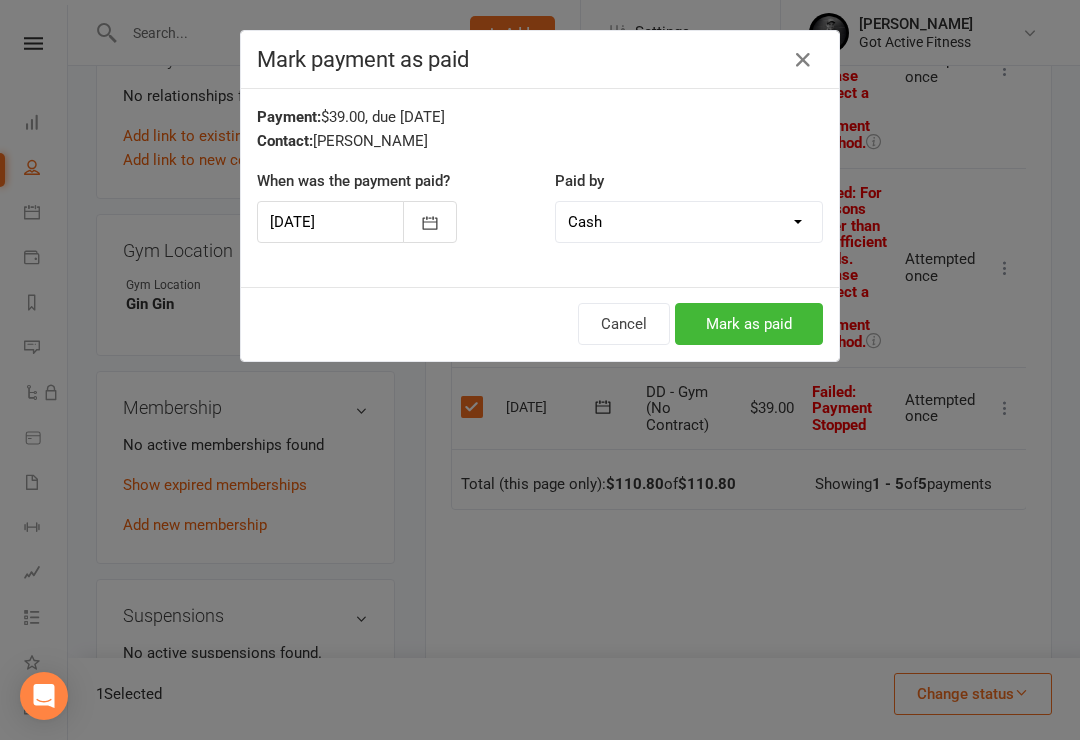 click on "Mark as paid" at bounding box center [749, 324] 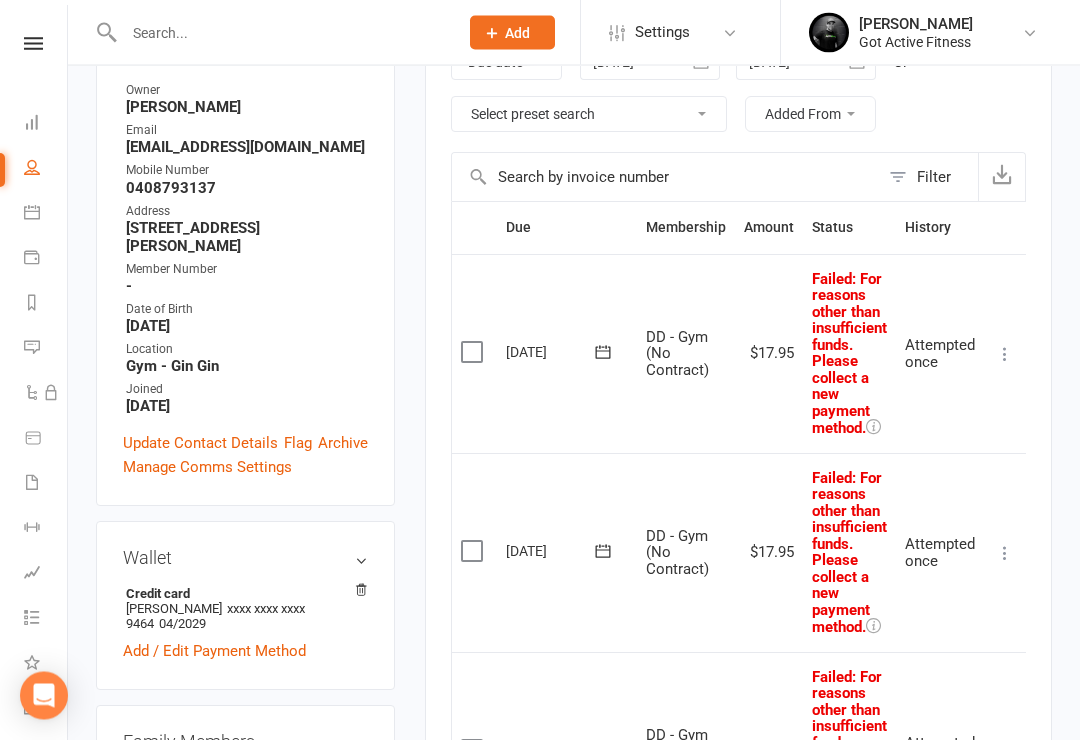 scroll, scrollTop: 369, scrollLeft: 0, axis: vertical 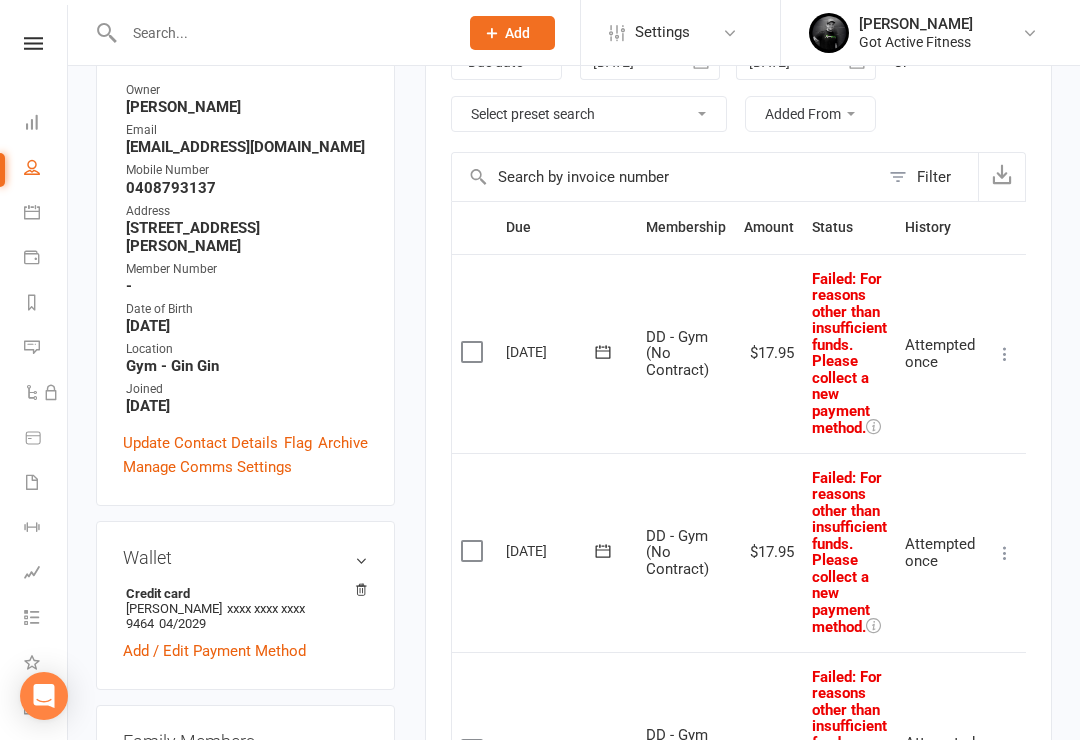 click on "Update Contact Details" at bounding box center [200, 443] 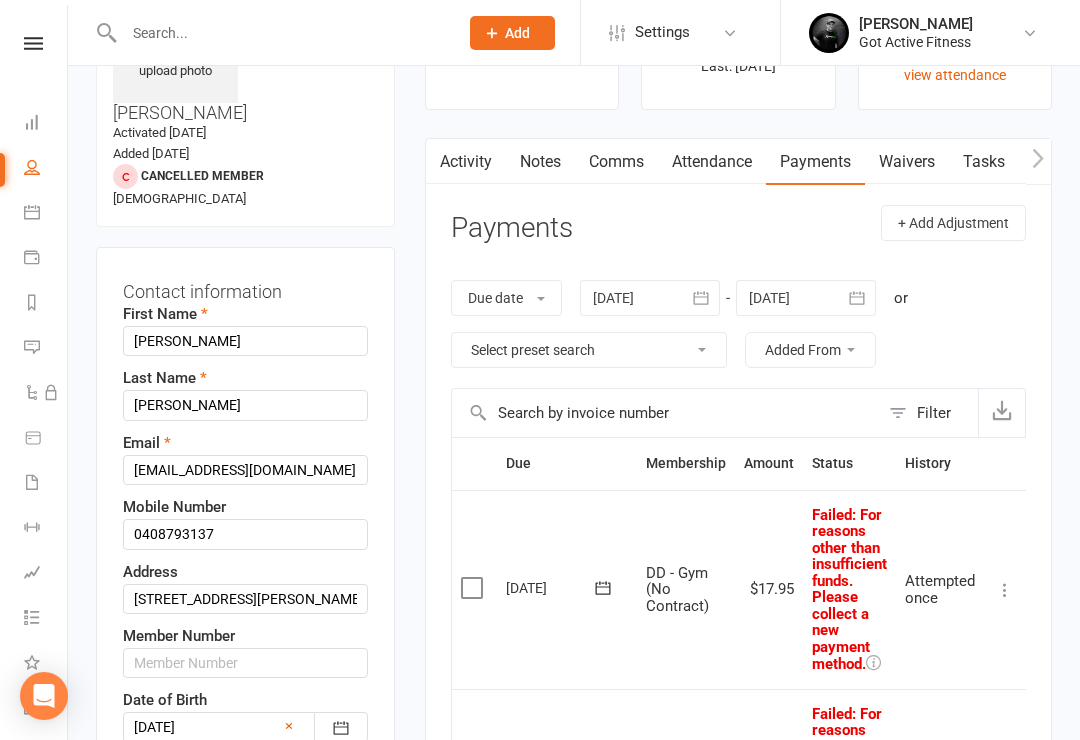 scroll, scrollTop: 95, scrollLeft: 0, axis: vertical 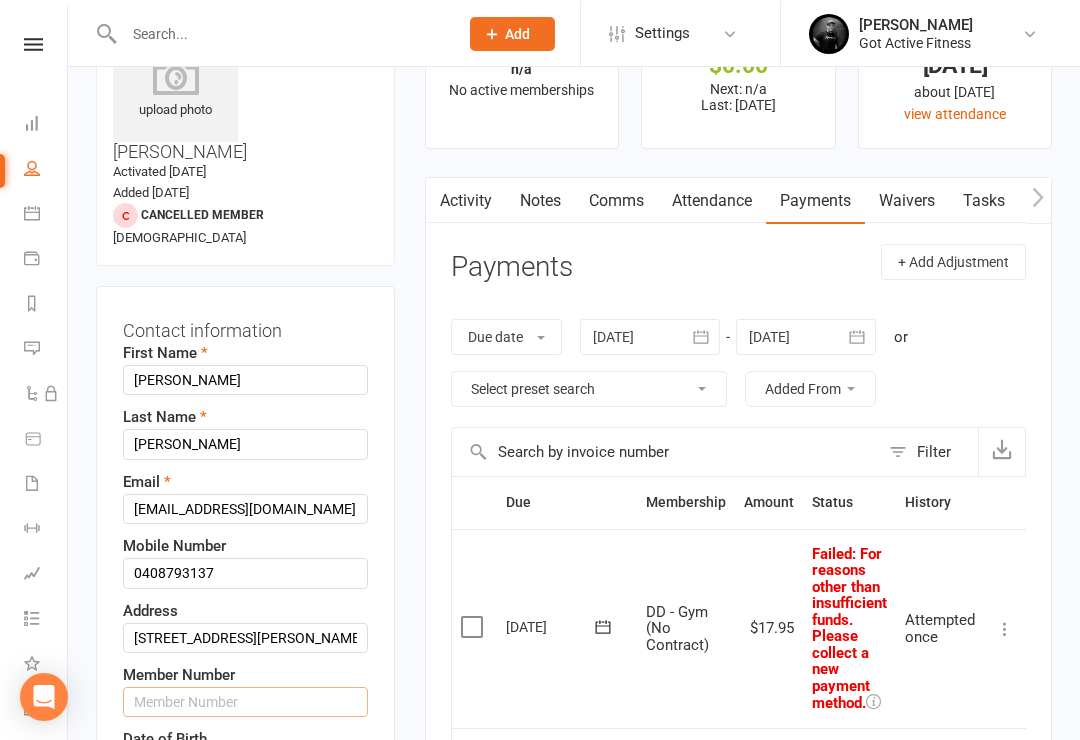 click at bounding box center [245, 701] 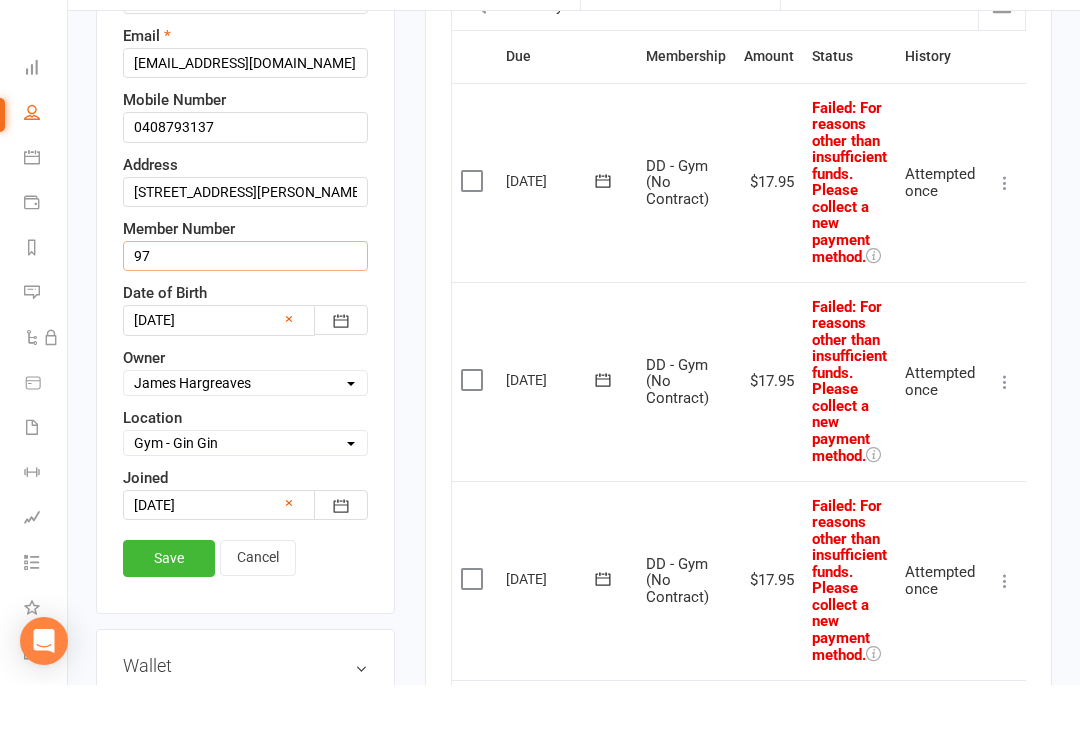 scroll, scrollTop: 487, scrollLeft: 0, axis: vertical 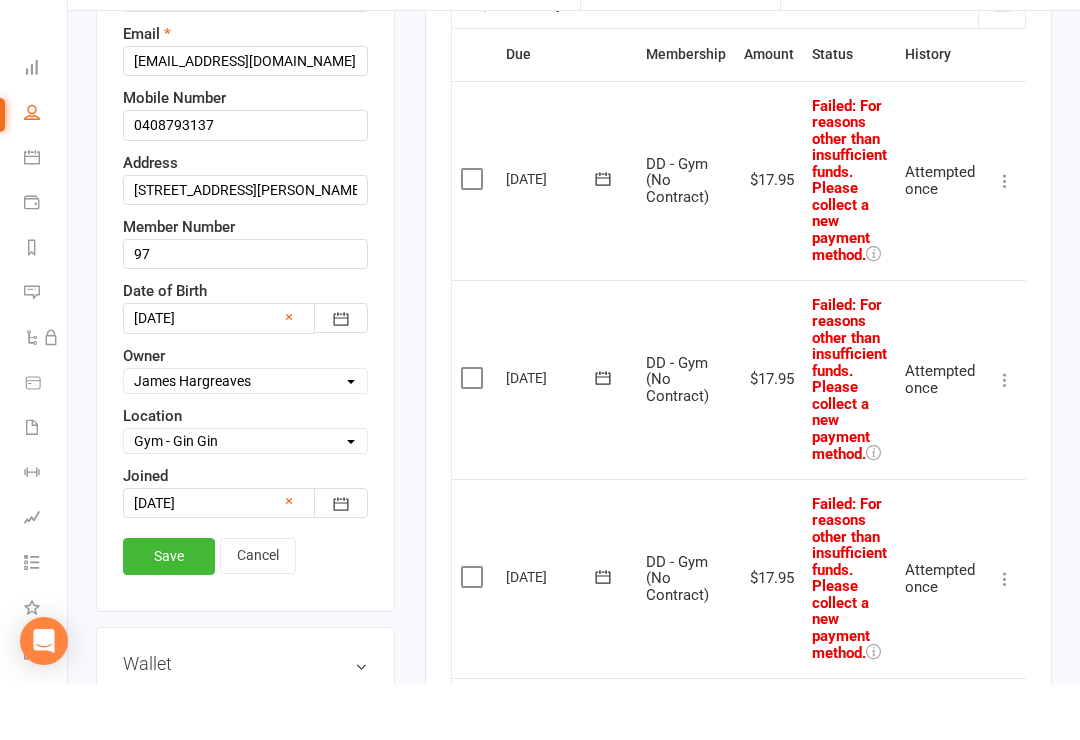 click on "Save" at bounding box center (169, 611) 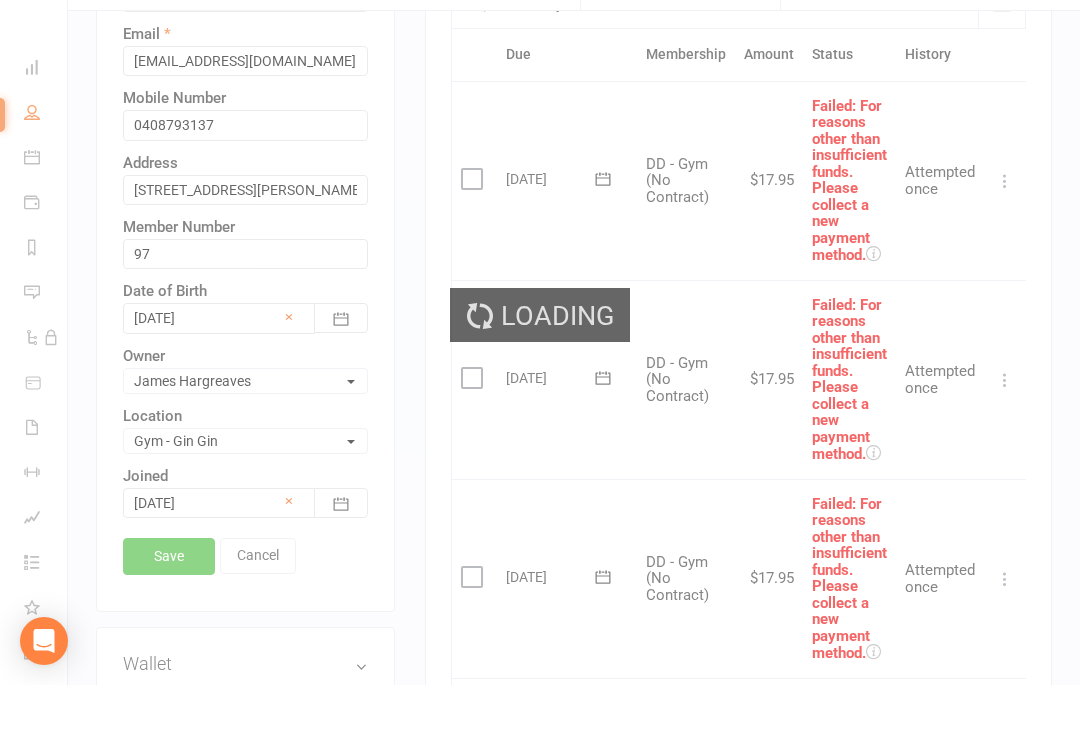 scroll, scrollTop: 542, scrollLeft: 0, axis: vertical 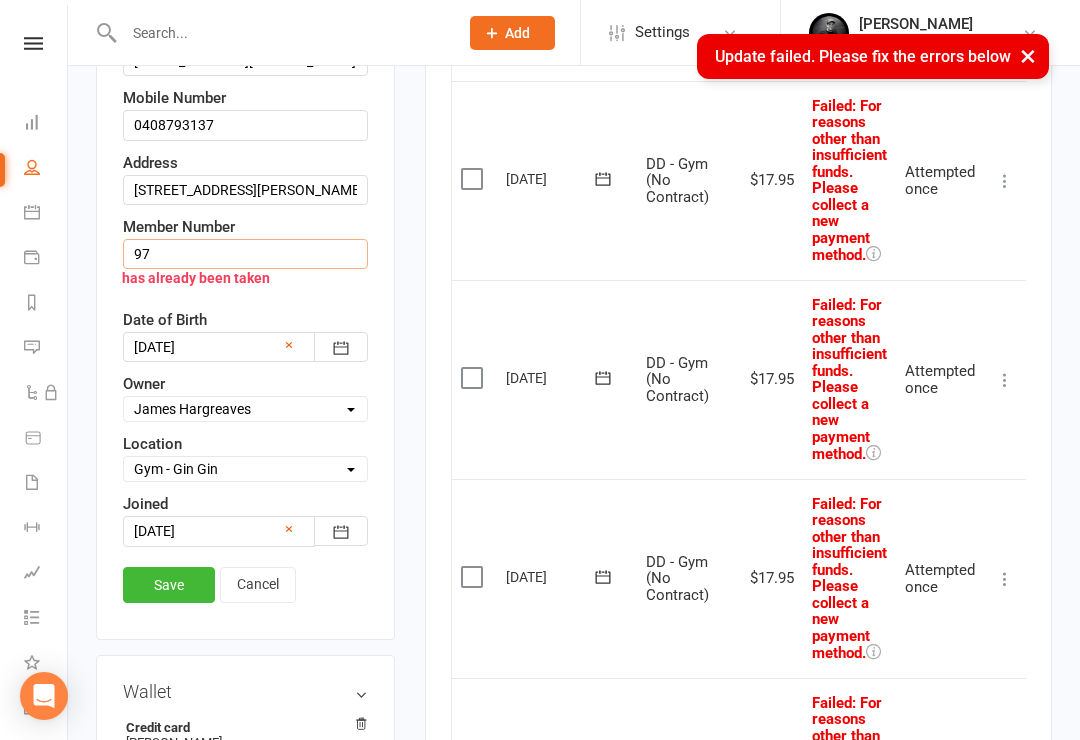 click on "97" at bounding box center (245, 254) 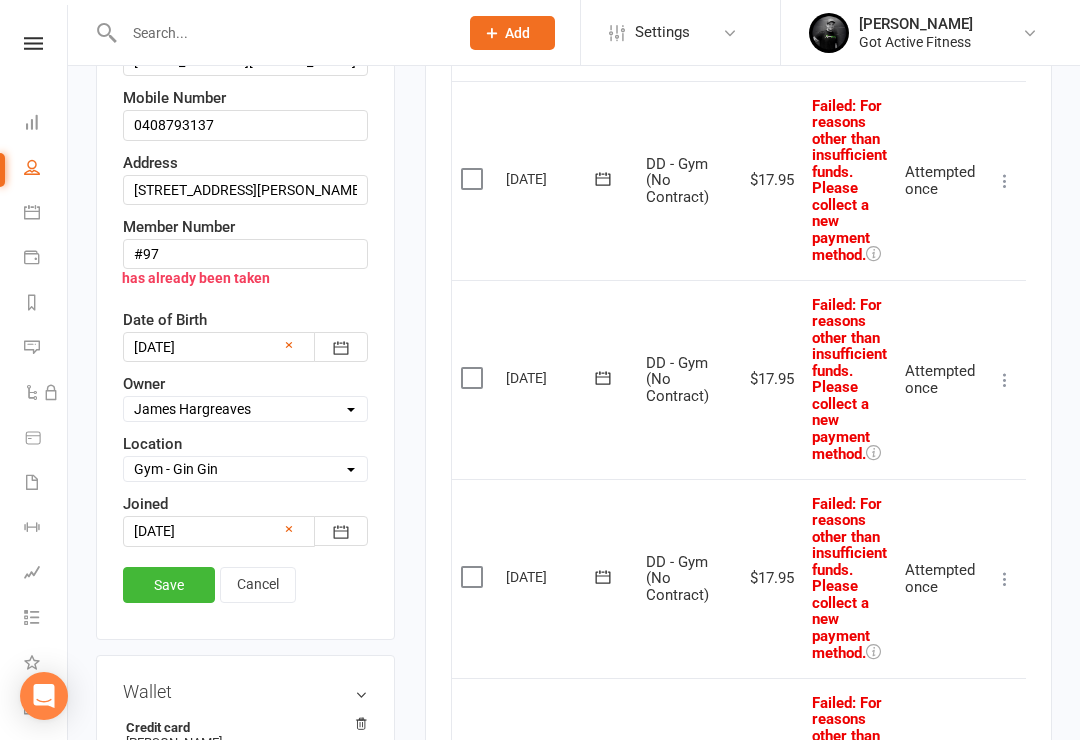 click on "Save" at bounding box center (169, 585) 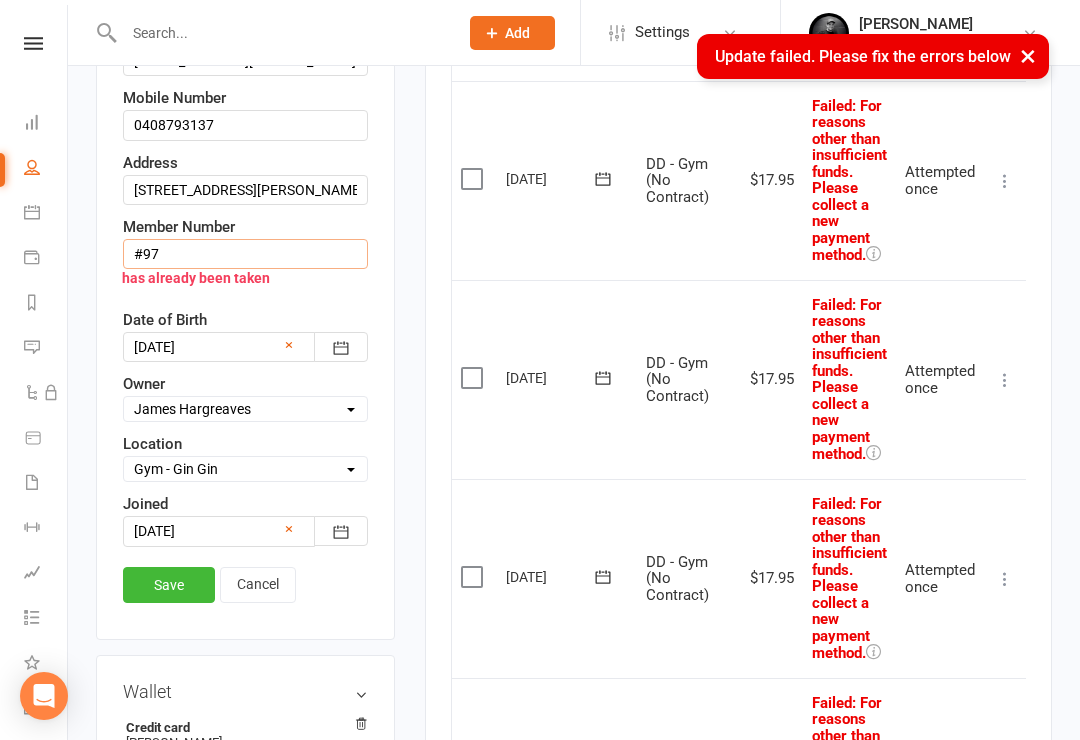 click on "#97" at bounding box center (245, 254) 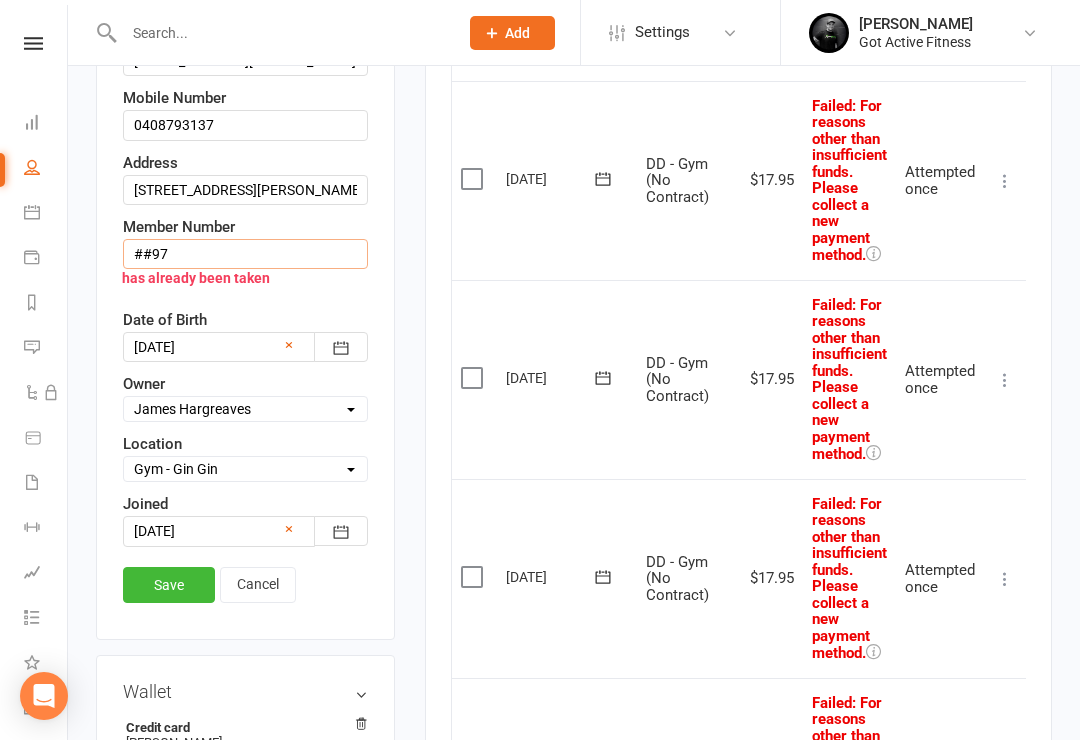 type on "##97" 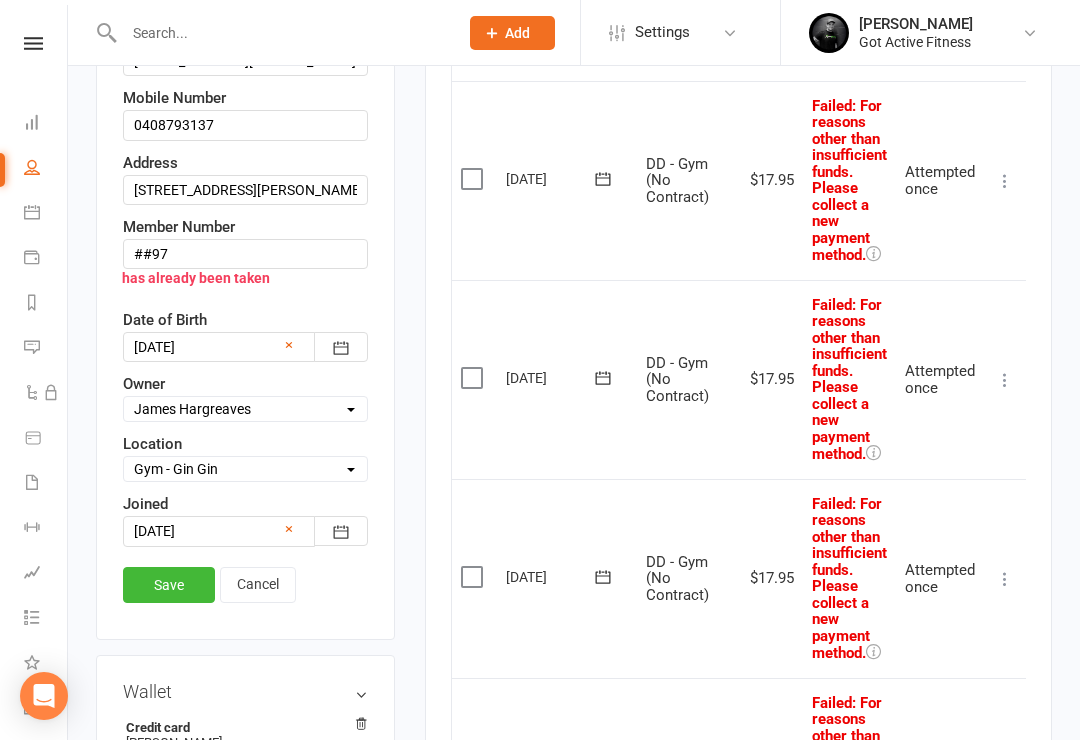 click on "Save" at bounding box center (169, 585) 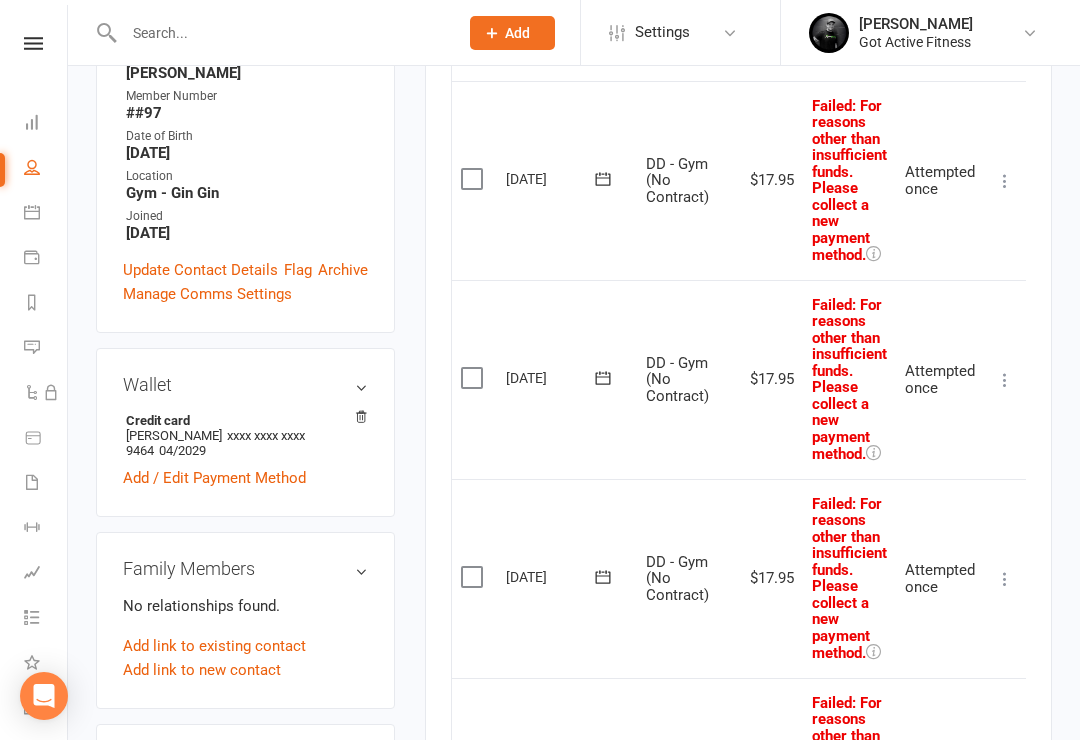 click at bounding box center [281, 33] 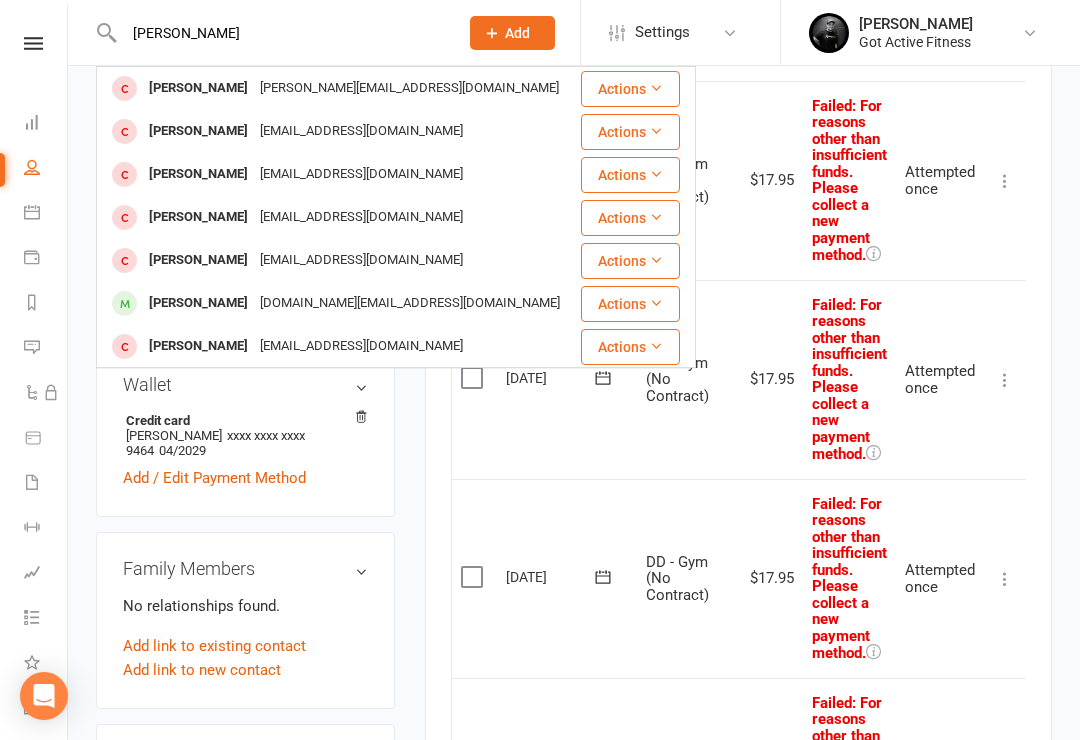 type on "[PERSON_NAME]" 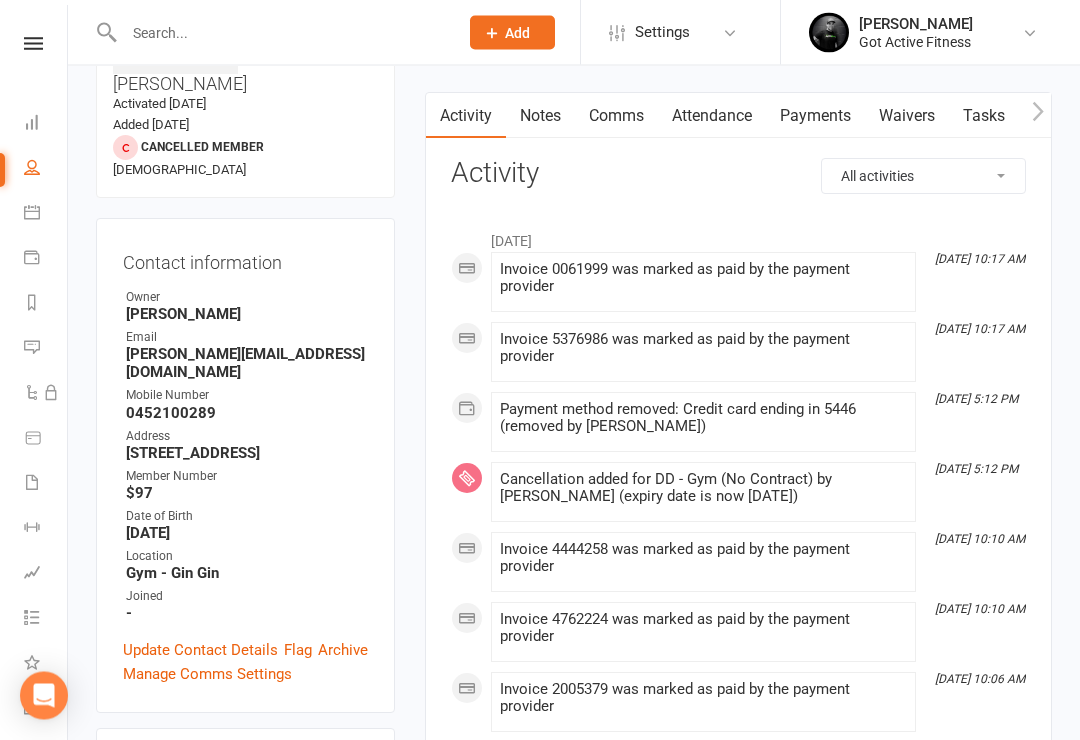 scroll, scrollTop: 164, scrollLeft: 0, axis: vertical 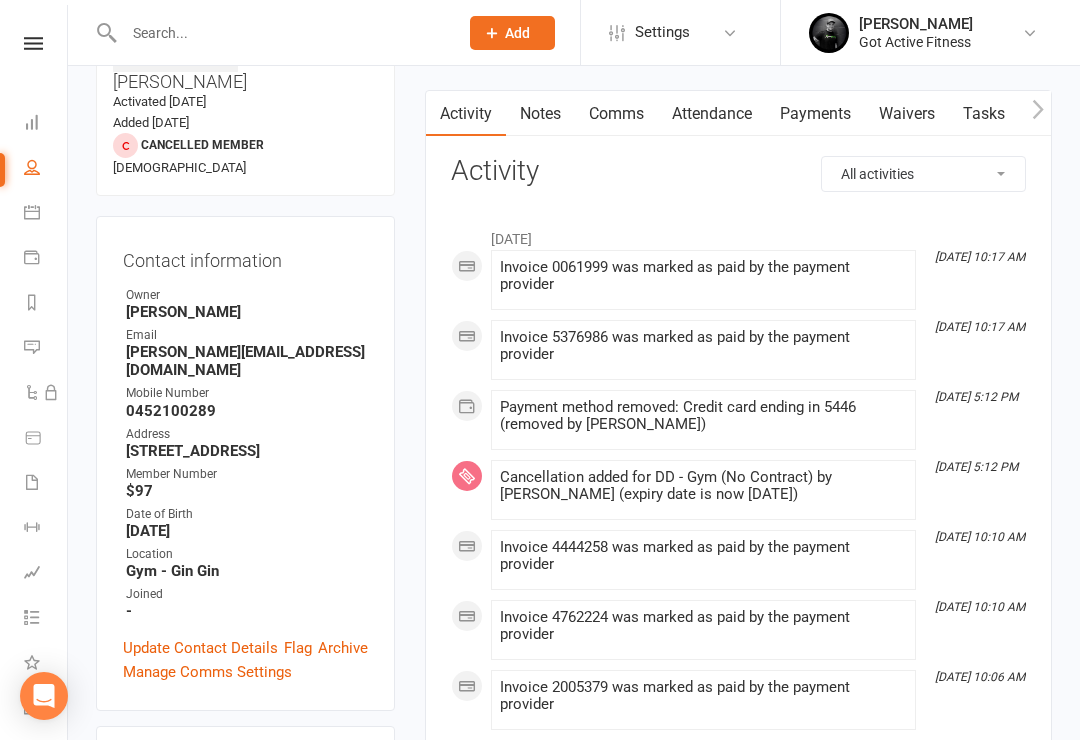 click on "Contact information Owner   [PERSON_NAME] Email  [PERSON_NAME][EMAIL_ADDRESS][DOMAIN_NAME]
Mobile Number  [PHONE_NUMBER]
Address  [STREET_ADDRESS]
Member Number  $97
Date of Birth  [DEMOGRAPHIC_DATA]
Location  Gym - Gin Gin
Joined  -
Update Contact Details Flag Archive Manage Comms Settings" at bounding box center (245, 463) 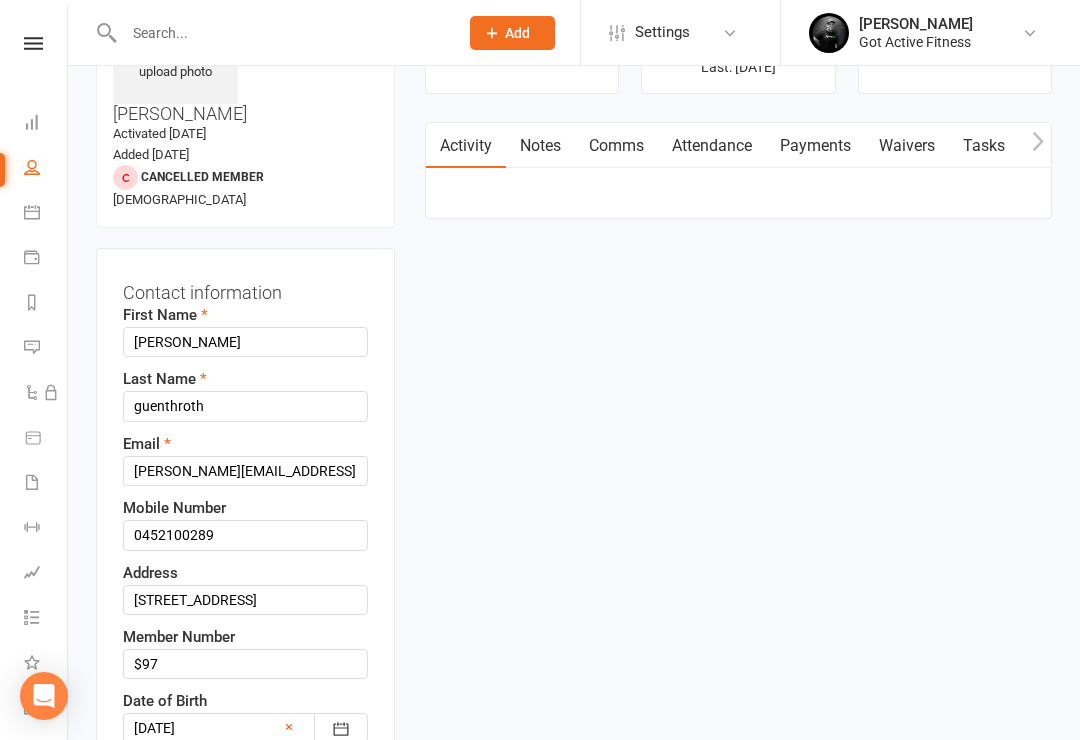 scroll, scrollTop: 94, scrollLeft: 0, axis: vertical 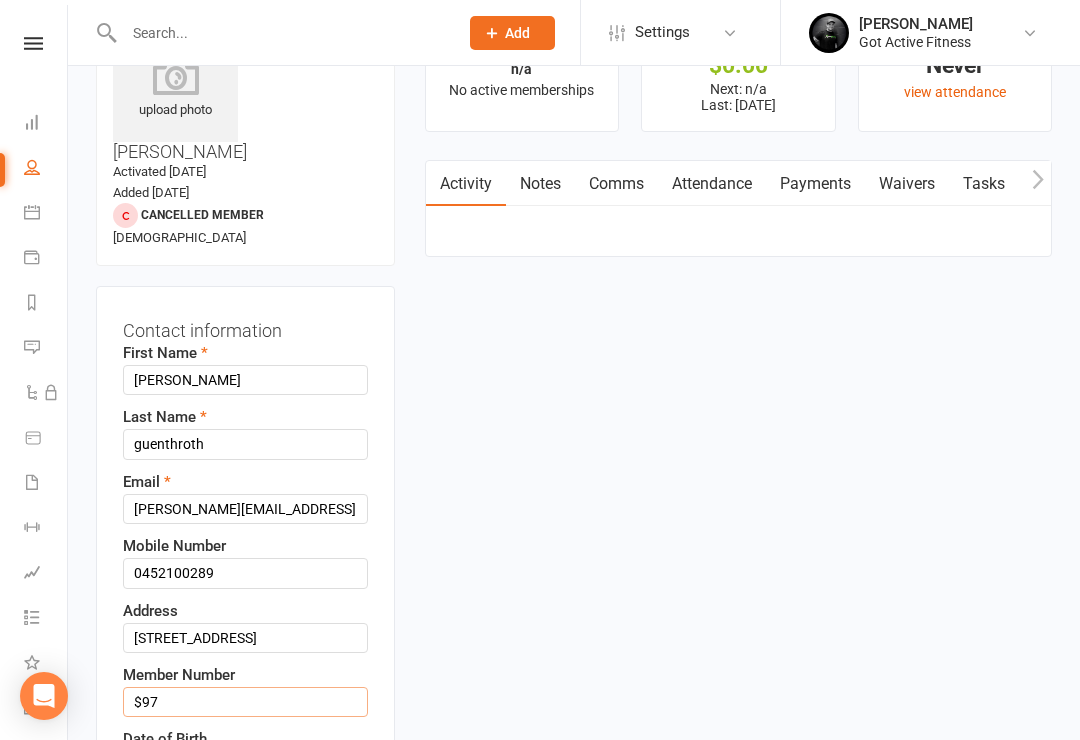 click on "$97" at bounding box center [245, 702] 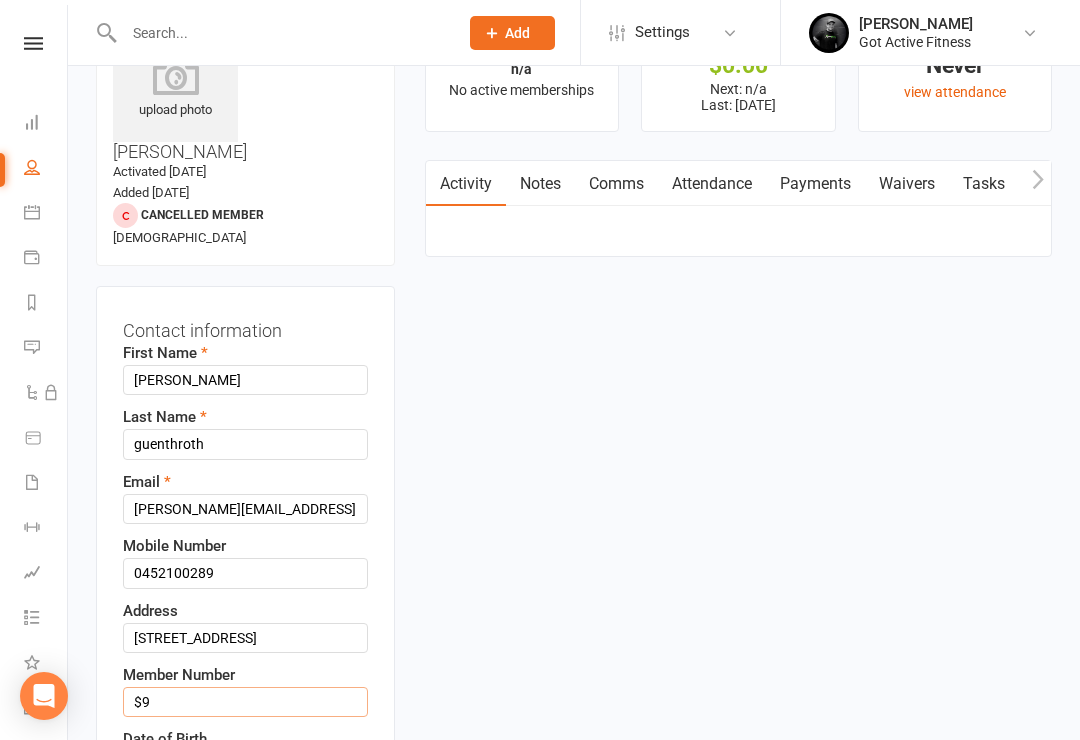 type on "$" 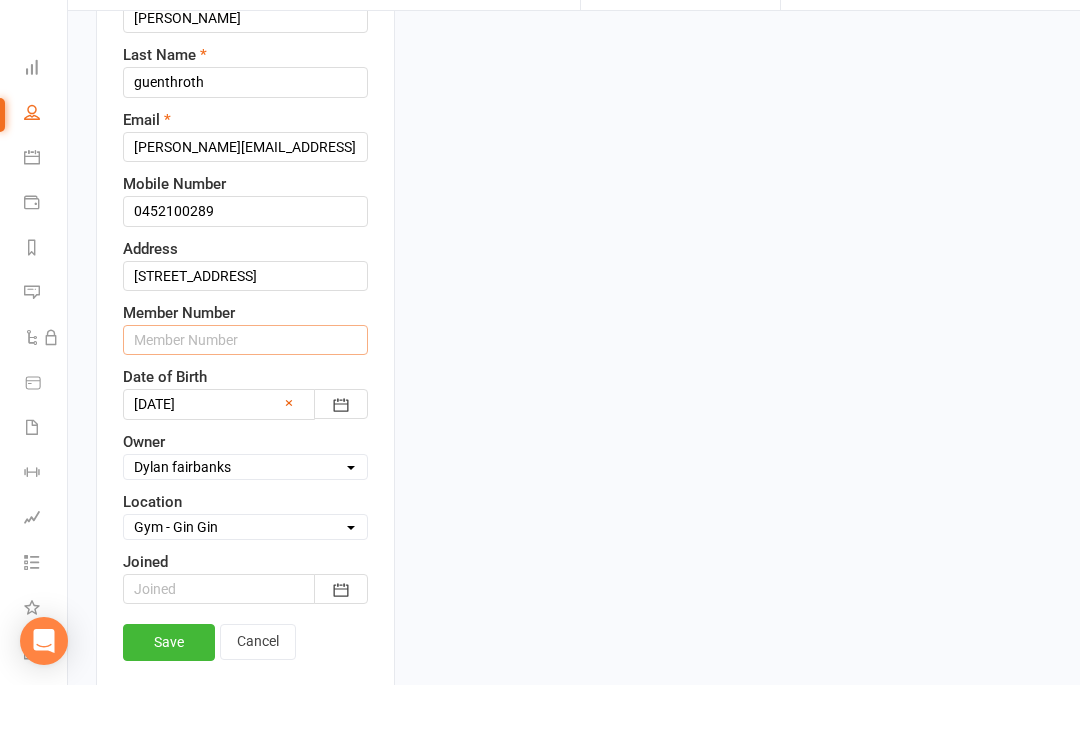 scroll, scrollTop: 460, scrollLeft: 0, axis: vertical 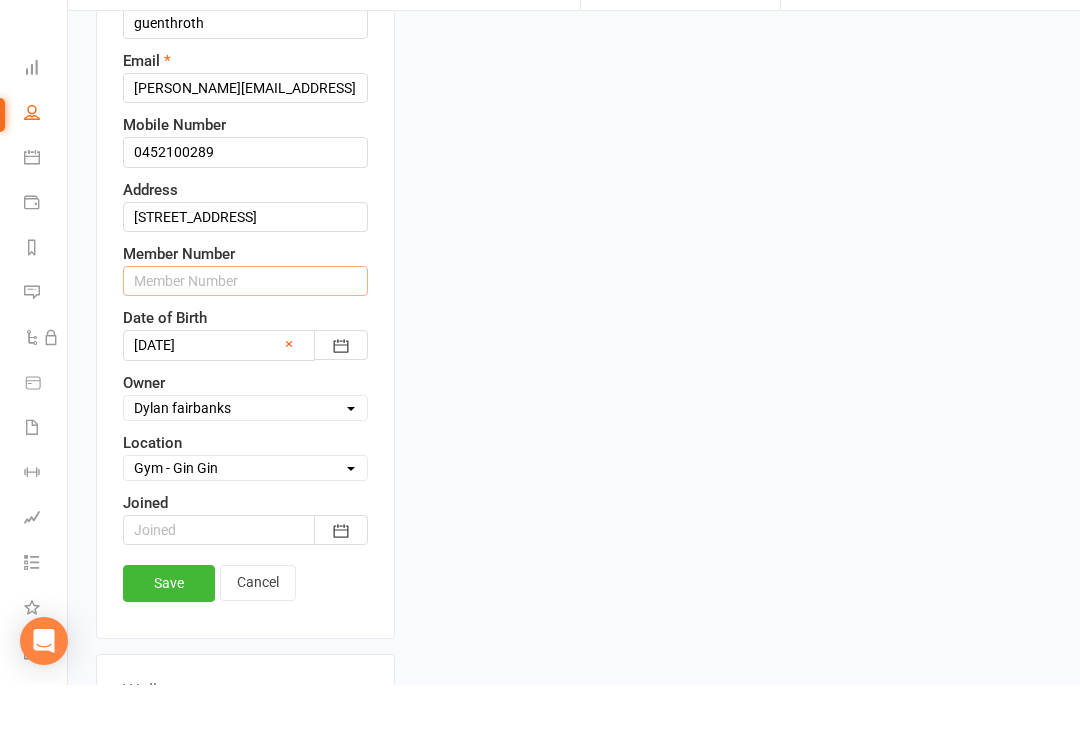 type 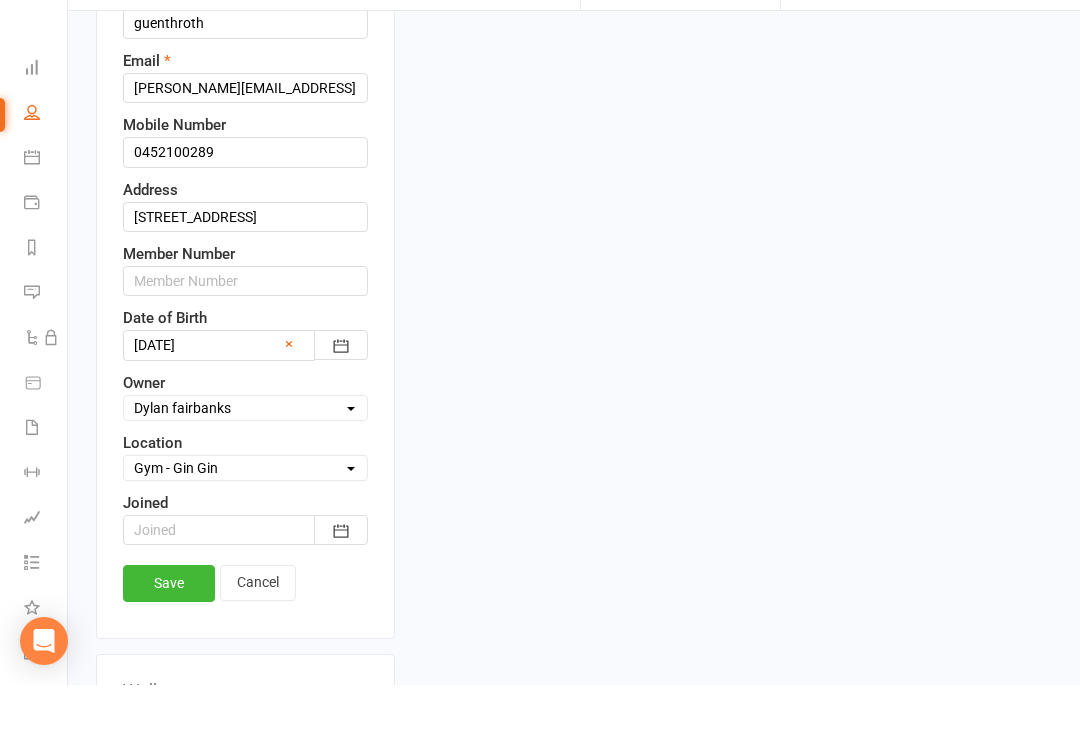 click on "Save" at bounding box center (169, 638) 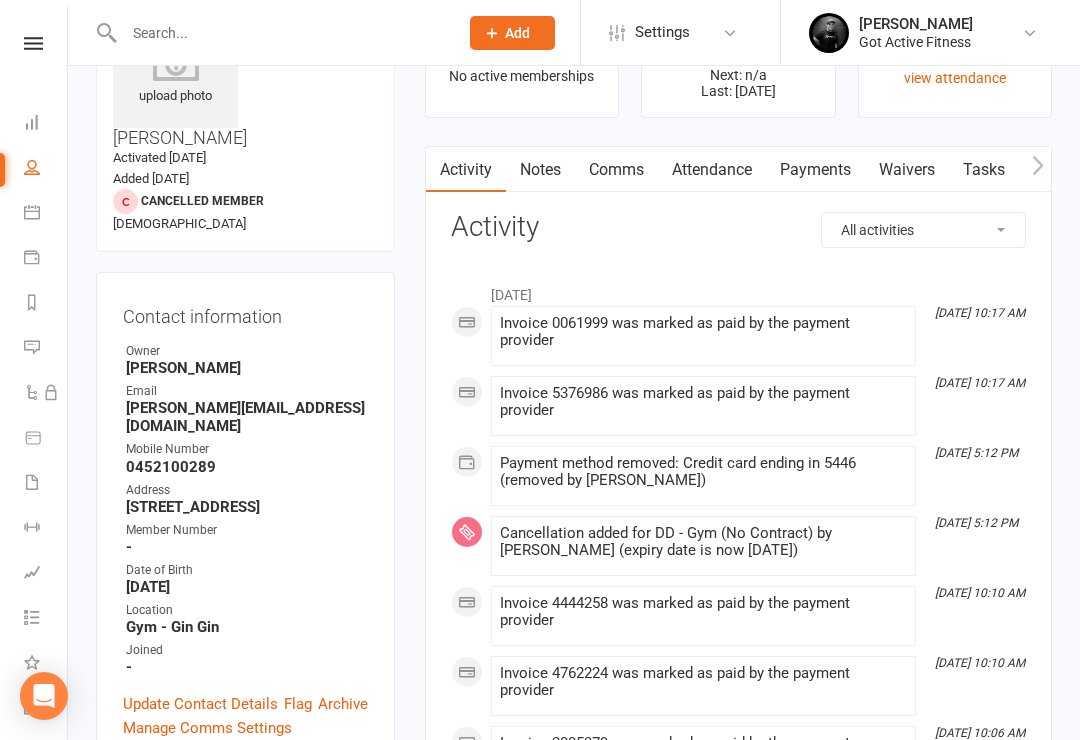 scroll, scrollTop: 109, scrollLeft: 0, axis: vertical 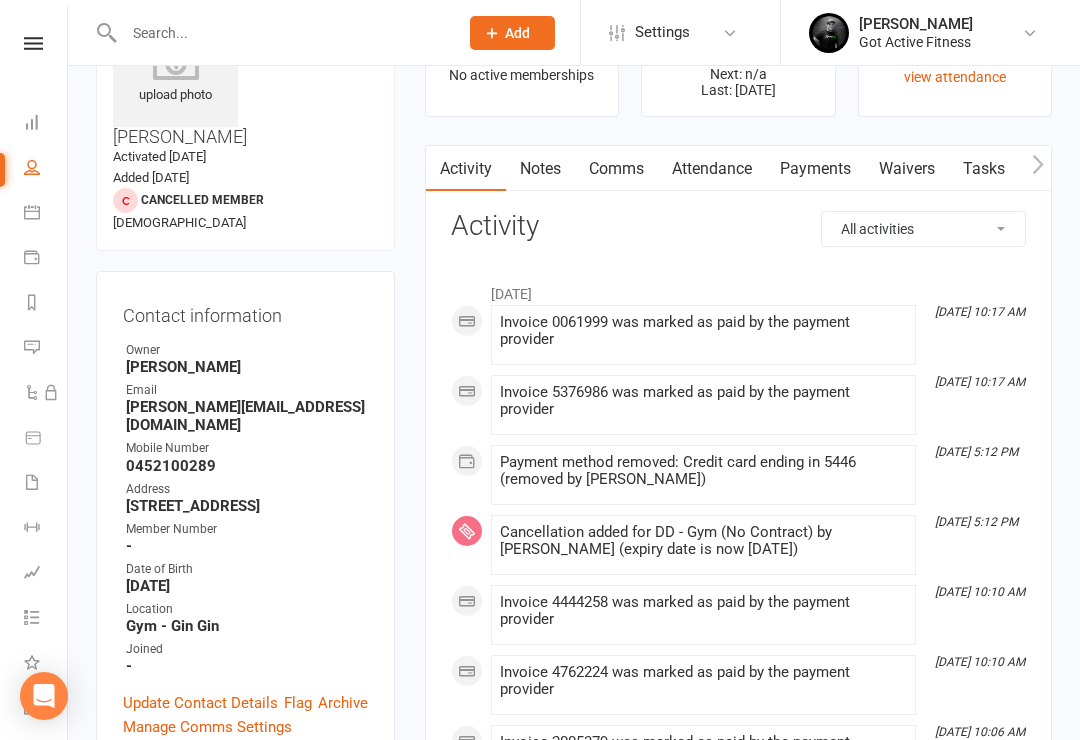 click at bounding box center (281, 33) 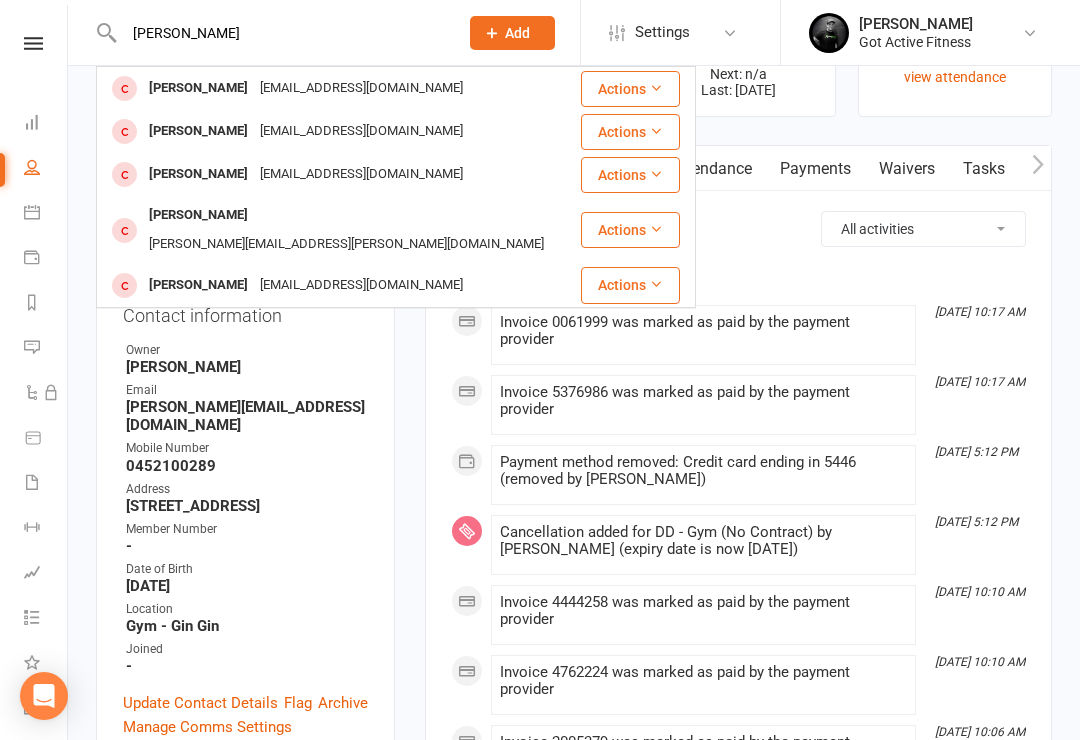 type on "[PERSON_NAME]" 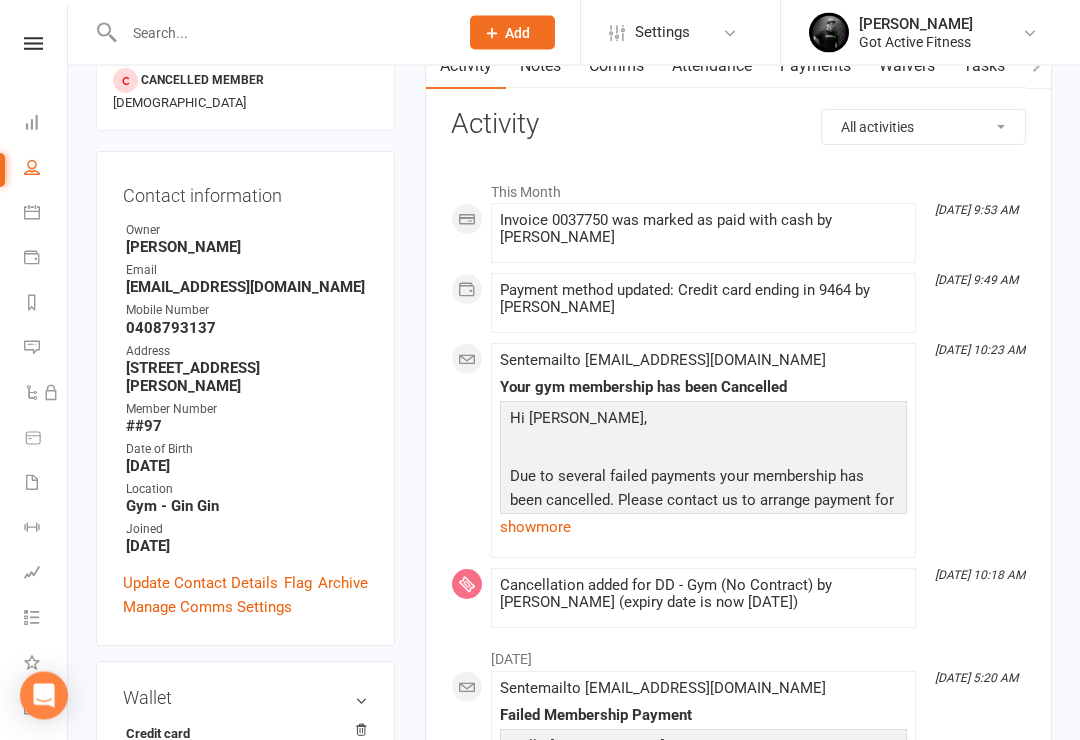 scroll, scrollTop: 234, scrollLeft: 0, axis: vertical 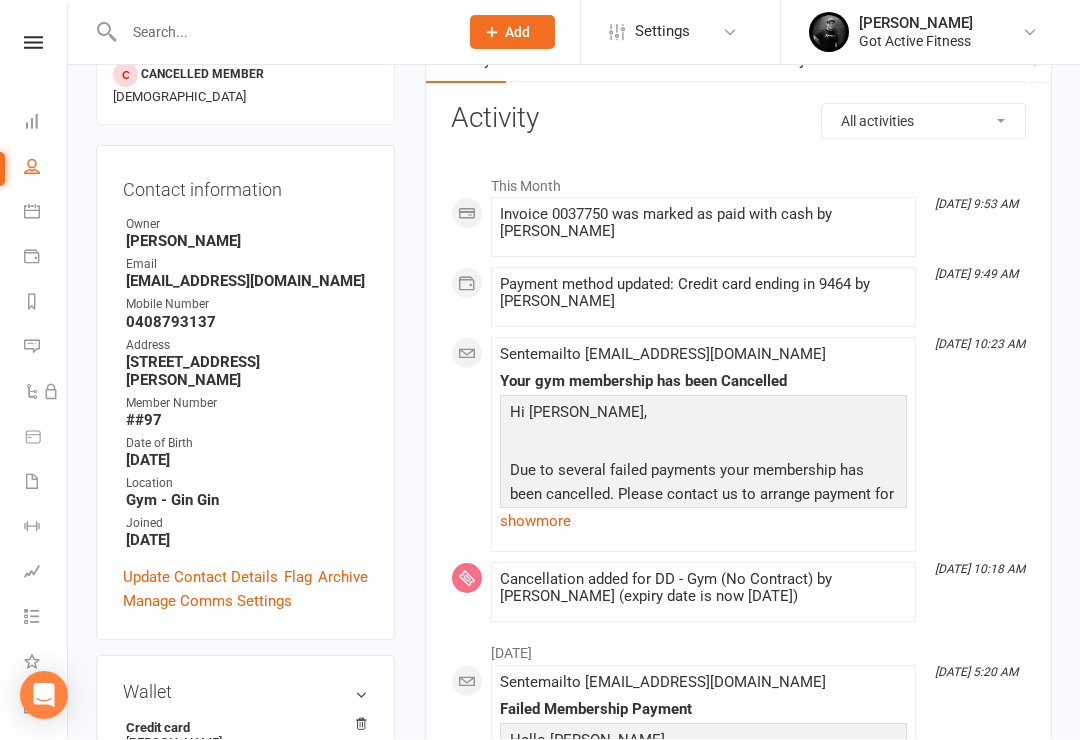click on "Update Contact Details" at bounding box center [200, 578] 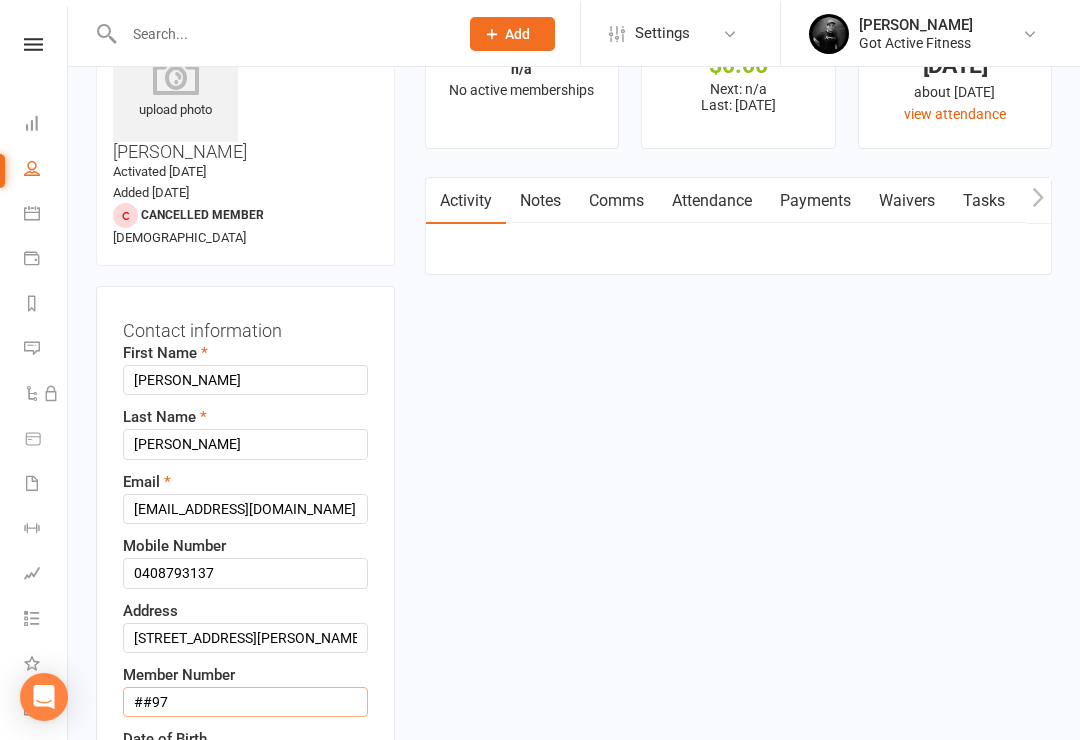 click on "##97" at bounding box center [245, 701] 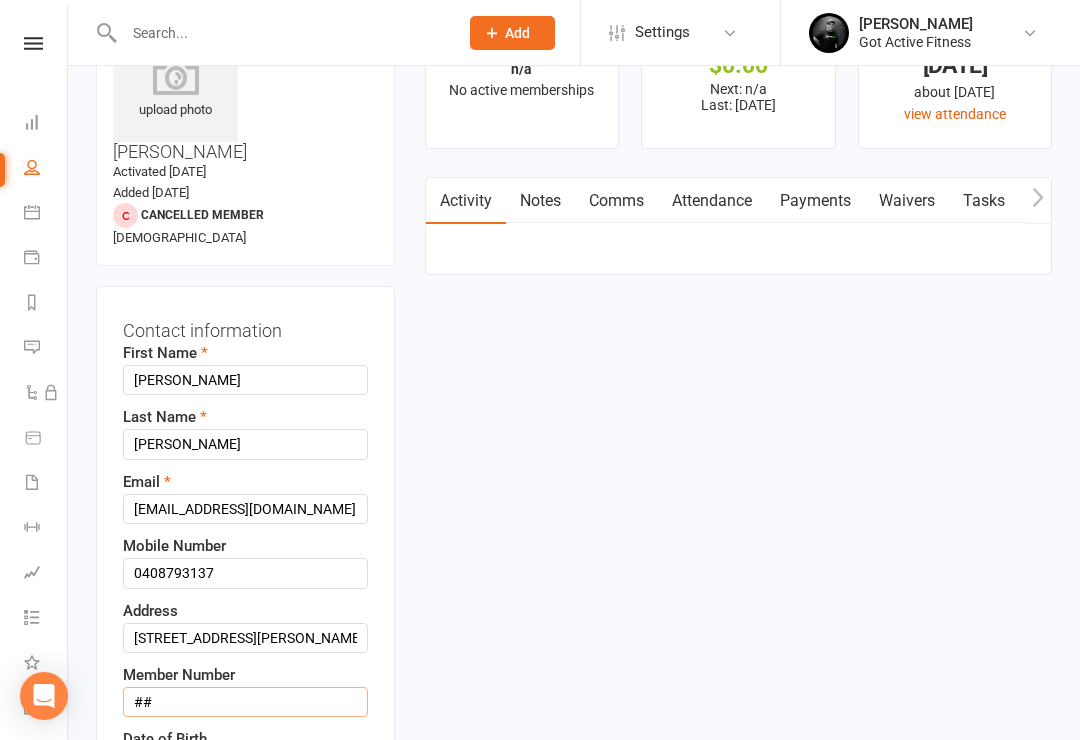 type on "#" 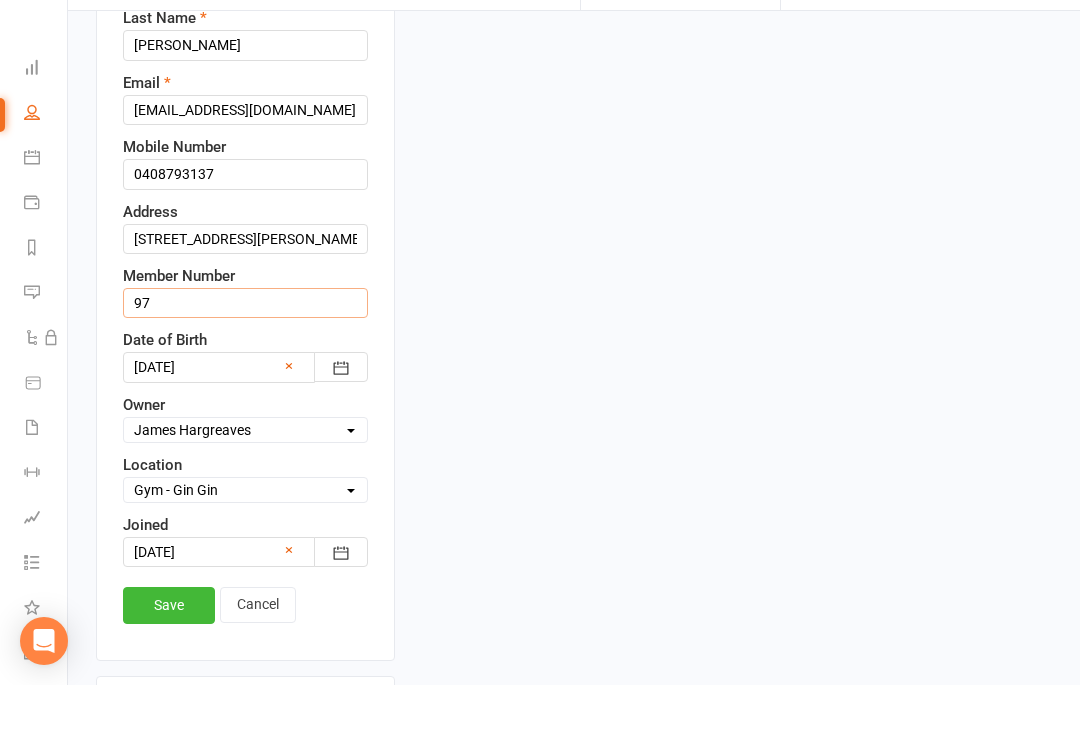 scroll, scrollTop: 439, scrollLeft: 0, axis: vertical 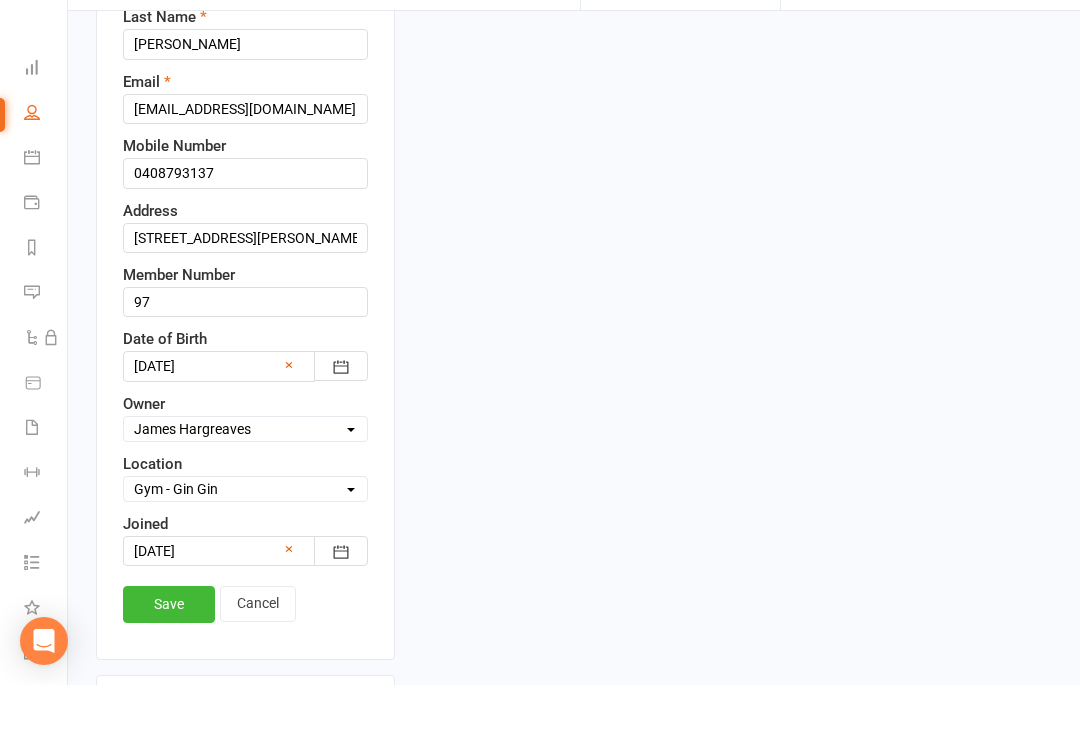 click on "Save" at bounding box center (169, 659) 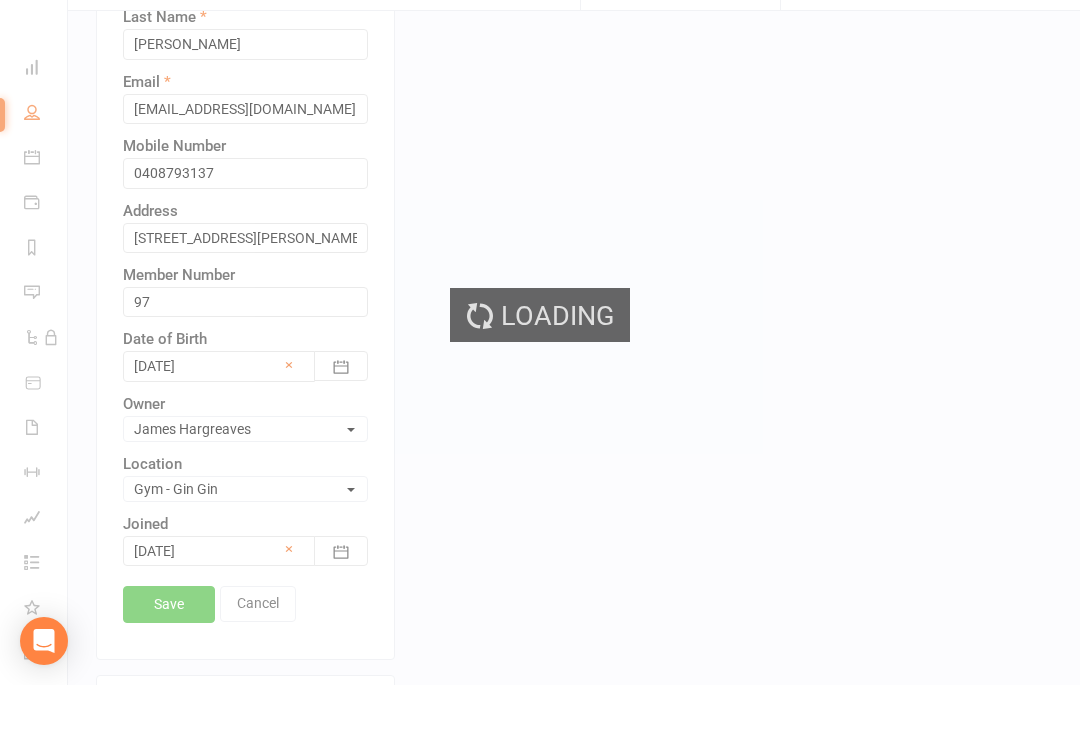 scroll, scrollTop: 494, scrollLeft: 0, axis: vertical 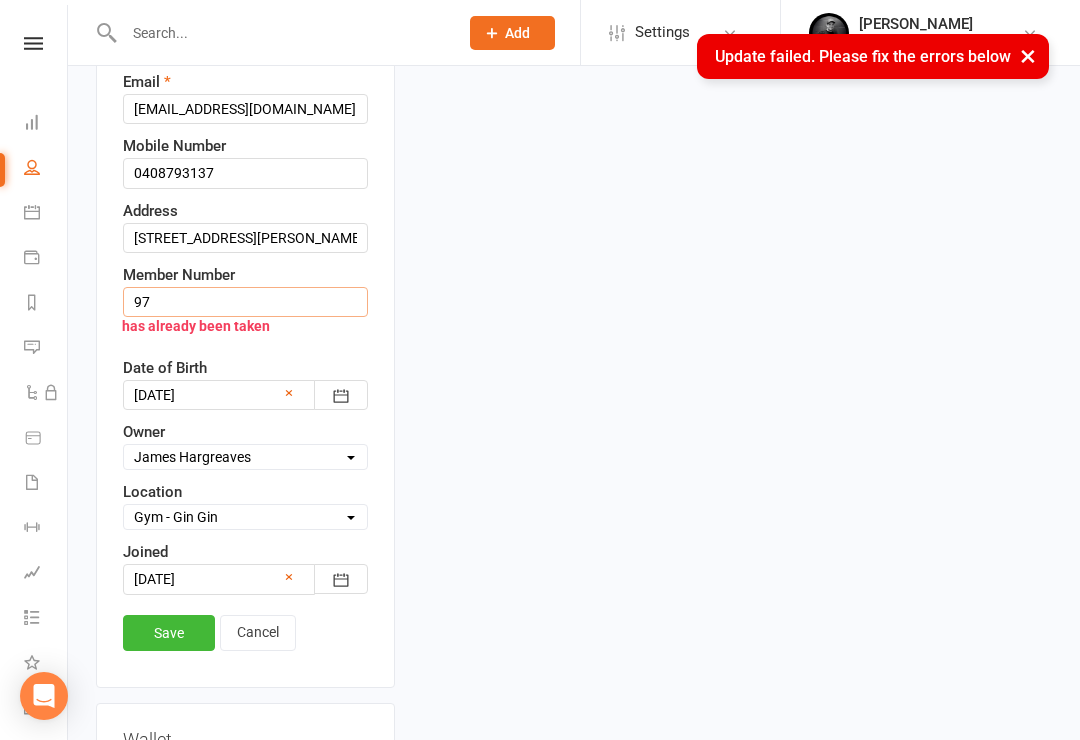 click on "97" at bounding box center (245, 302) 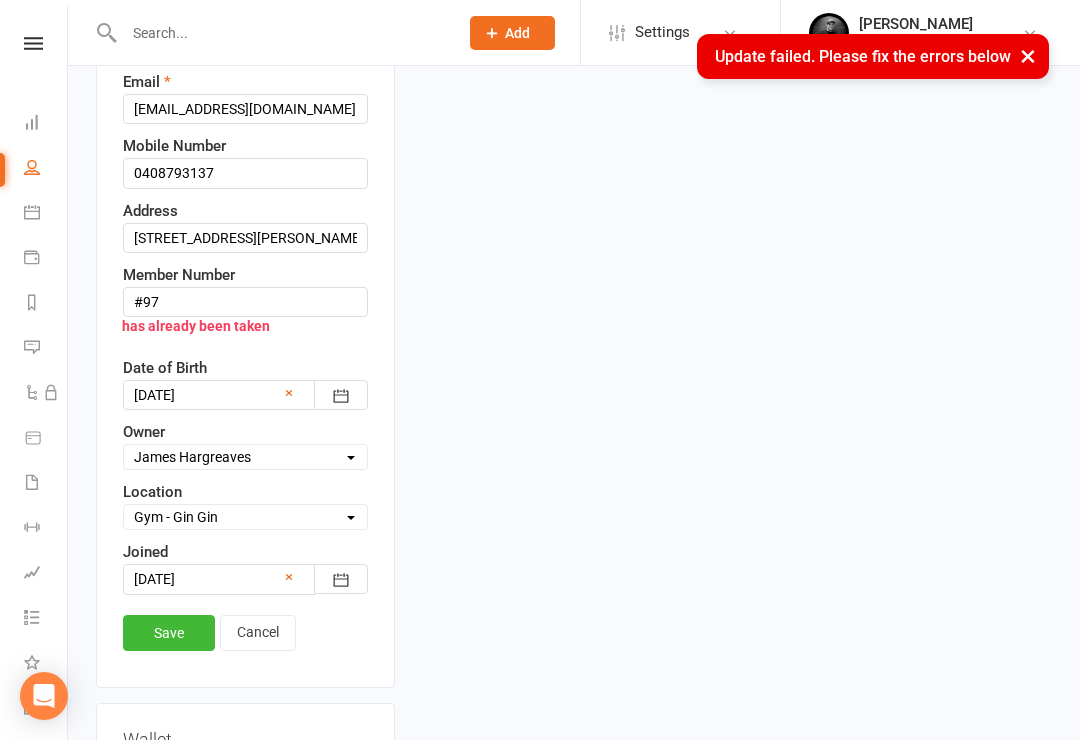 click on "Save" at bounding box center [169, 633] 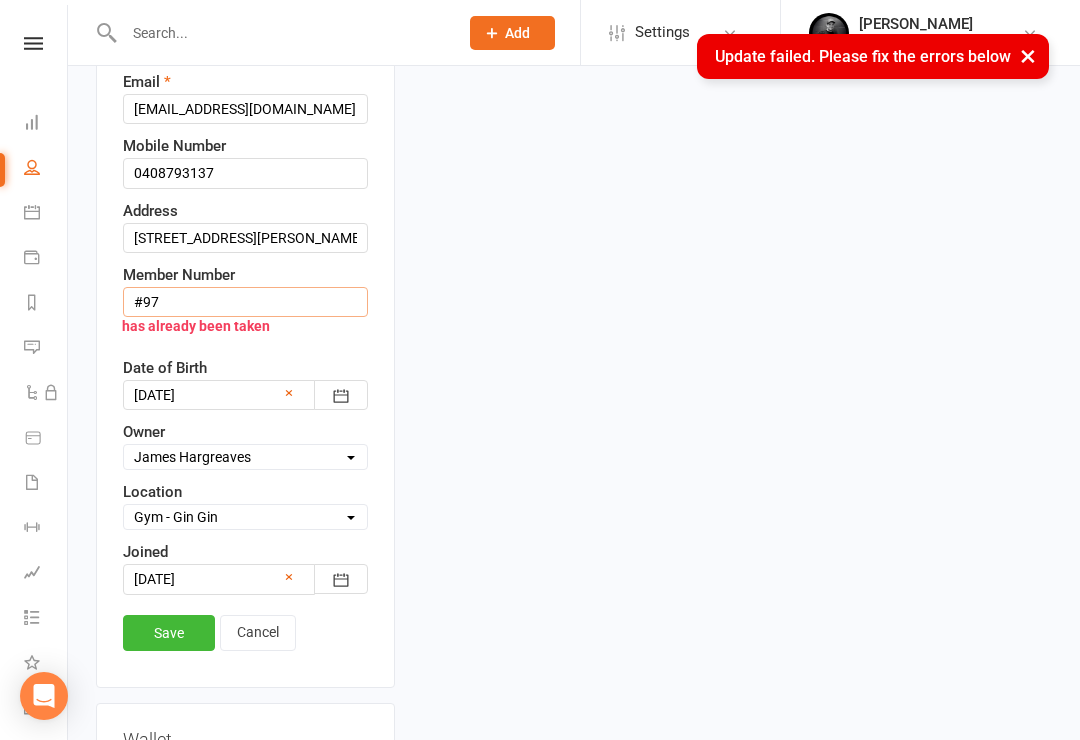 click on "#97" at bounding box center (245, 302) 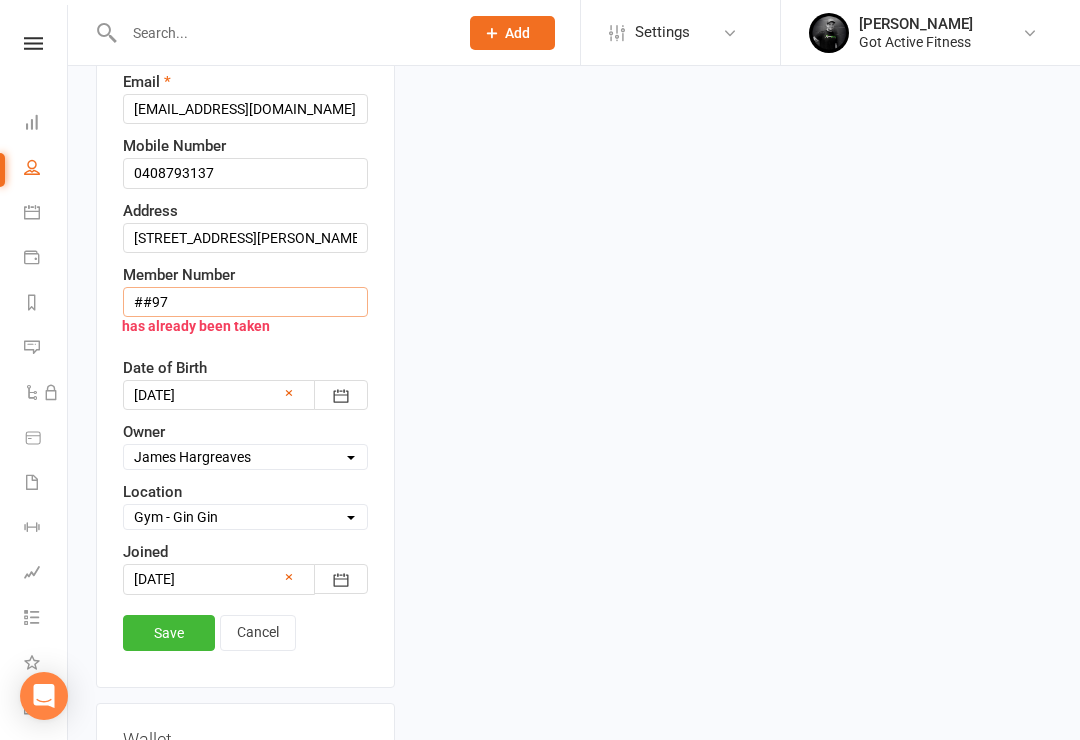 type on "##97" 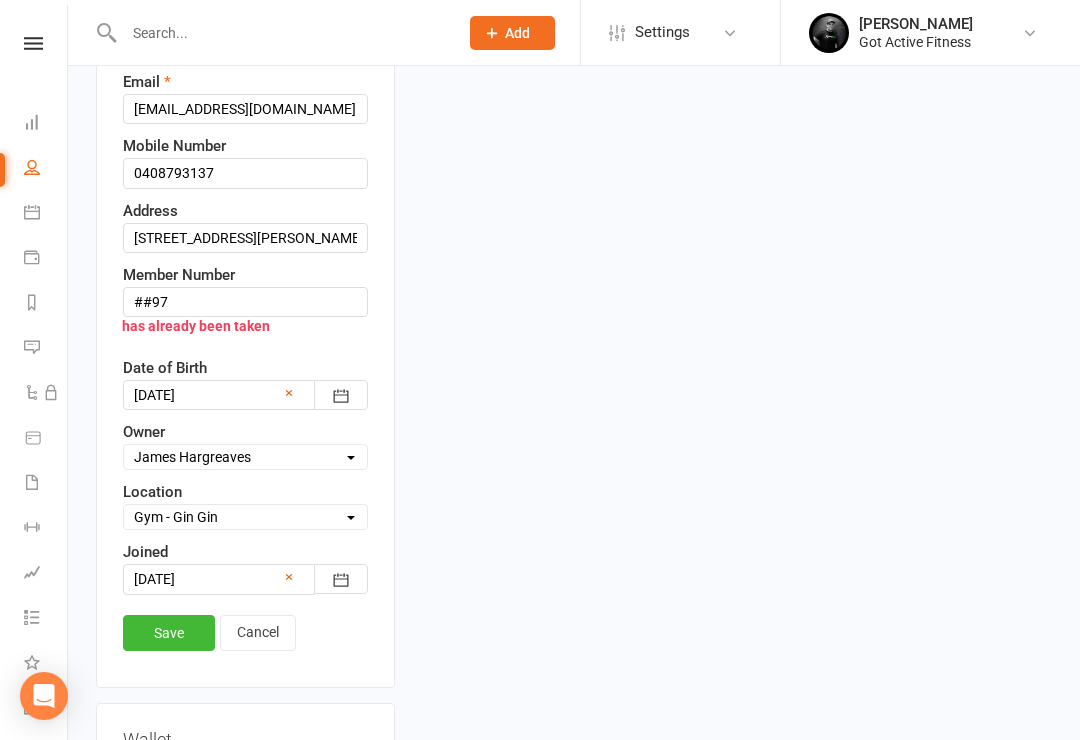 click on "Save" at bounding box center [169, 633] 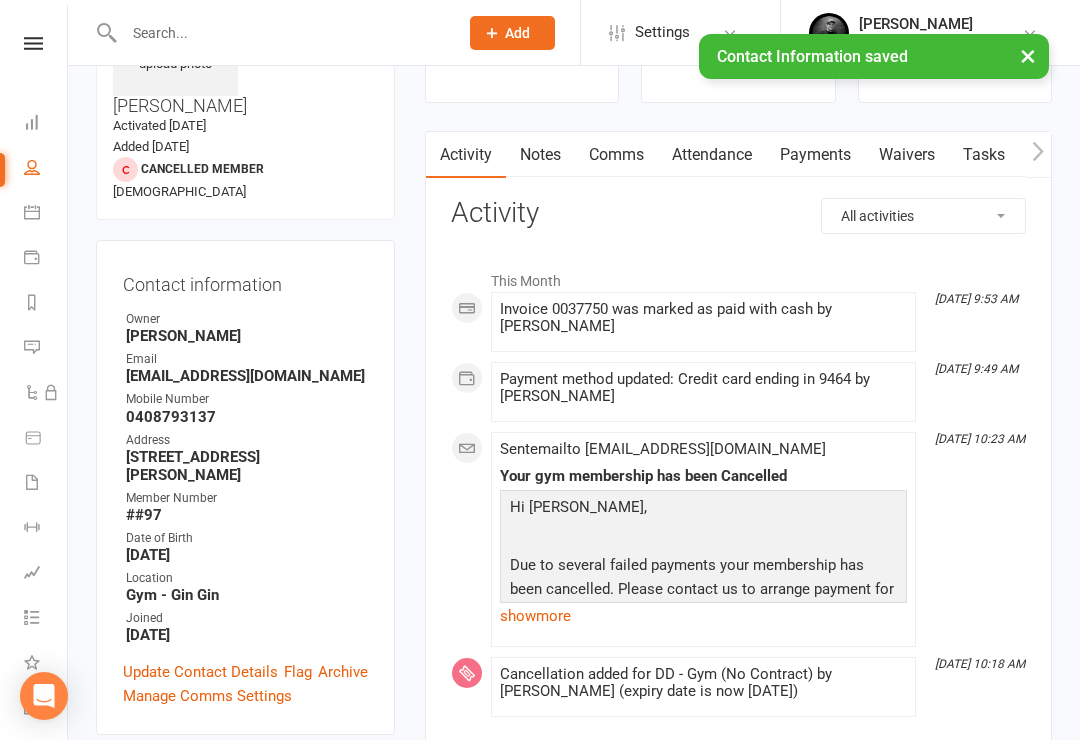 scroll, scrollTop: 0, scrollLeft: 0, axis: both 